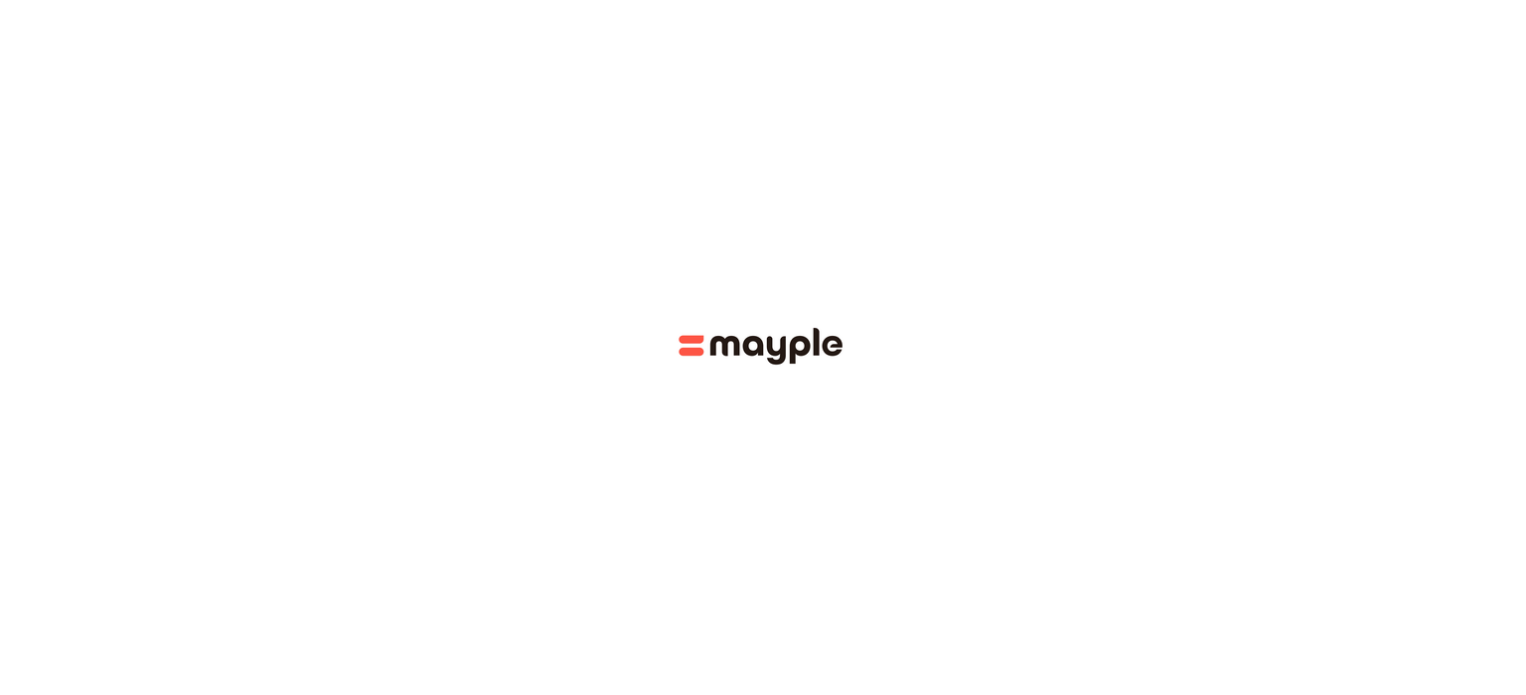 scroll, scrollTop: 0, scrollLeft: 0, axis: both 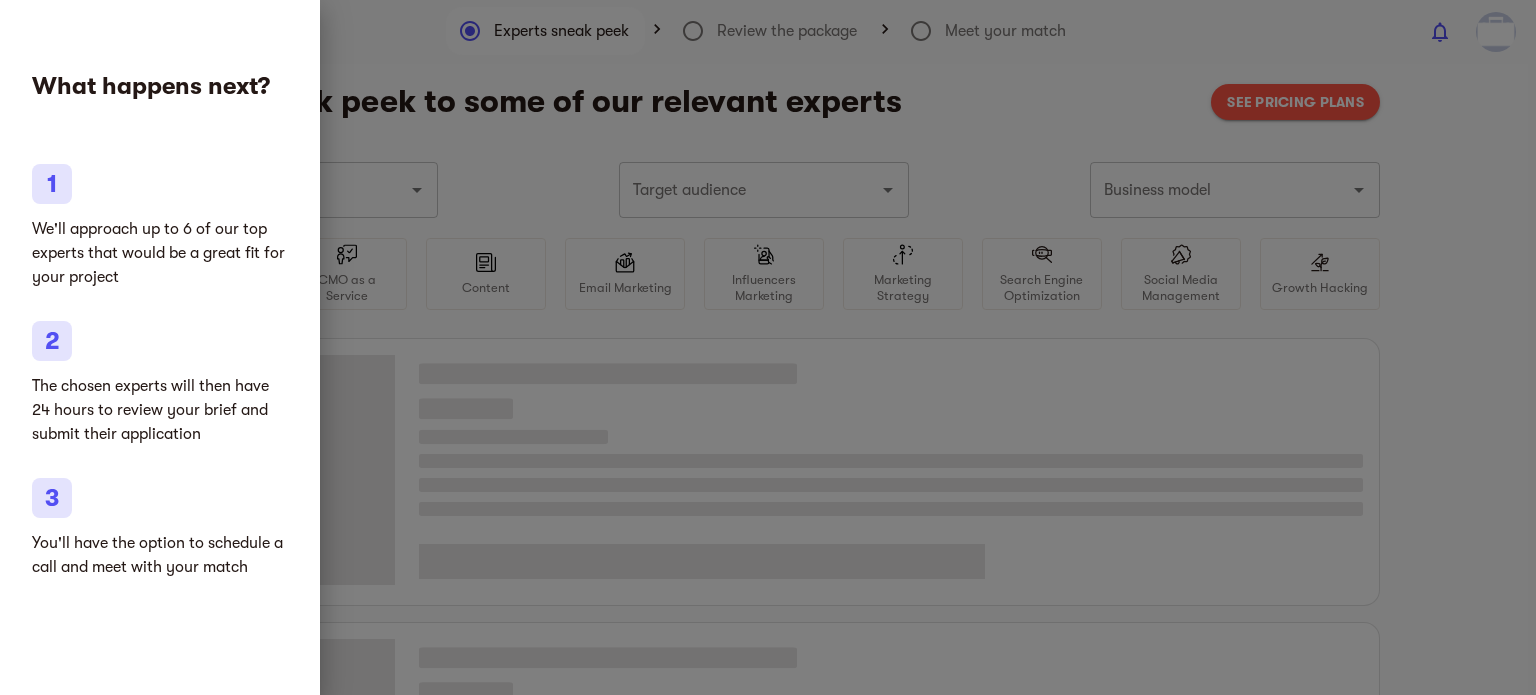 type on "Sports games and toys" 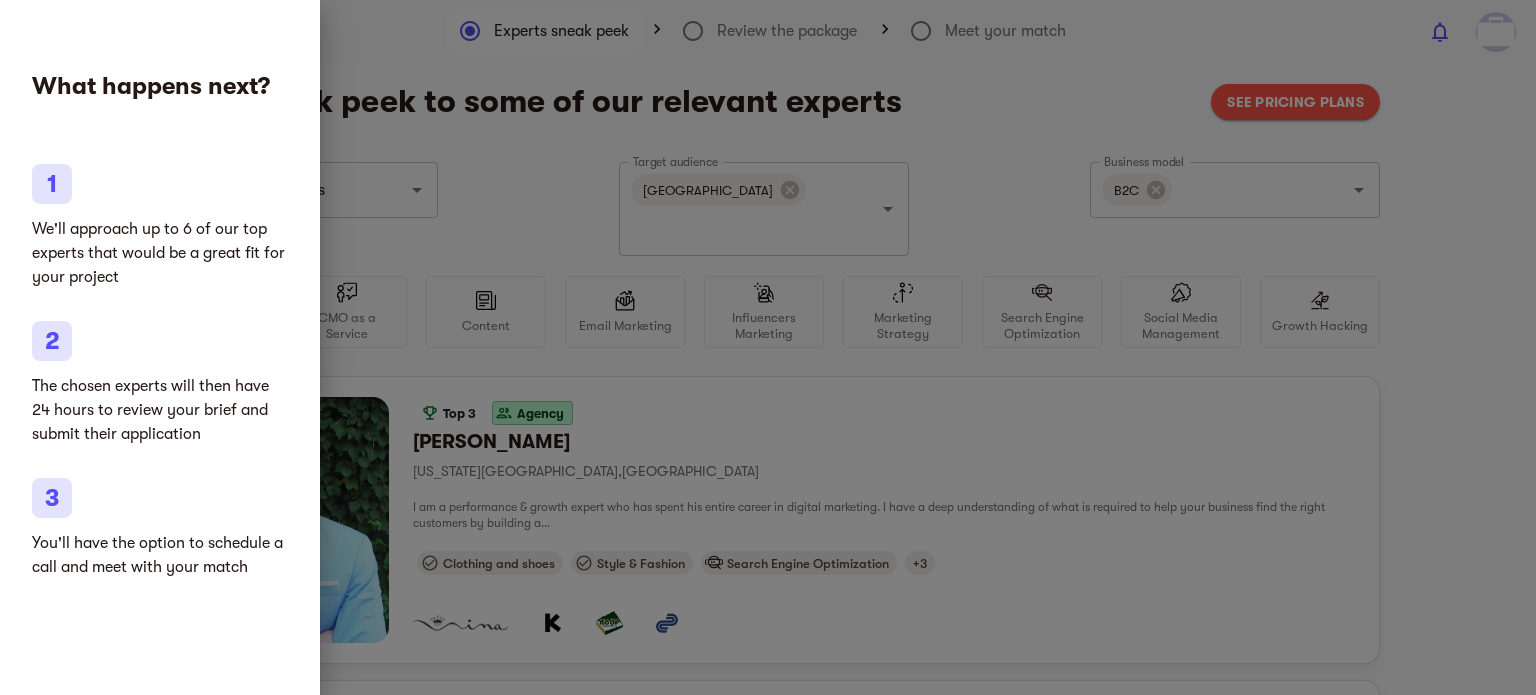 click at bounding box center (768, 347) 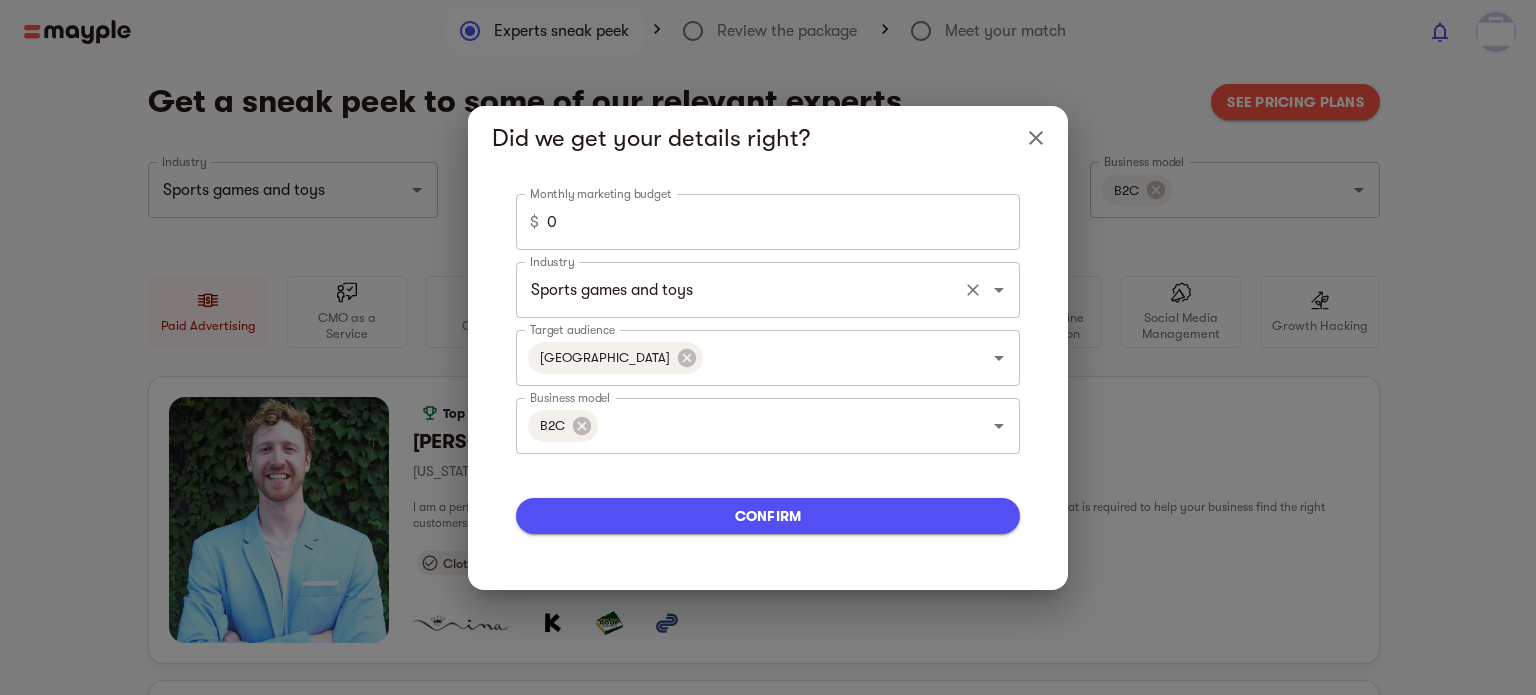 click on "Sports games and toys" at bounding box center (740, 290) 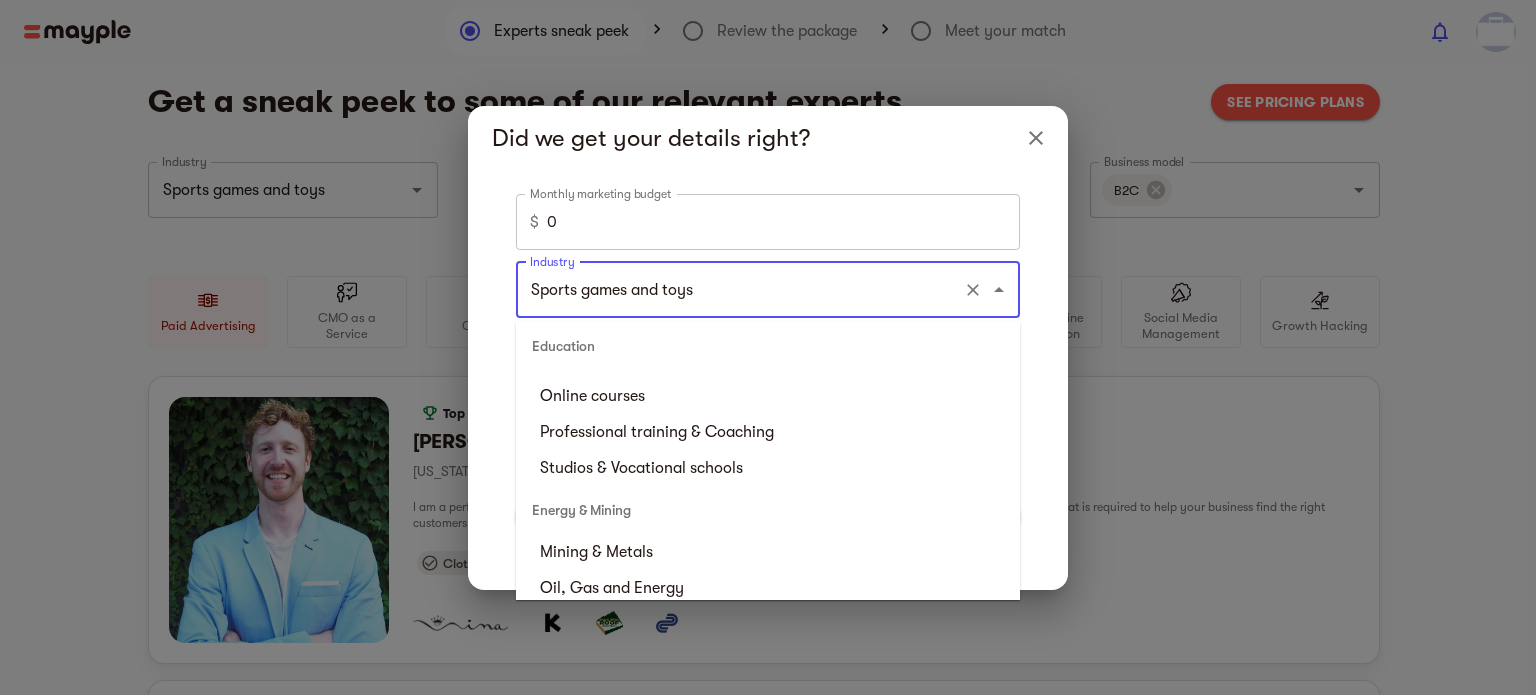 scroll, scrollTop: 2000, scrollLeft: 0, axis: vertical 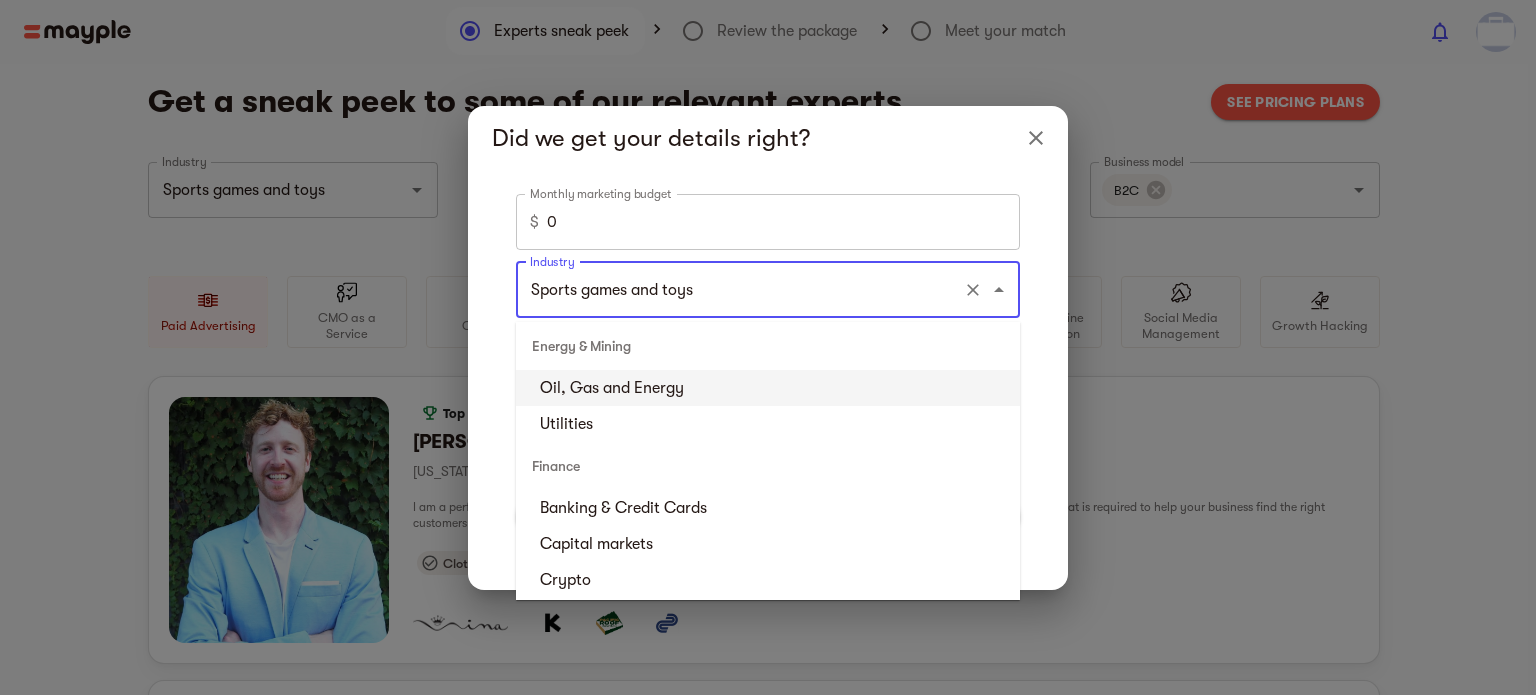 click on "Sports games and toys" at bounding box center (740, 290) 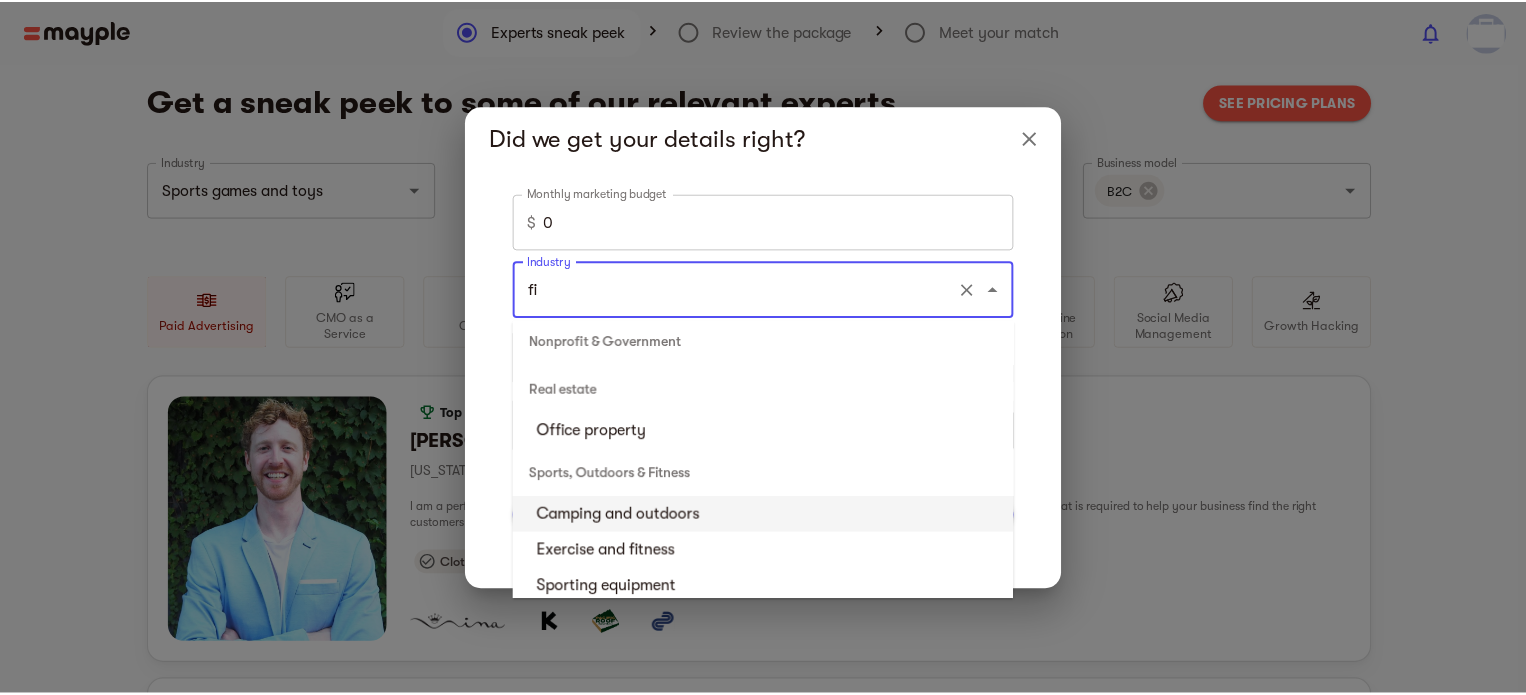 scroll, scrollTop: 569, scrollLeft: 0, axis: vertical 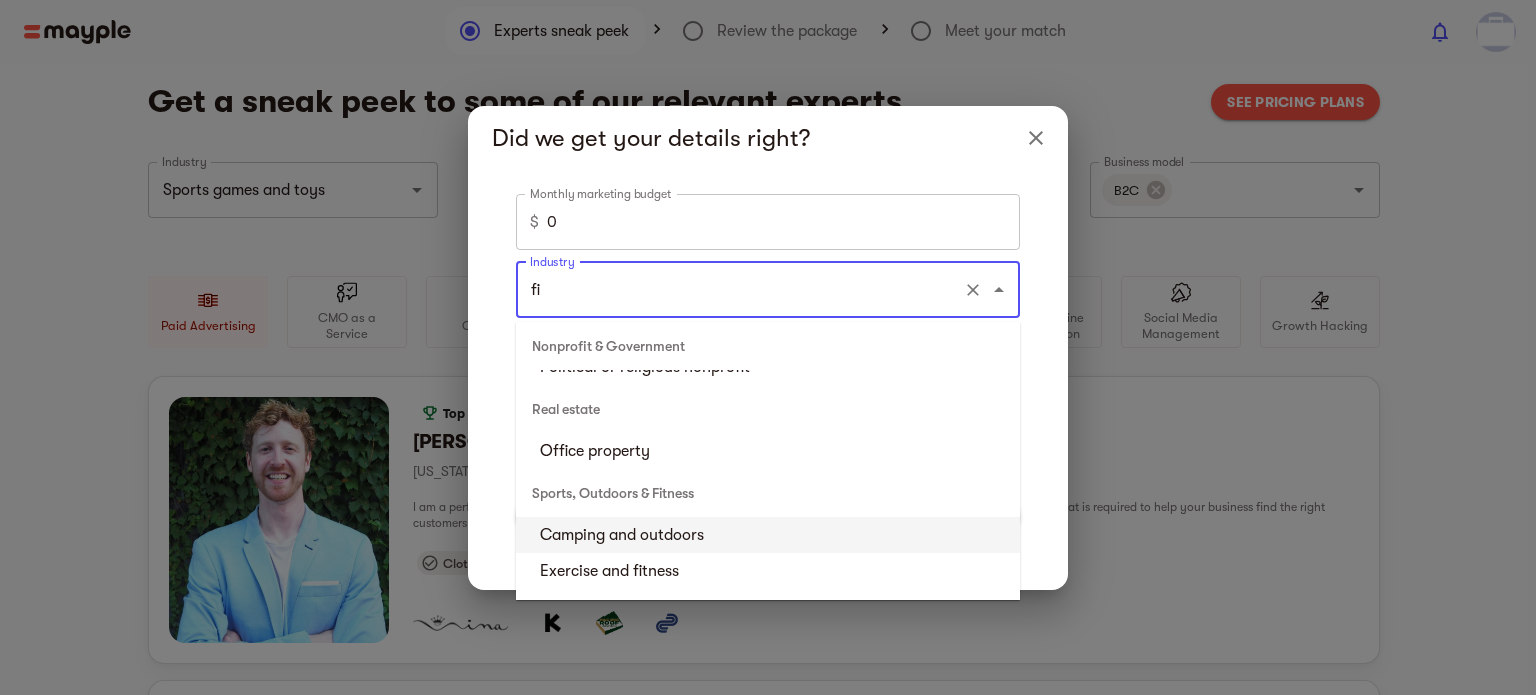 click on "Camping and outdoors" at bounding box center (768, 535) 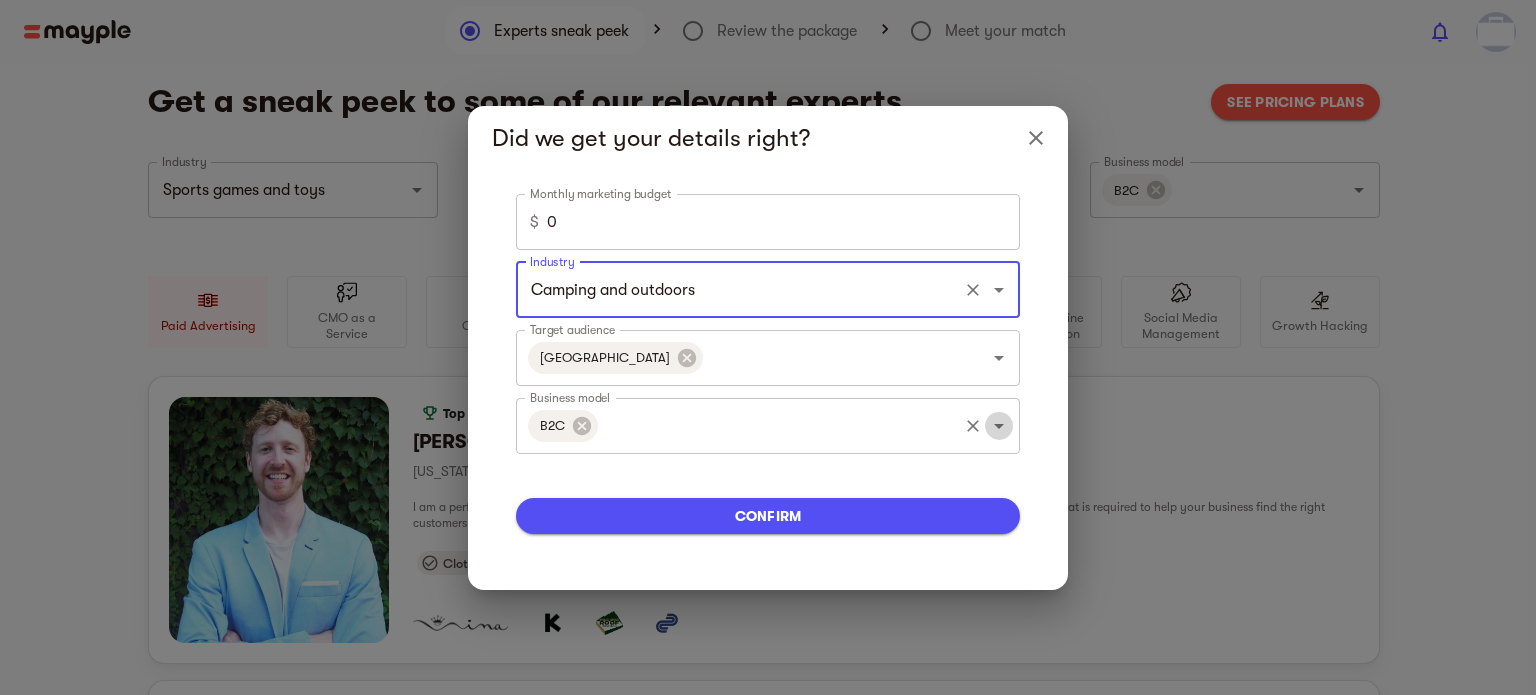 click 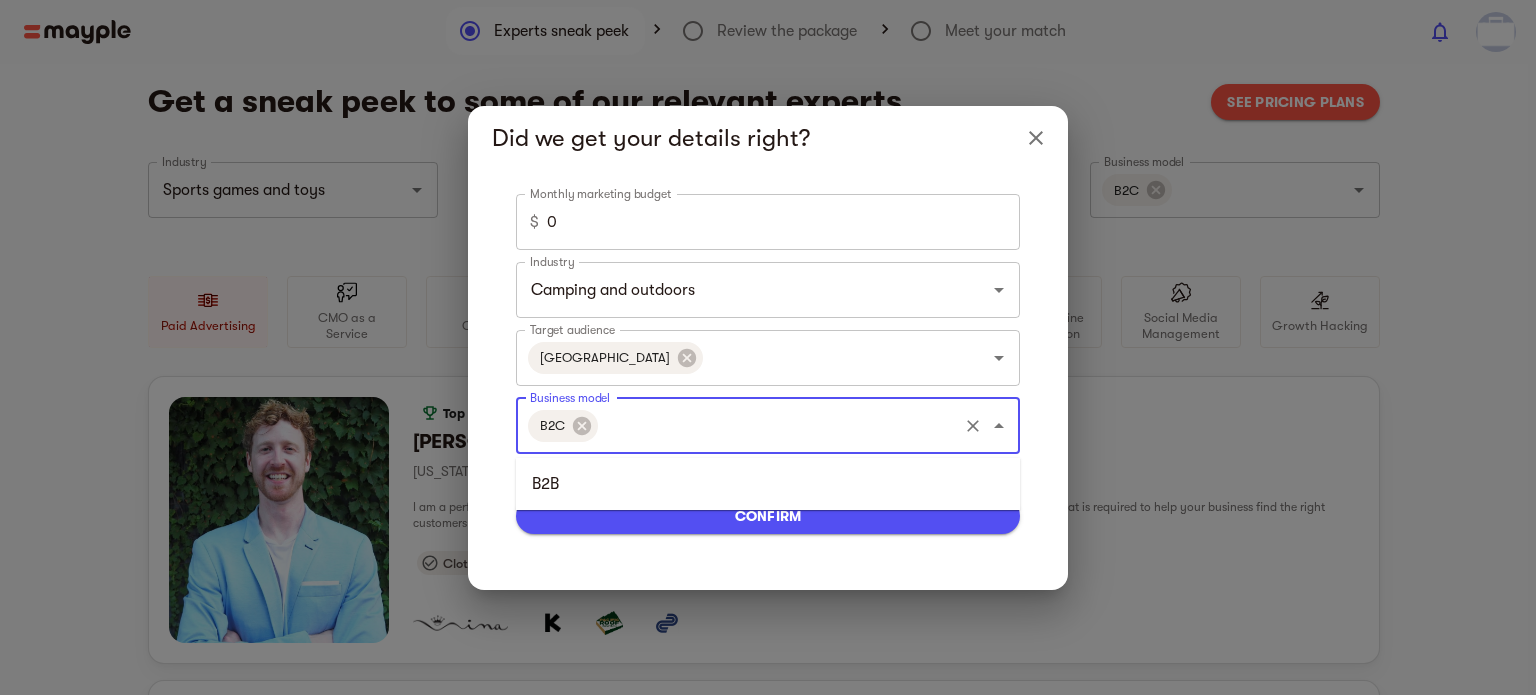 click on "Monthly marketing budget $ 0 Monthly marketing budget Industry Camping and outdoors Industry Target audience United States Target audience Business model B2C Business model confirm" at bounding box center [768, 380] 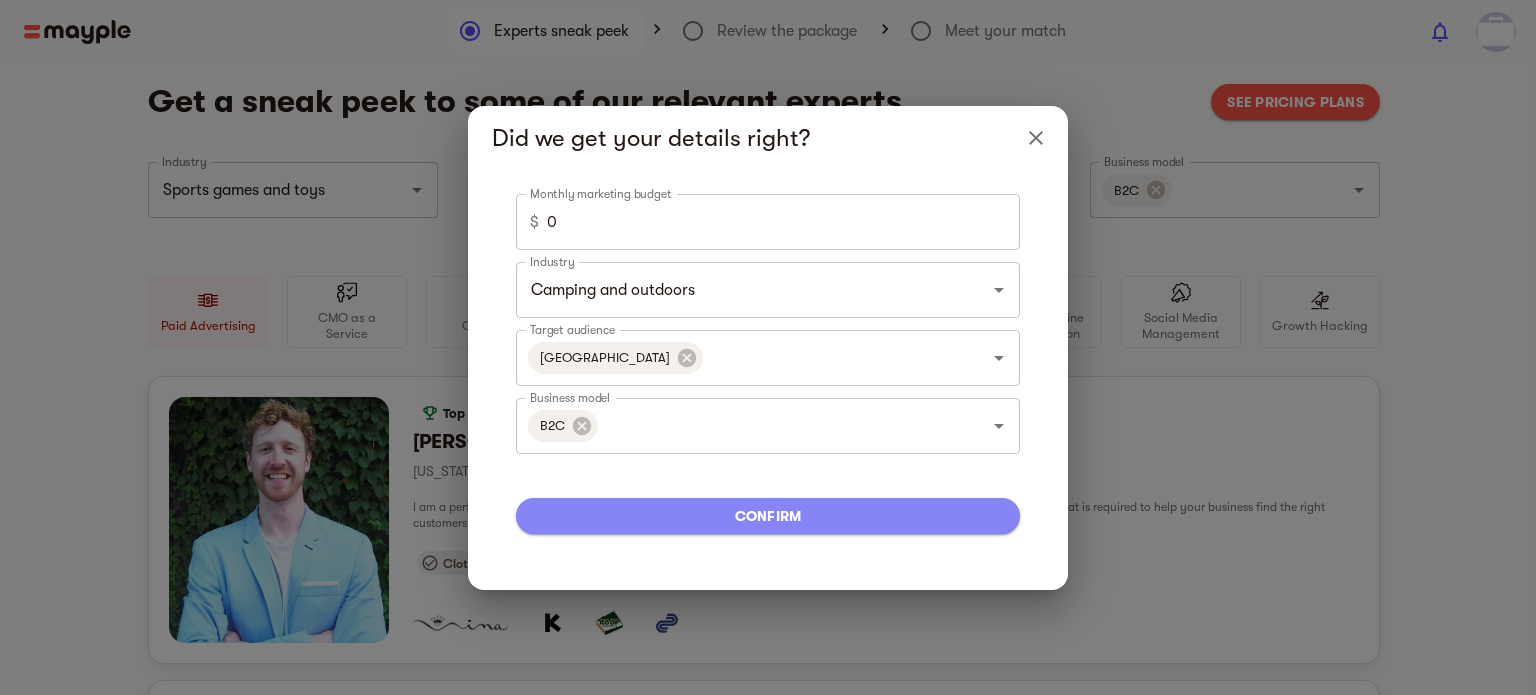 click on "confirm" at bounding box center [768, 516] 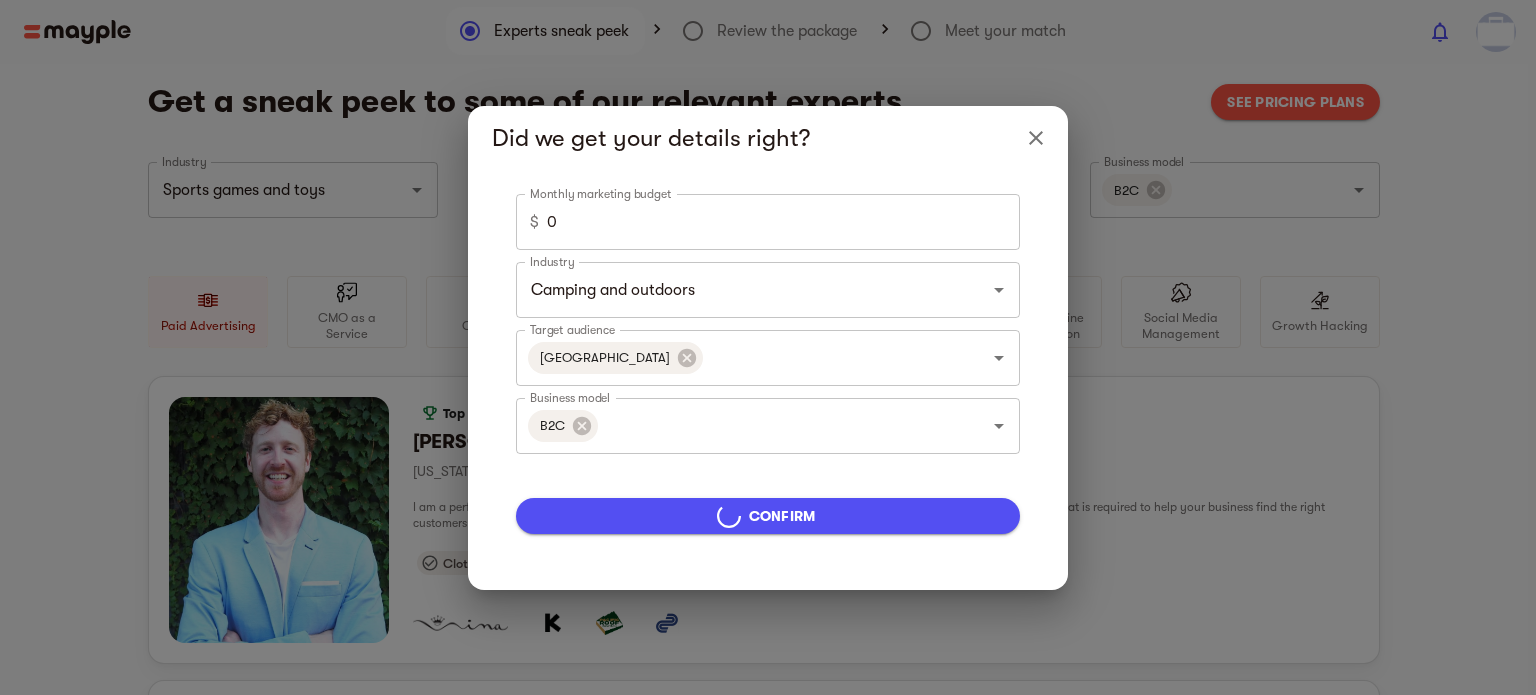 type on "5000" 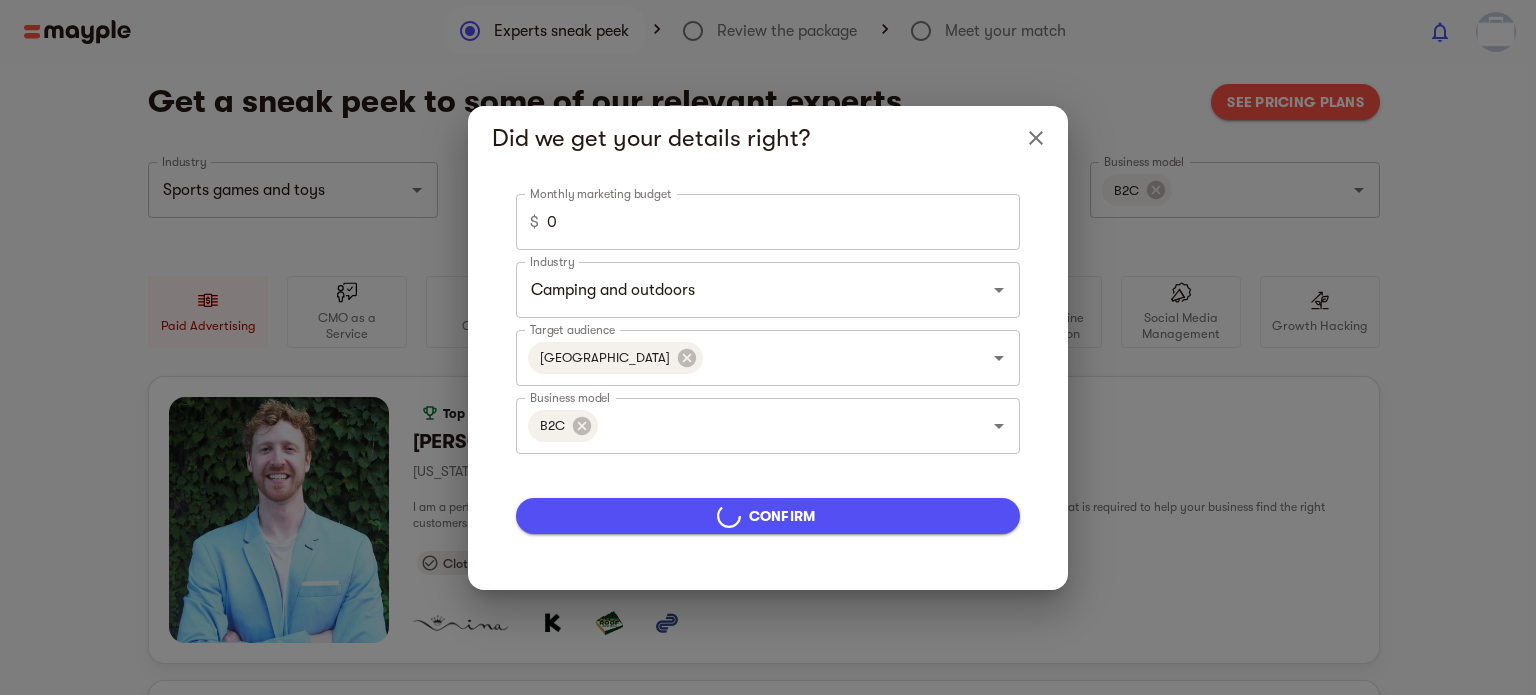 type on "Sports games and toys" 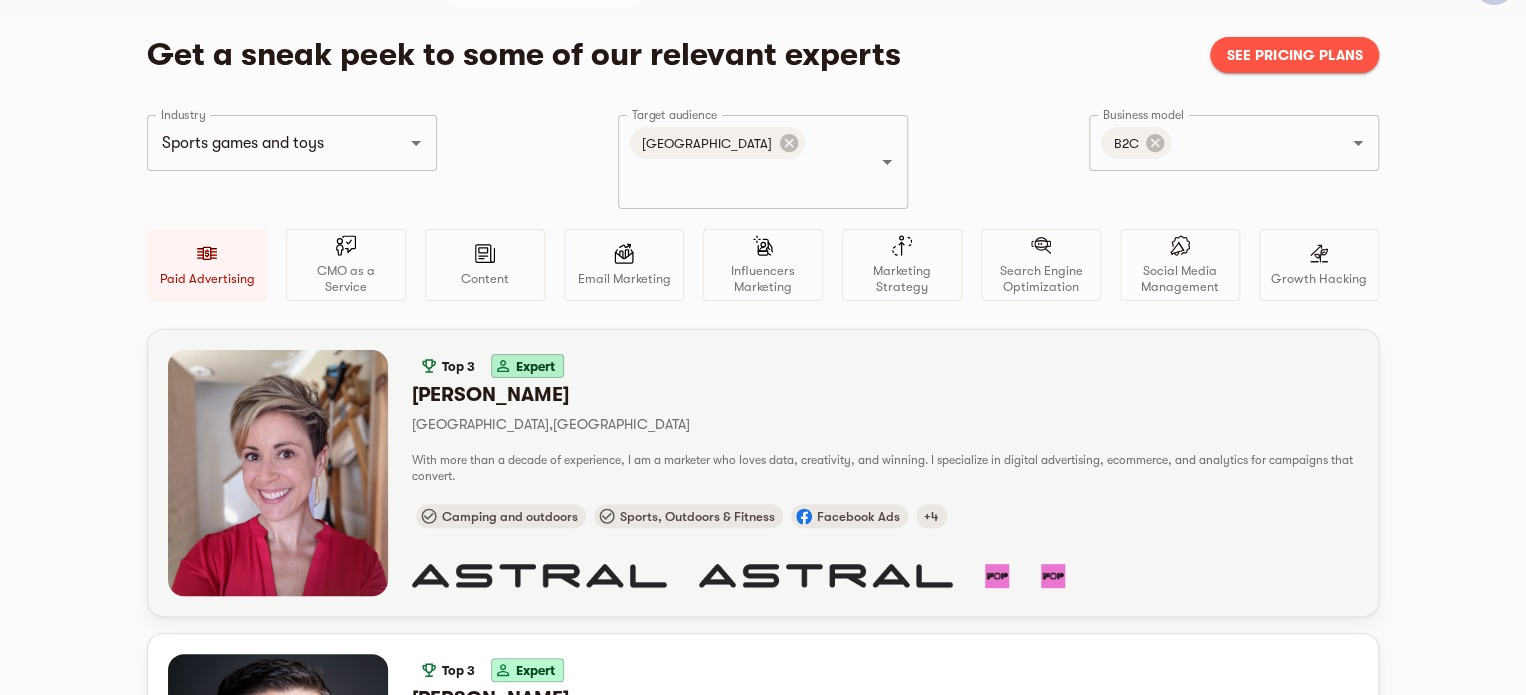scroll, scrollTop: 0, scrollLeft: 0, axis: both 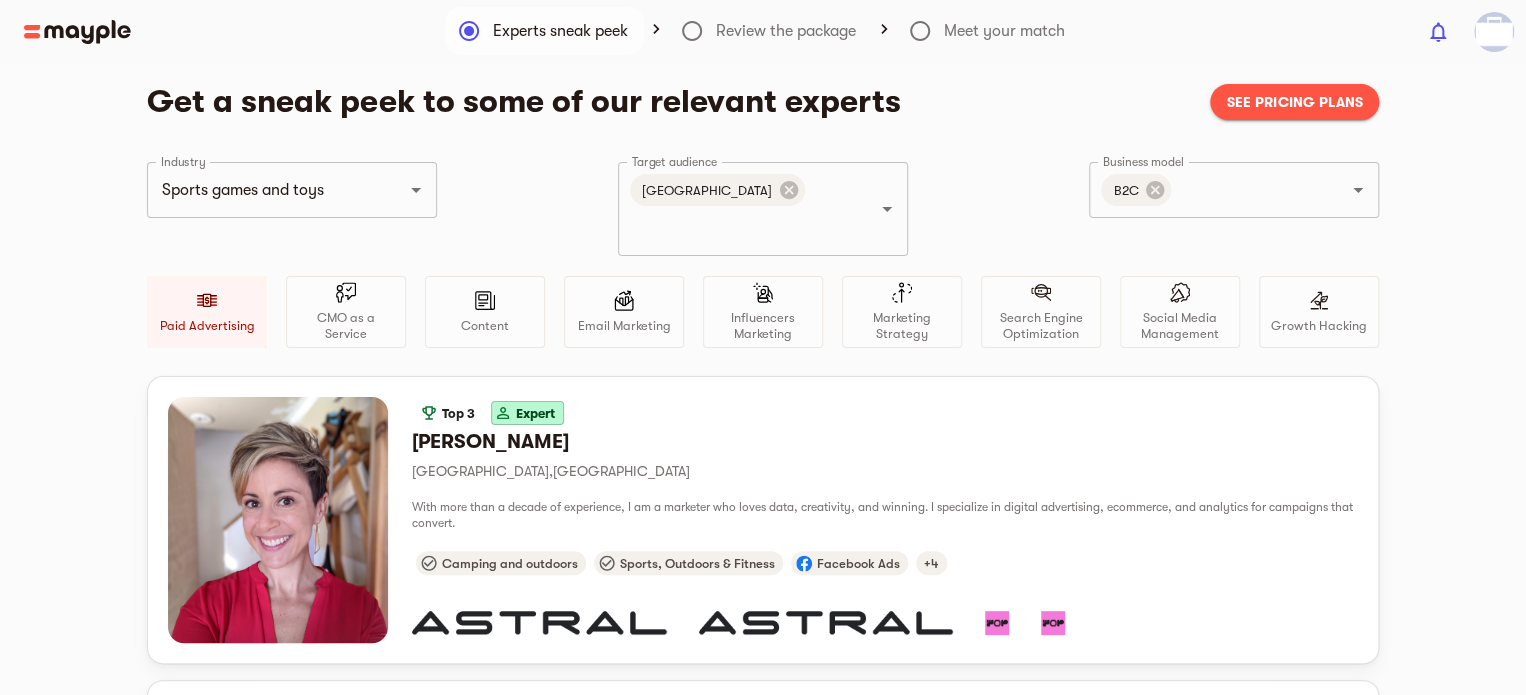 click on "See pricing plans" at bounding box center (1294, 102) 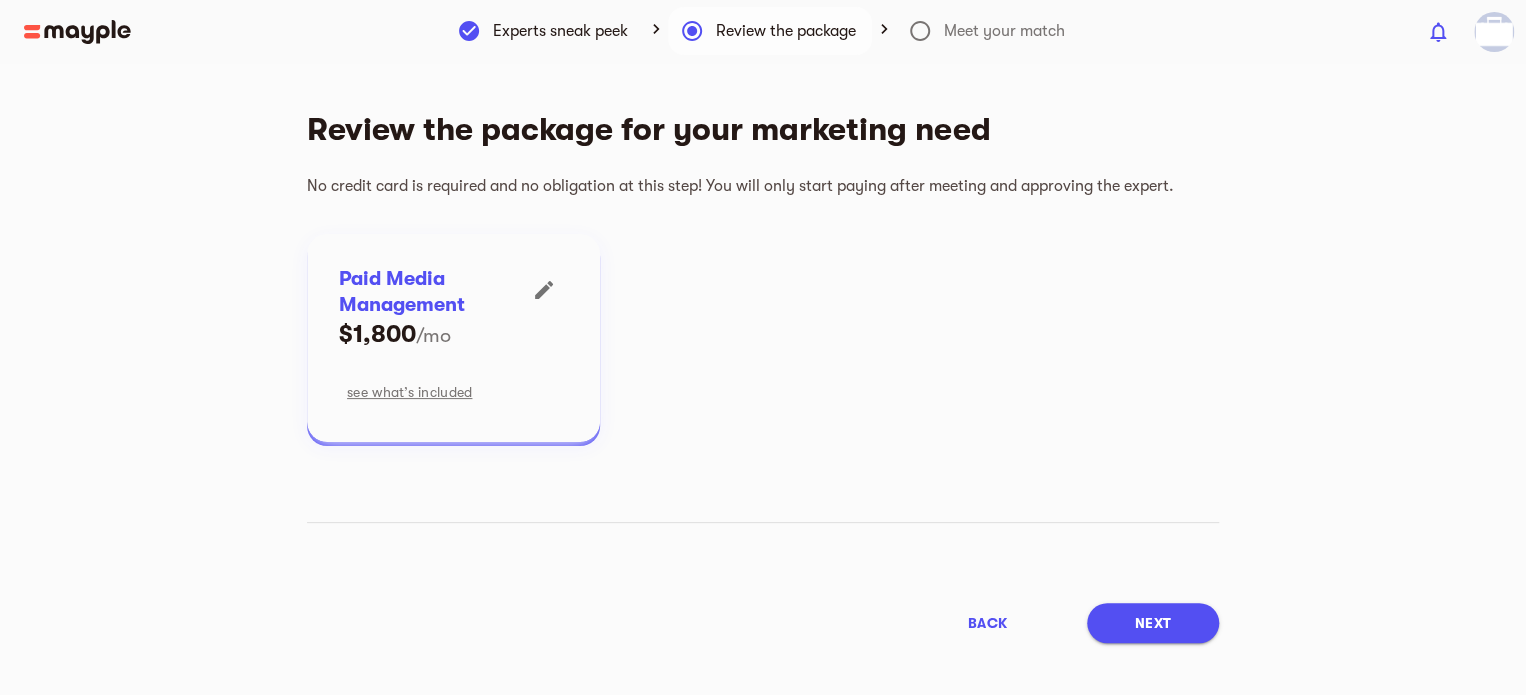 click 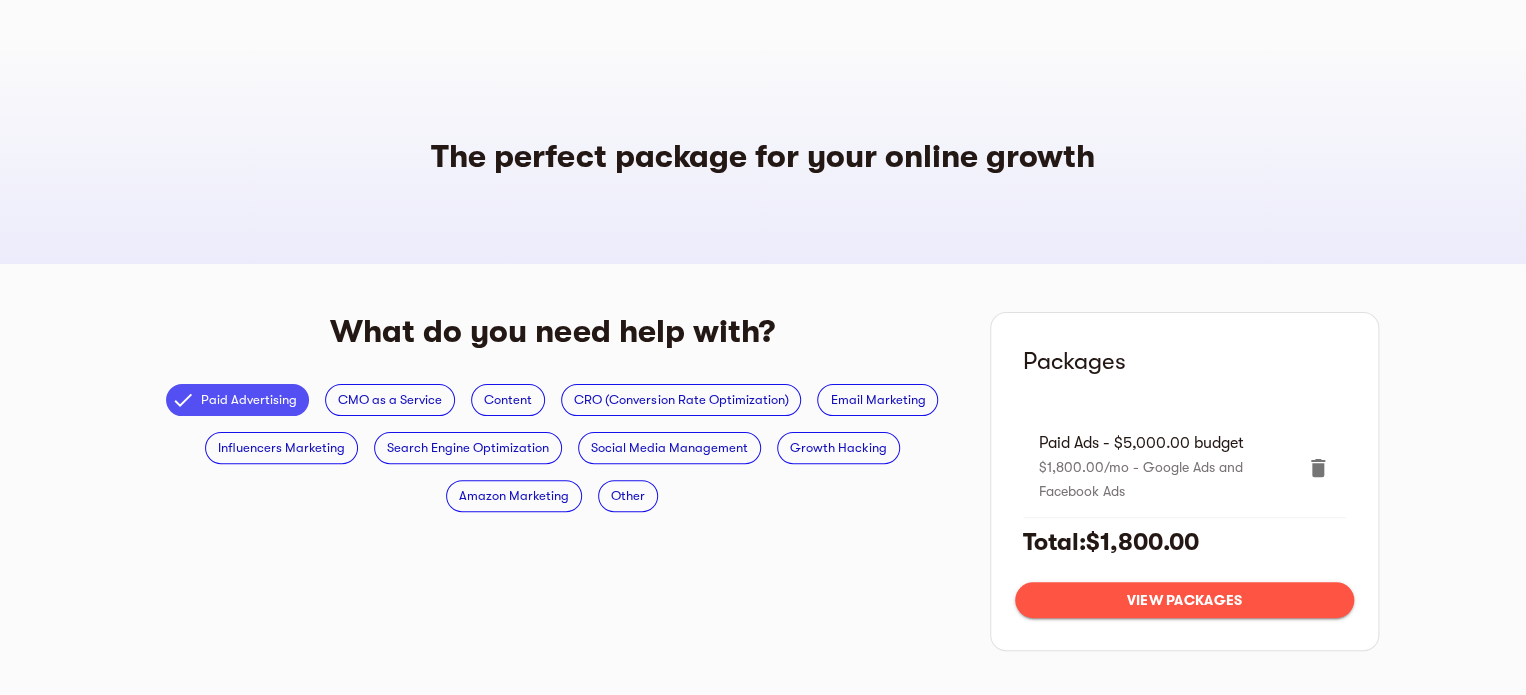 scroll, scrollTop: 53, scrollLeft: 0, axis: vertical 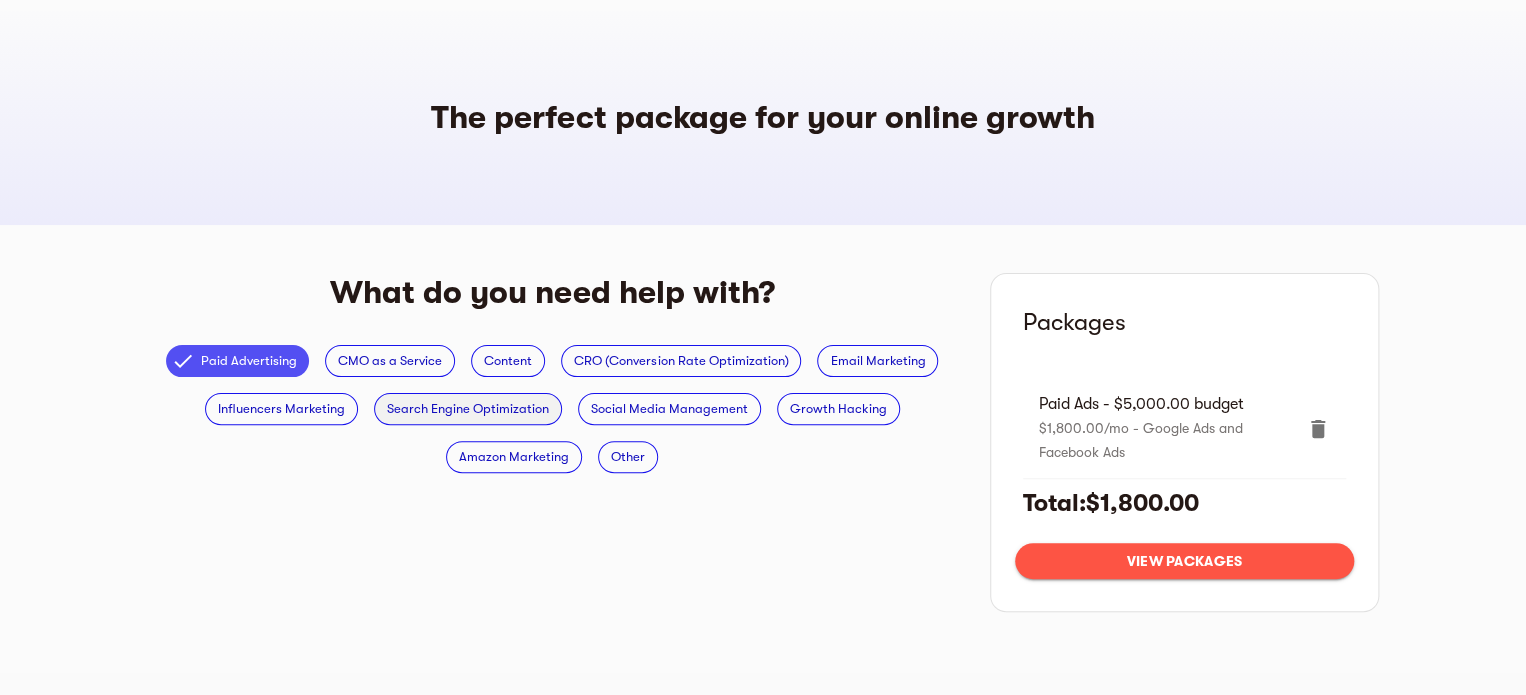 click on "Search Engine Optimization" at bounding box center (468, 409) 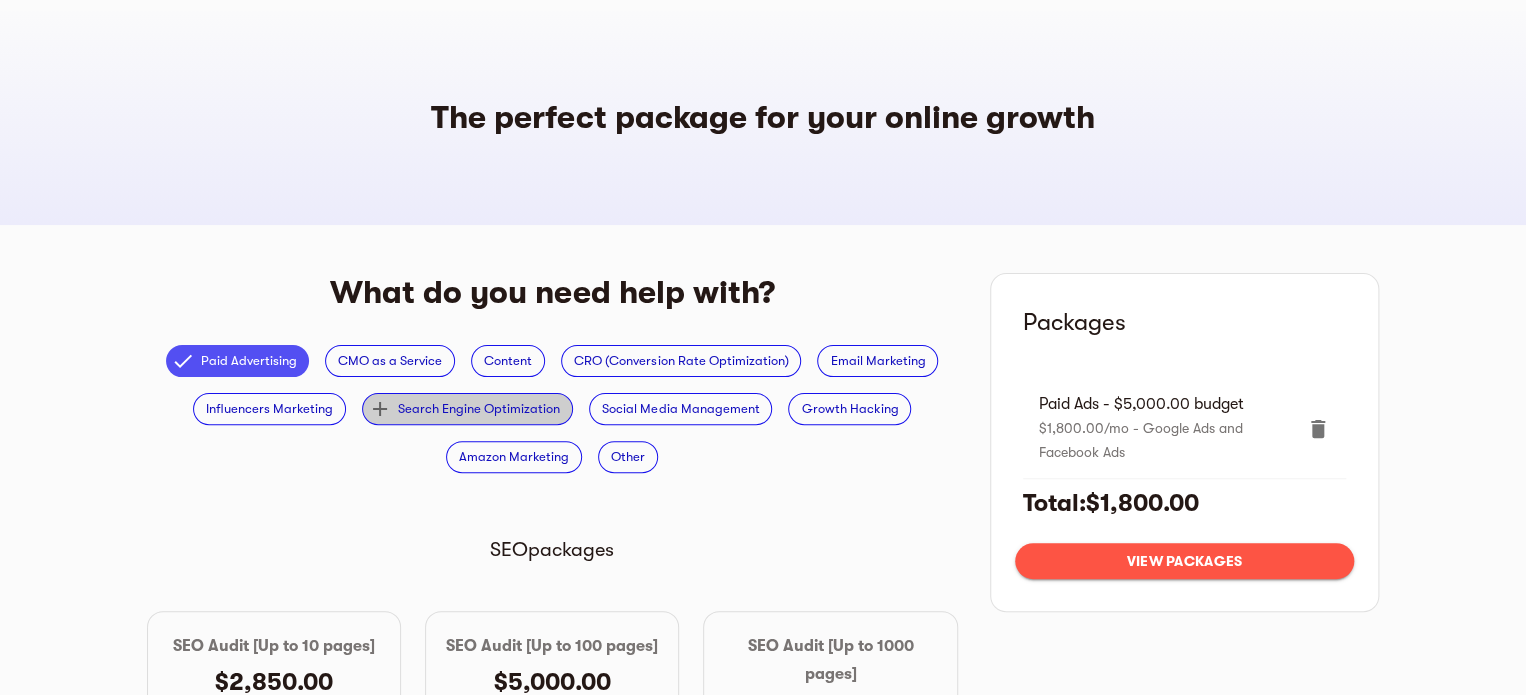 scroll, scrollTop: 253, scrollLeft: 0, axis: vertical 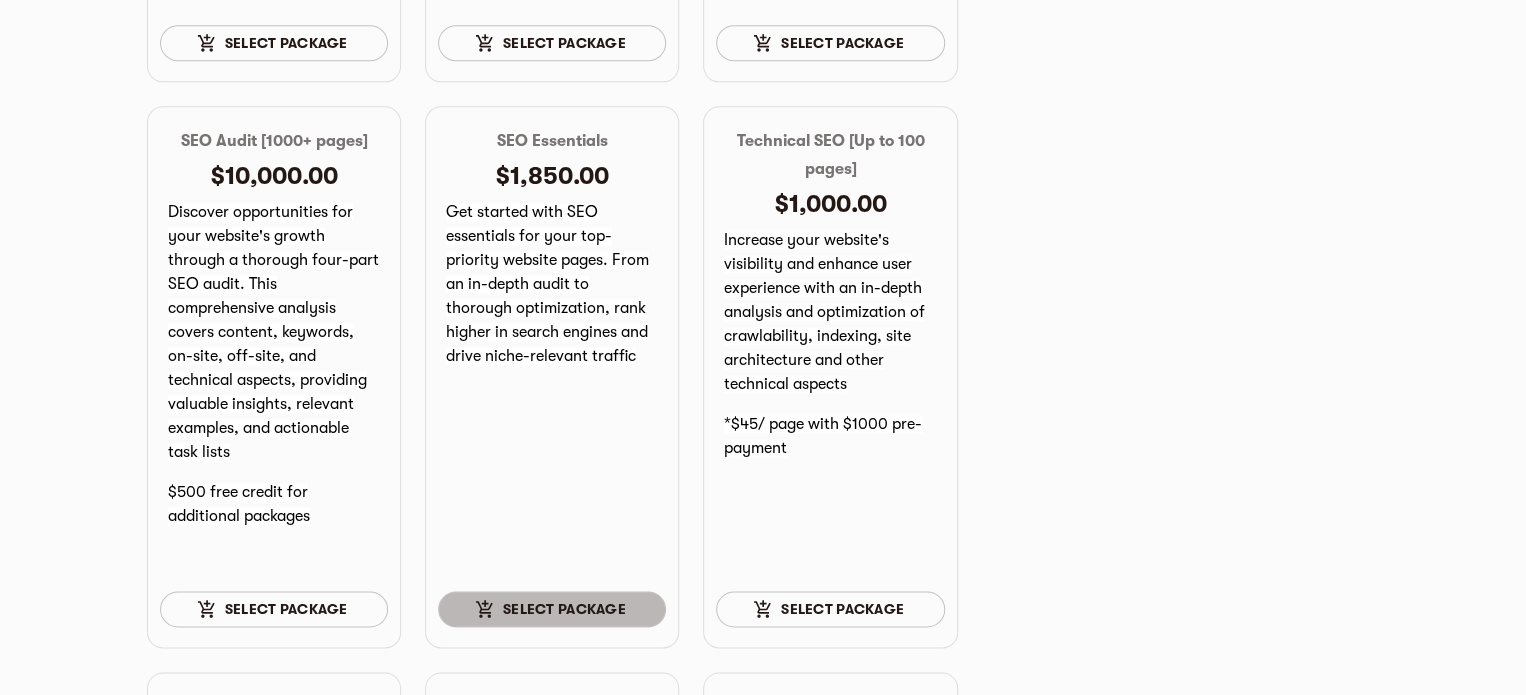 click on "Select package" at bounding box center (552, 609) 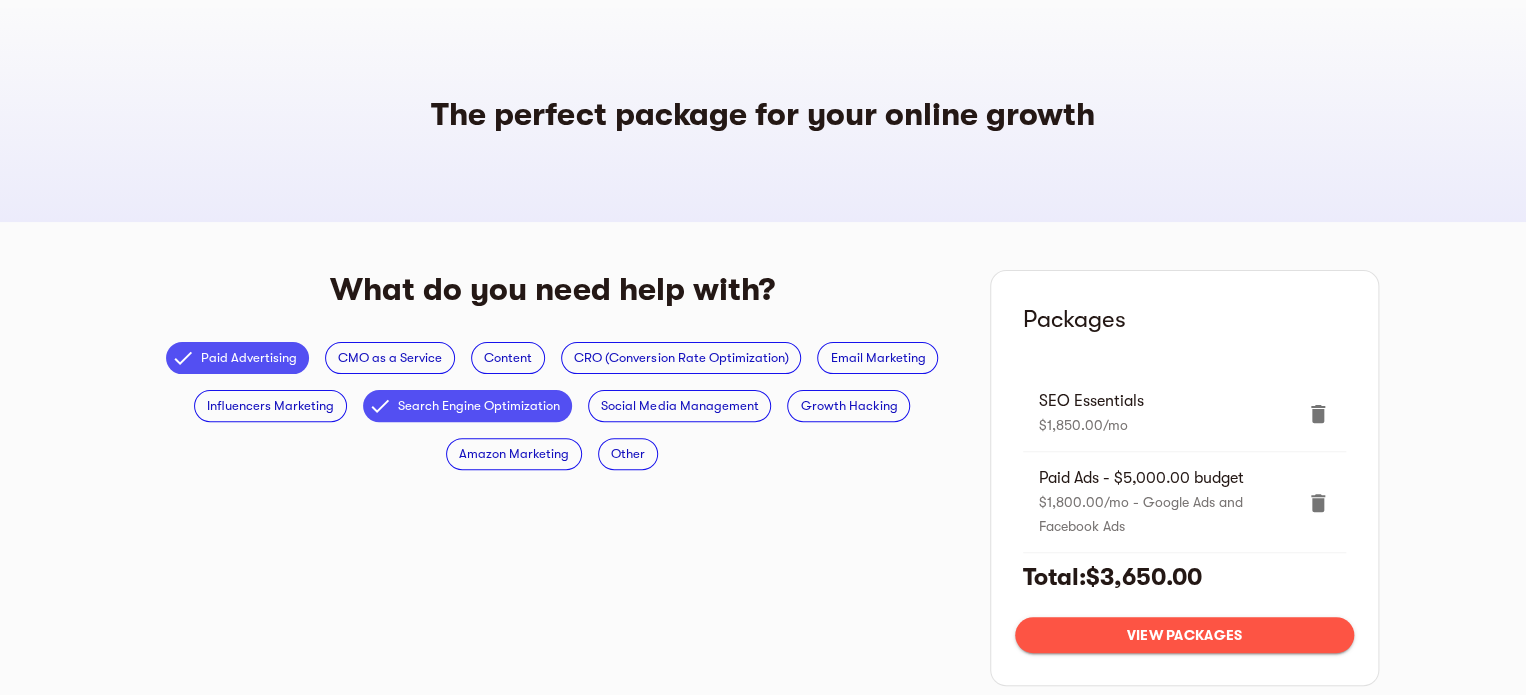 scroll, scrollTop: 130, scrollLeft: 0, axis: vertical 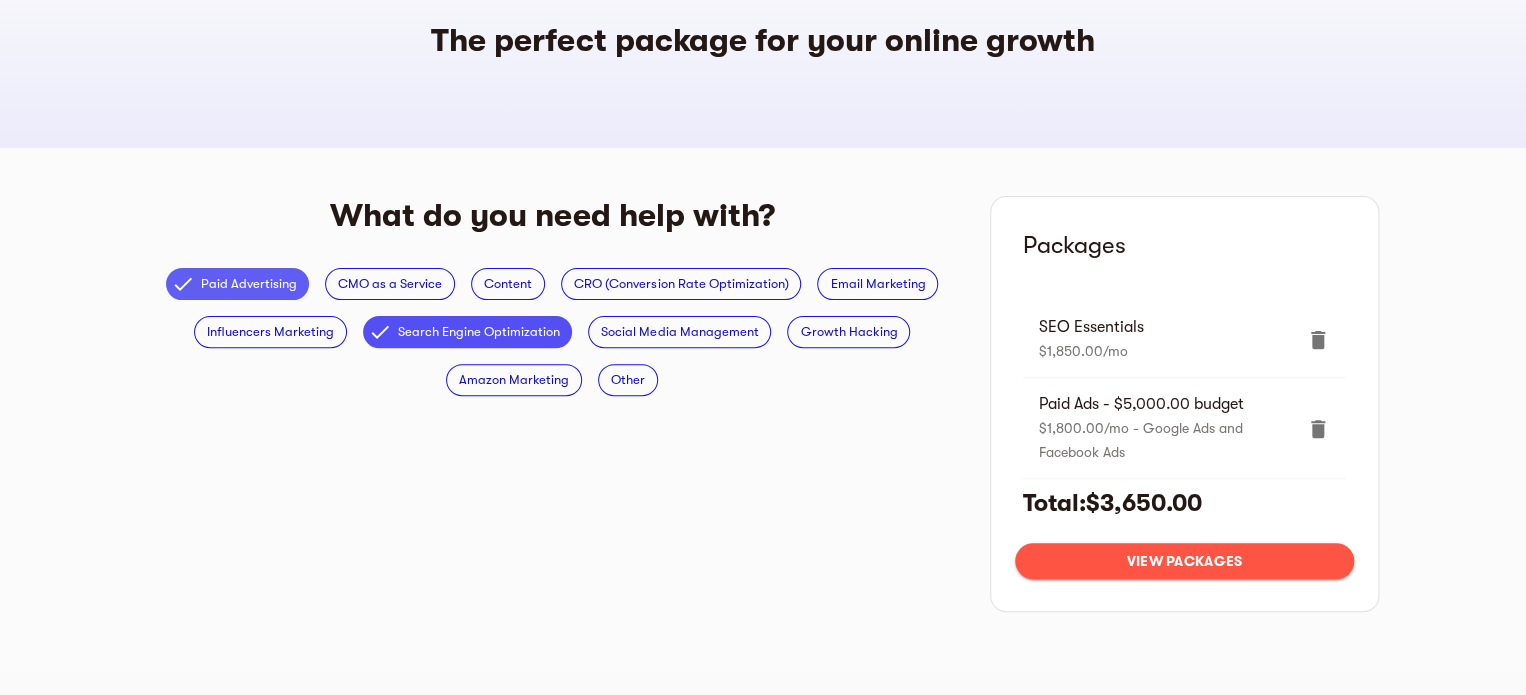 click on "Paid Advertising" at bounding box center (249, 284) 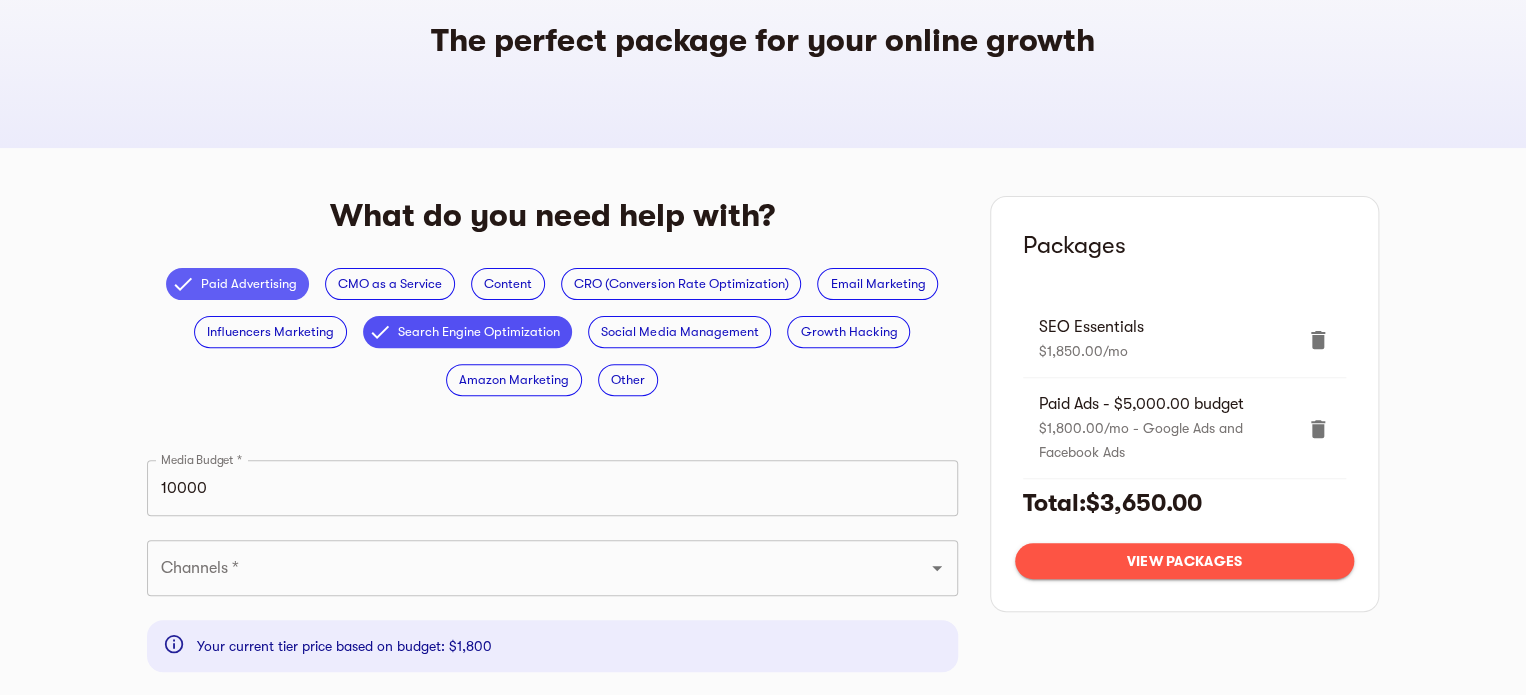 click on "Paid Advertising" at bounding box center (249, 284) 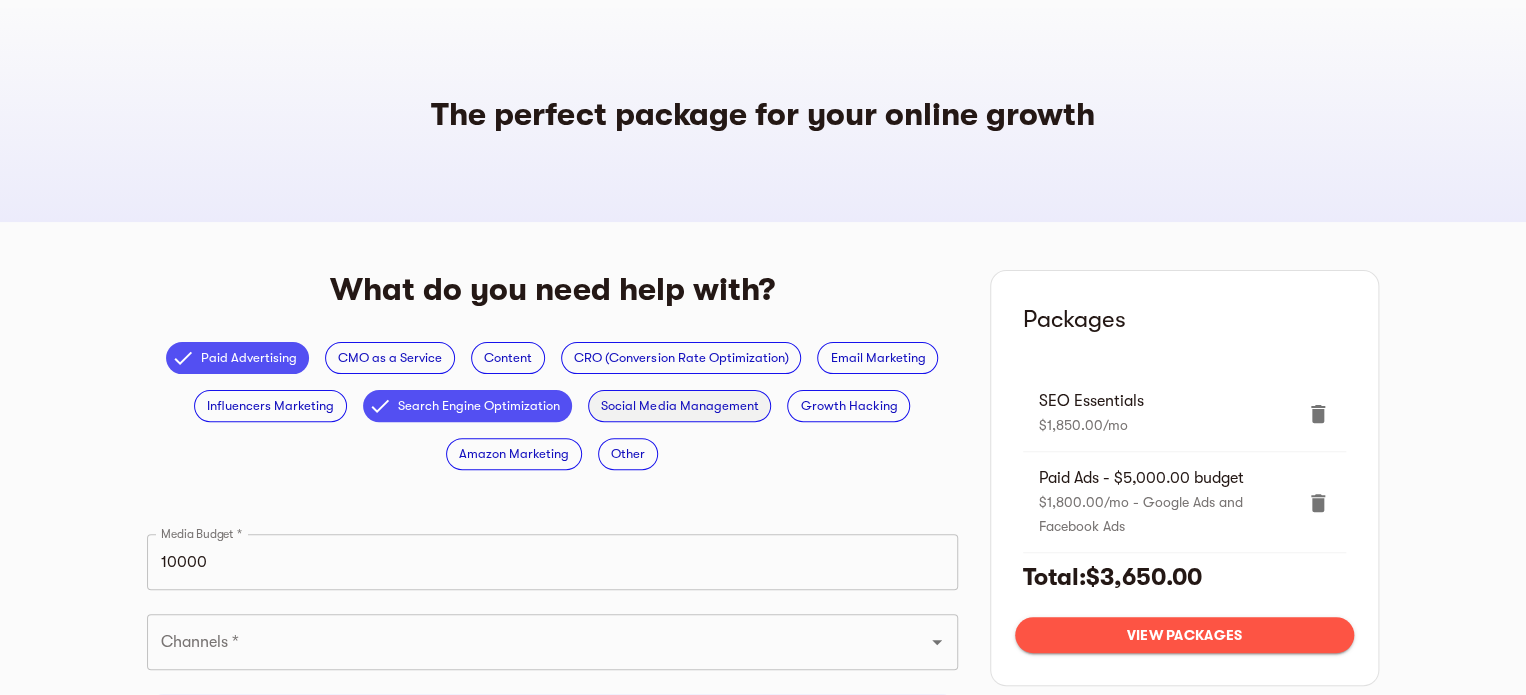 scroll, scrollTop: 100, scrollLeft: 0, axis: vertical 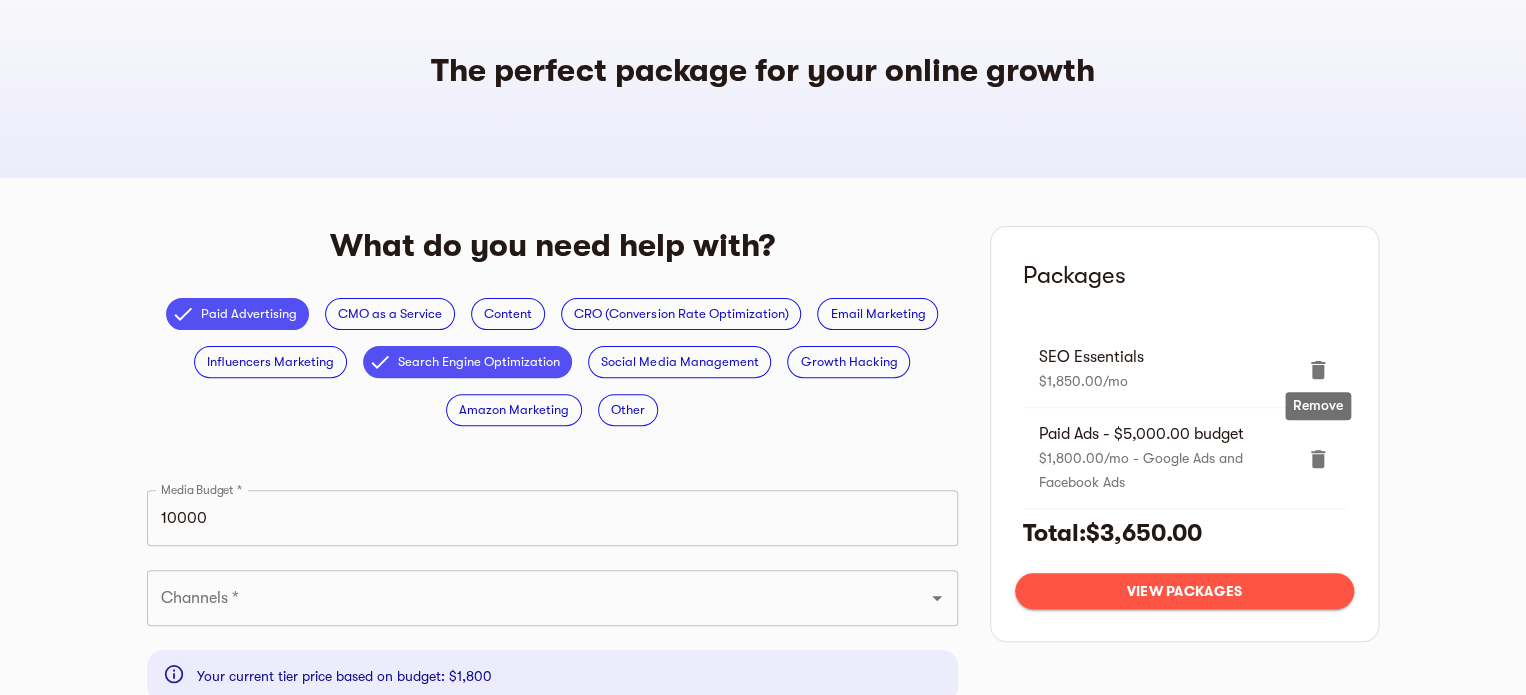 click 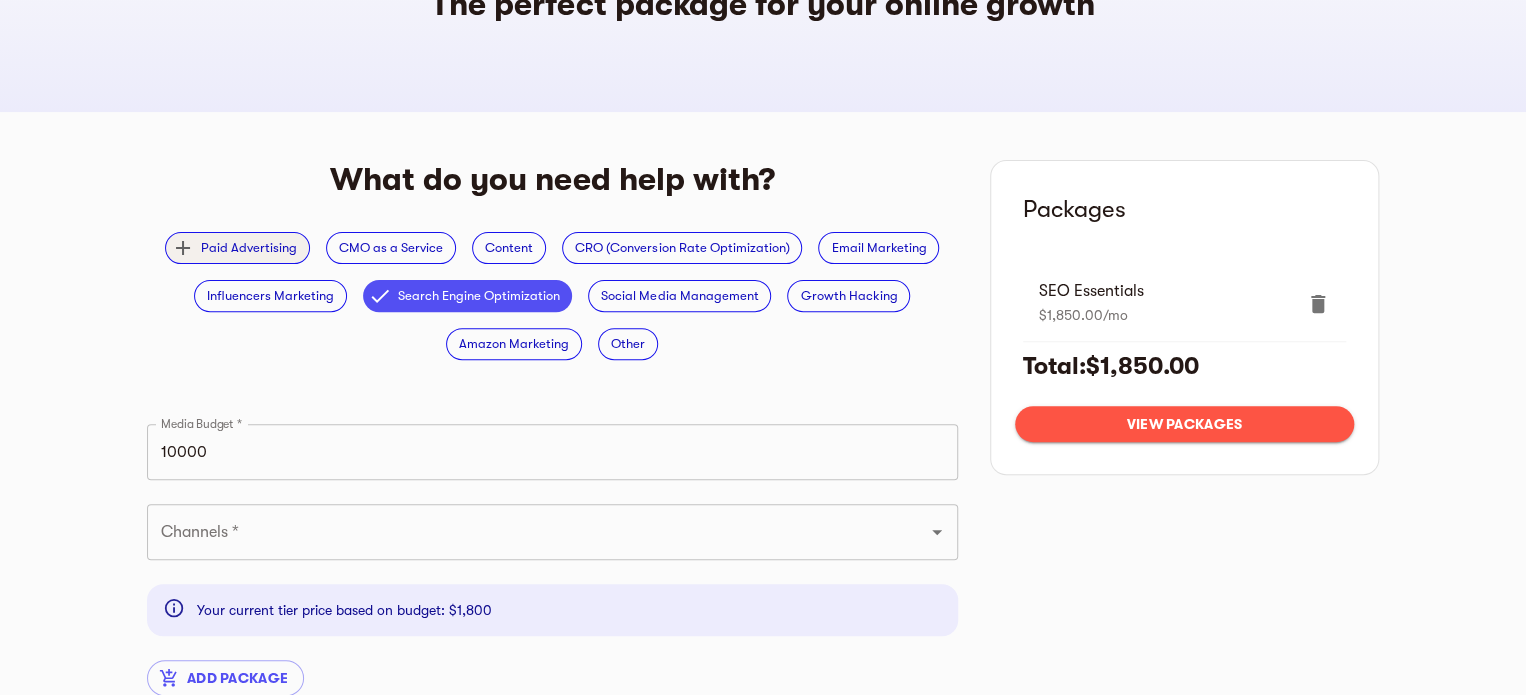 scroll, scrollTop: 250, scrollLeft: 0, axis: vertical 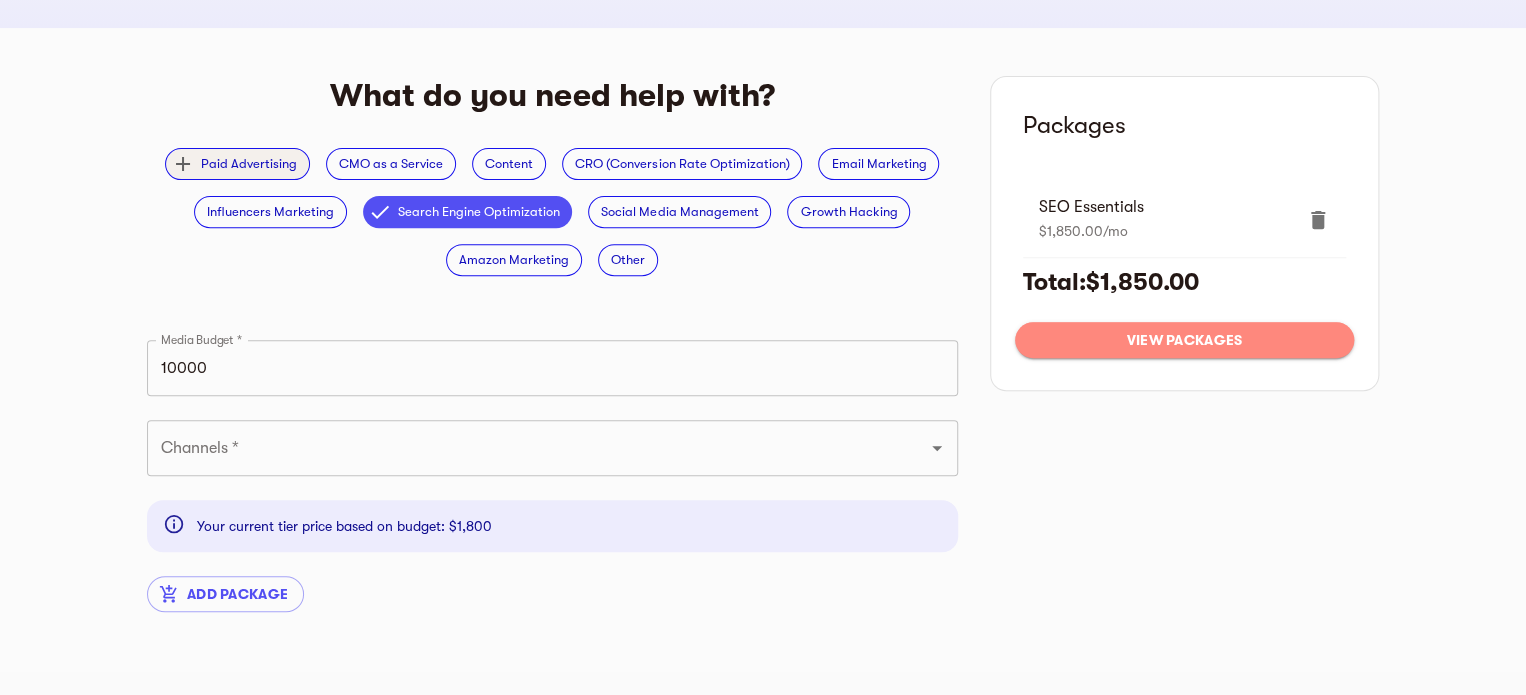 click on "View packages" at bounding box center (1184, 340) 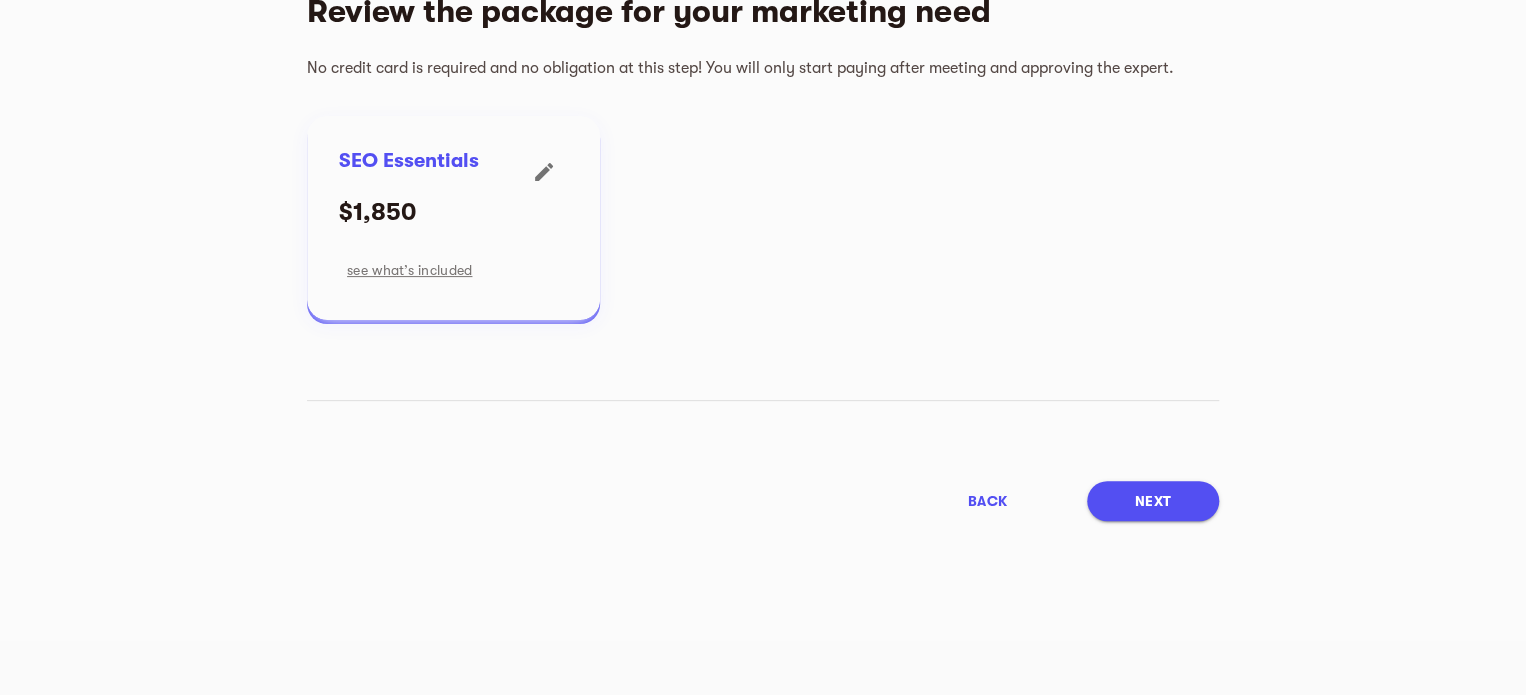 scroll, scrollTop: 136, scrollLeft: 0, axis: vertical 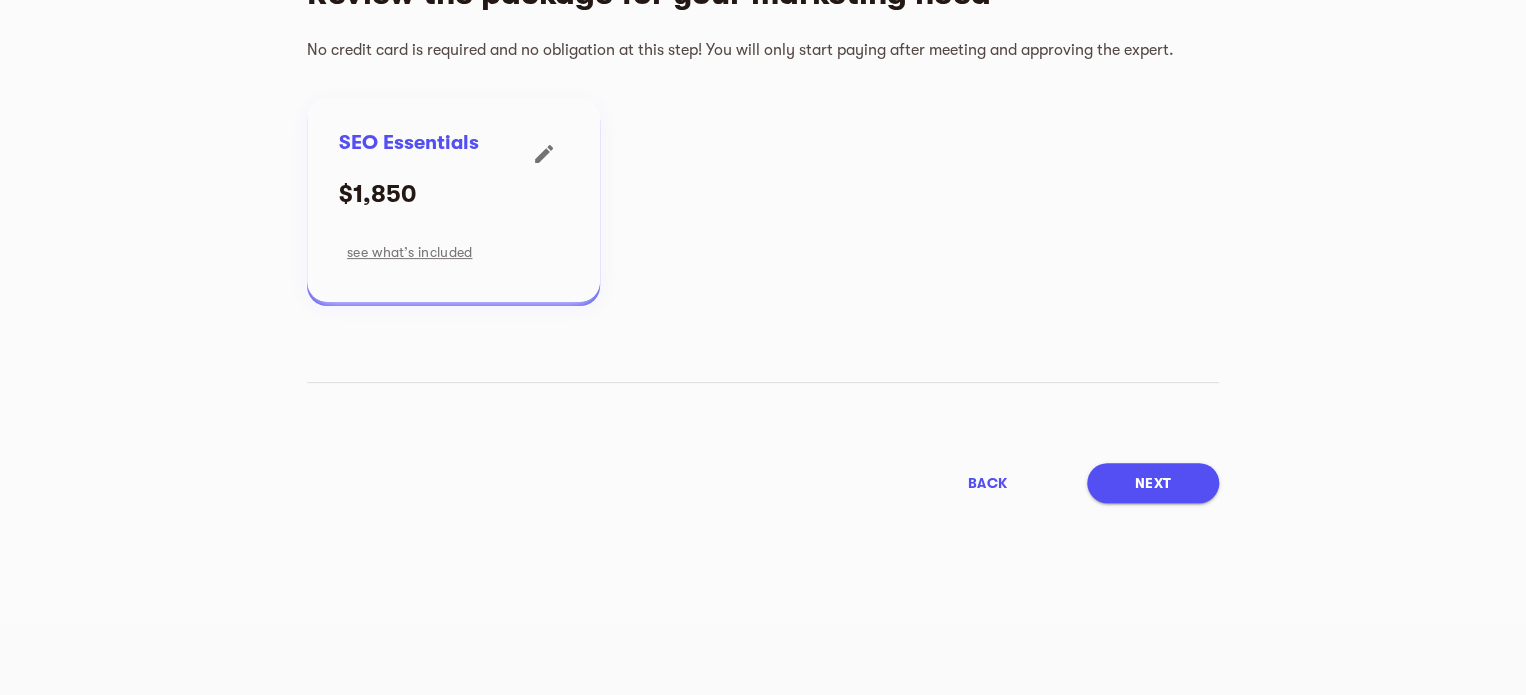 click on "Next" at bounding box center (1153, 483) 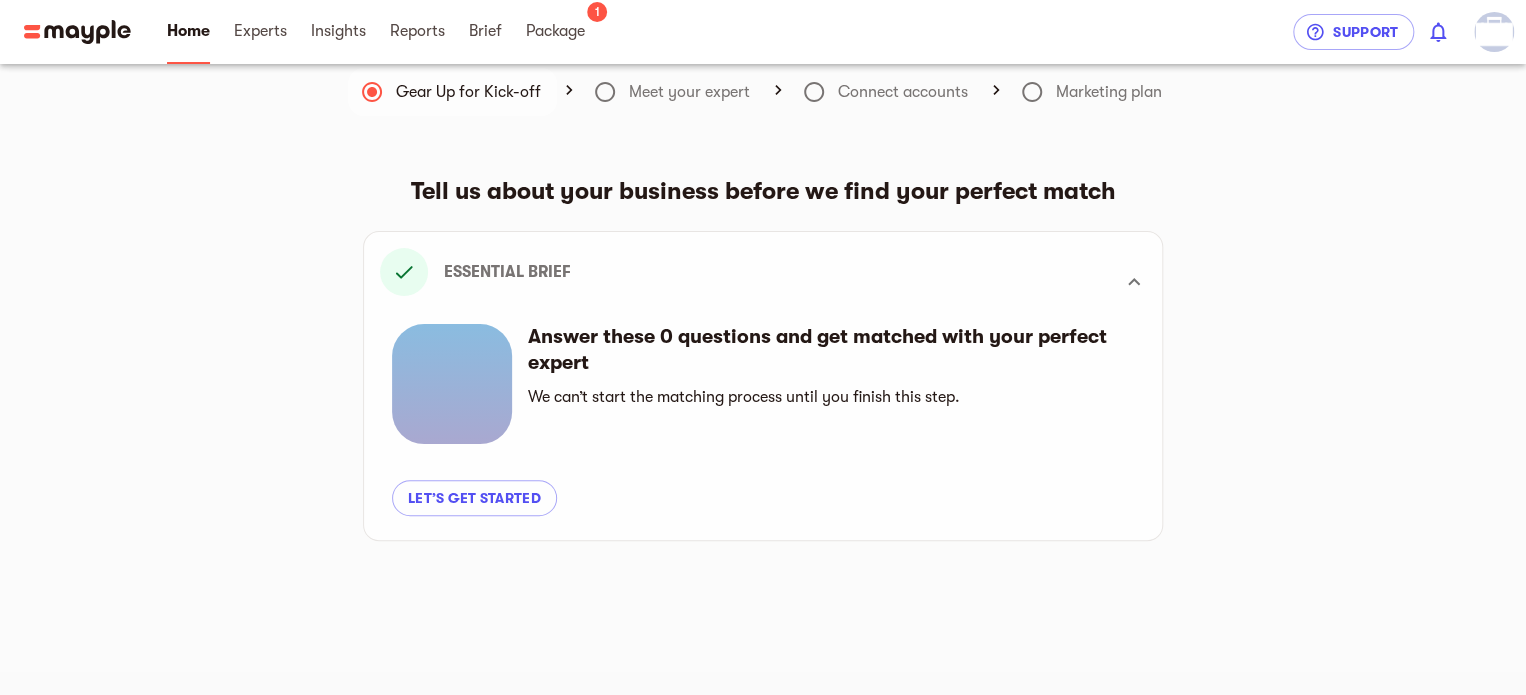 scroll, scrollTop: 0, scrollLeft: 0, axis: both 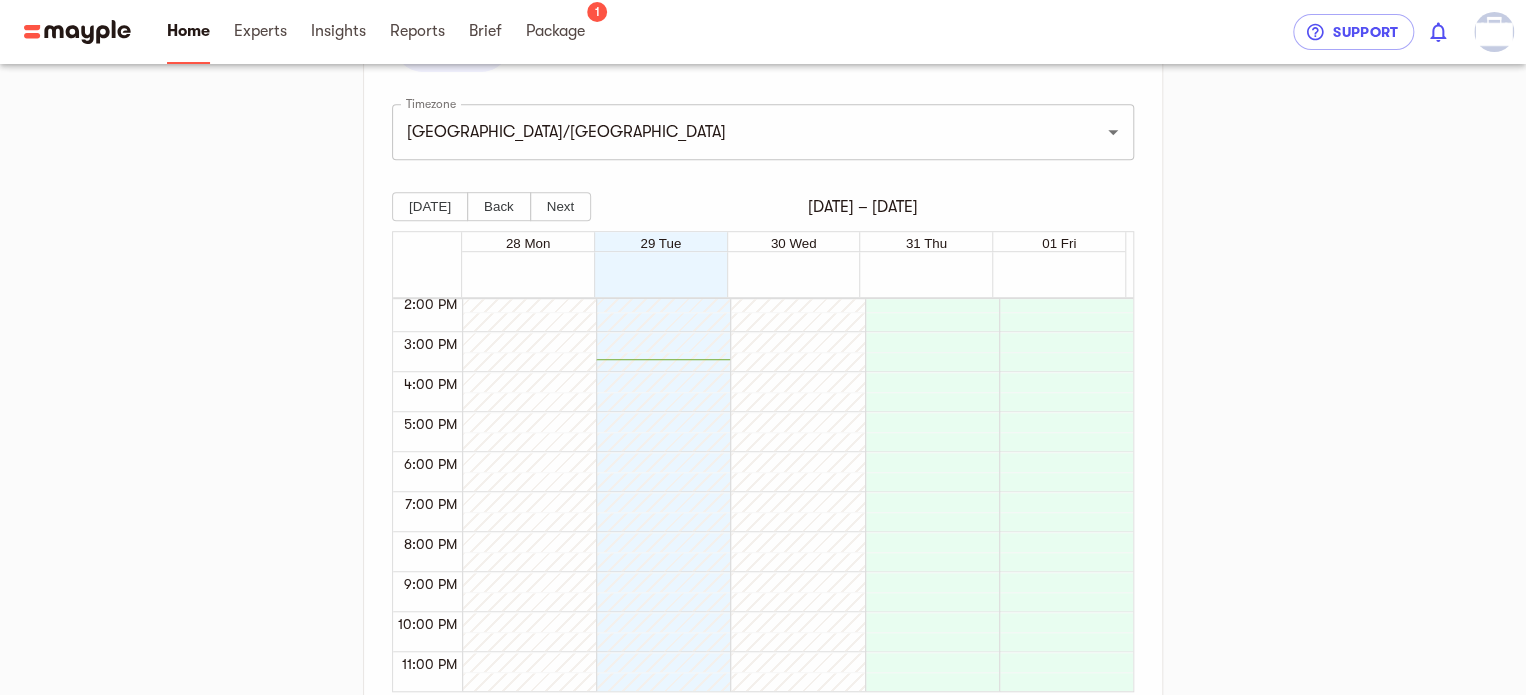 click on "Gear Up for Kick-off Meet your expert Connect accounts Marketing plan Our system is looking for your perfect match We are contacting the best-matched experts for your project, we will notify you once we have a match, and invite you to meet the expert meeting. The process usually takes less than 48 hours. How does it work? We approach at least 3 top experts that all will be a great fit for your project. Experts have  24 hours  to review your brief and submit their application. We carefully review each application and select the best one for your project. Let's meet! Please select your availability to meet your expert. Kindly provide as many time slots as possible to ensure you can meet your match as soon as possible. Timezone Asia/Jerusalem Timezone Today Back Next July 28 – August 01 28 Mon 29 Tue 30 Wed 31 Thu 01 Fri 12:00 AM 1:00 AM 2:00 AM 3:00 AM 4:00 AM 5:00 AM 6:00 AM 7:00 AM 8:00 AM 9:00 AM 10:00 AM 11:00 AM 12:00 PM 1:00 PM 2:00 PM 3:00 PM 4:00 PM 5:00 PM 6:00 PM 7:00 PM 8:00 PM 9:00 PM 10:00 PM" at bounding box center (763, 253) 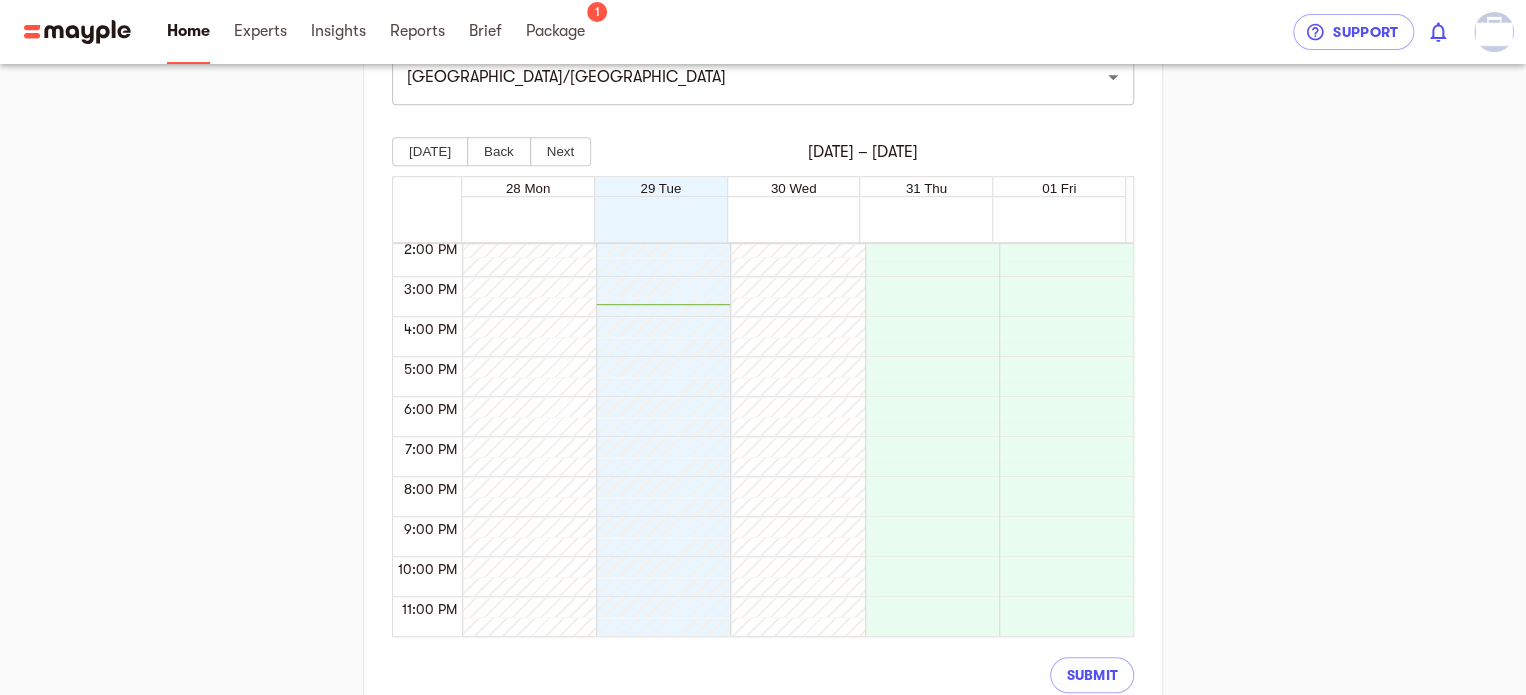 scroll, scrollTop: 600, scrollLeft: 0, axis: vertical 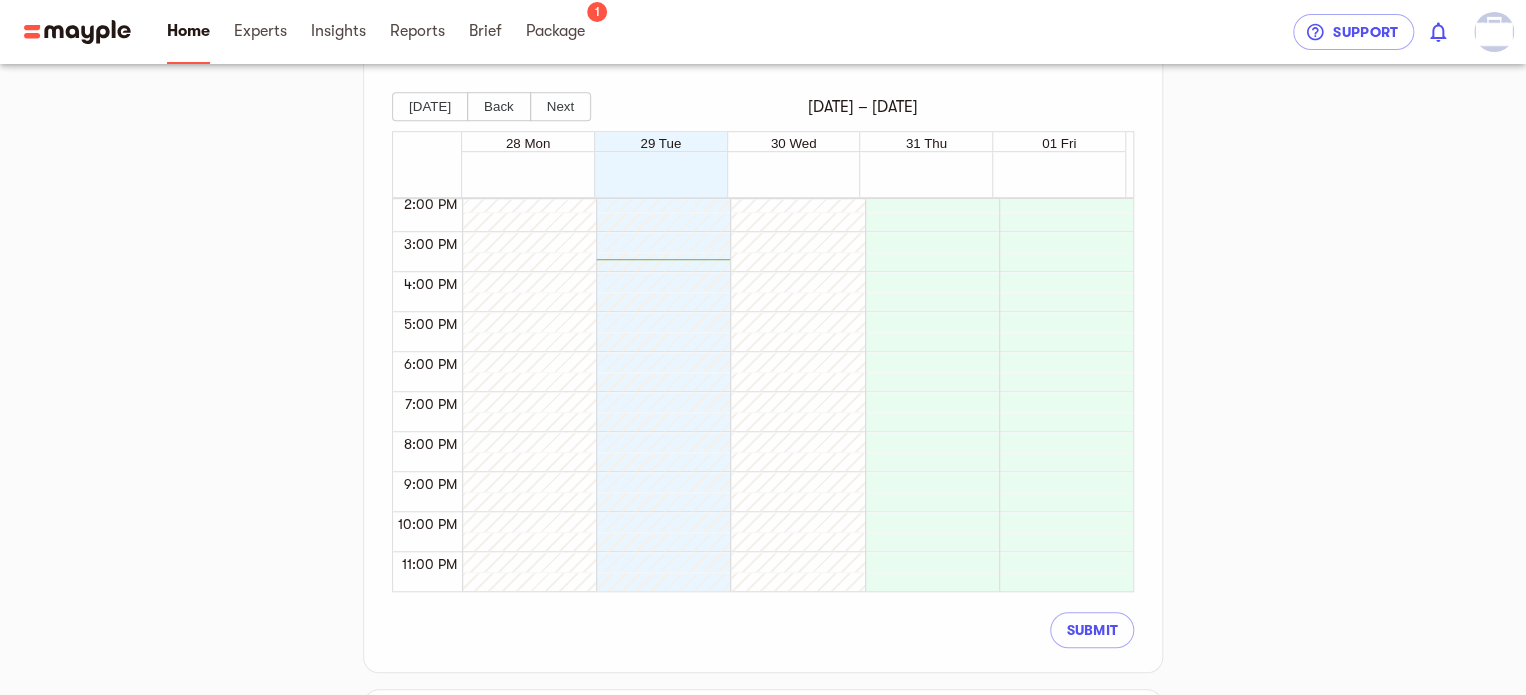 click at bounding box center (792, 112) 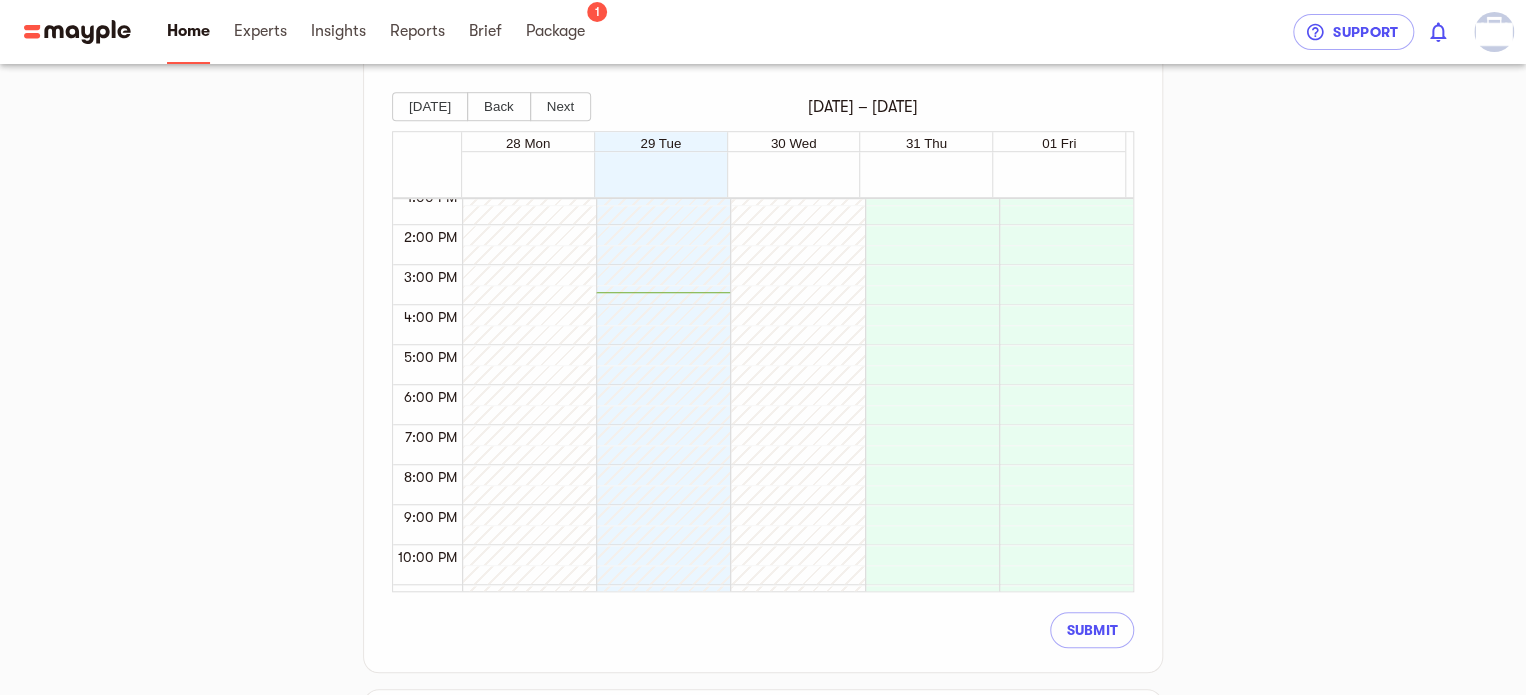 scroll, scrollTop: 567, scrollLeft: 0, axis: vertical 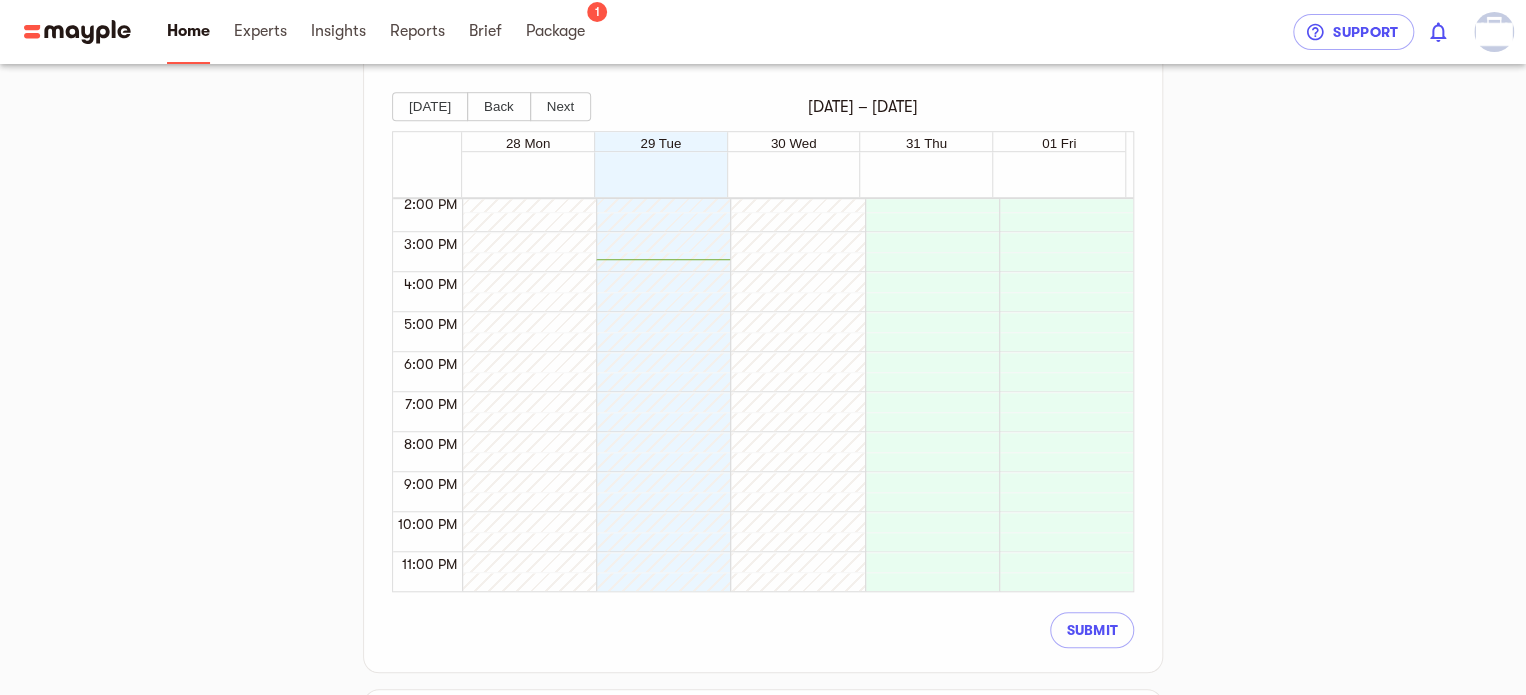 click at bounding box center [927, 112] 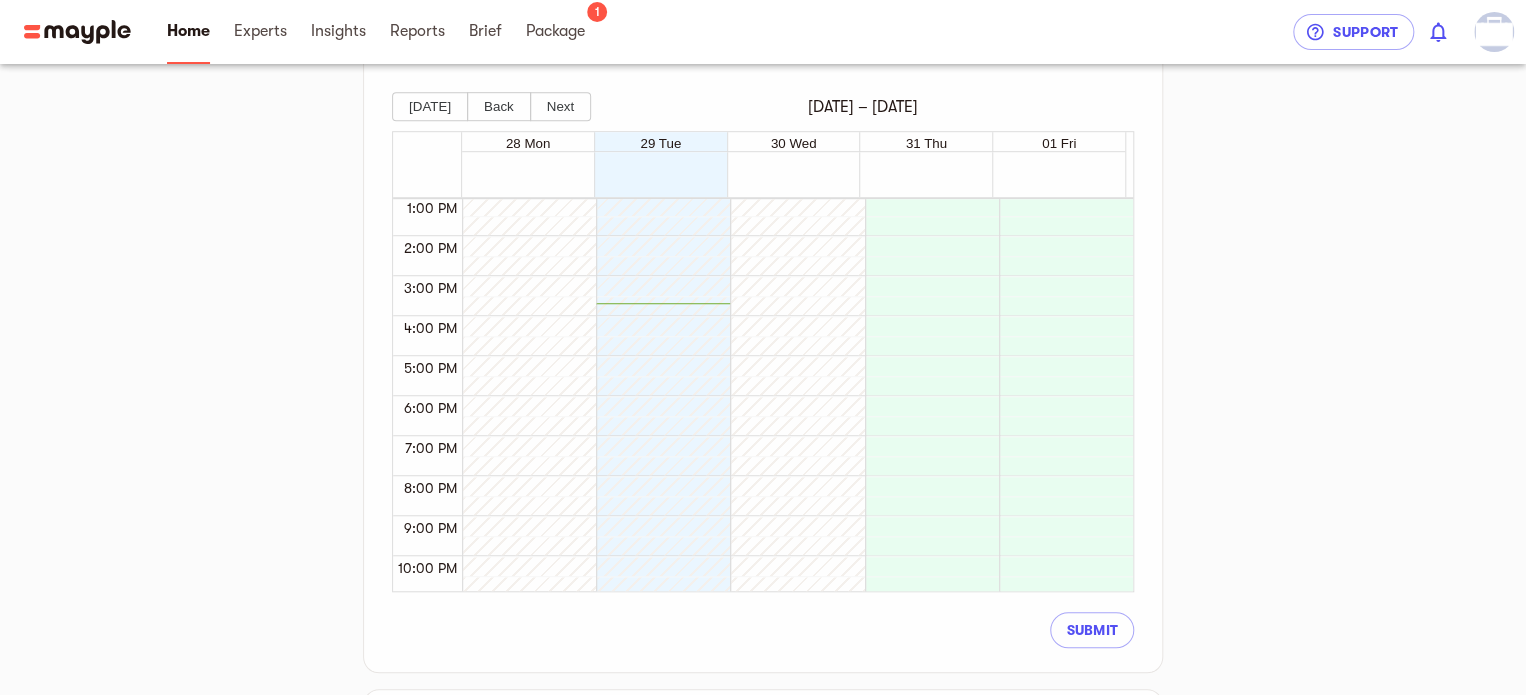 scroll, scrollTop: 567, scrollLeft: 0, axis: vertical 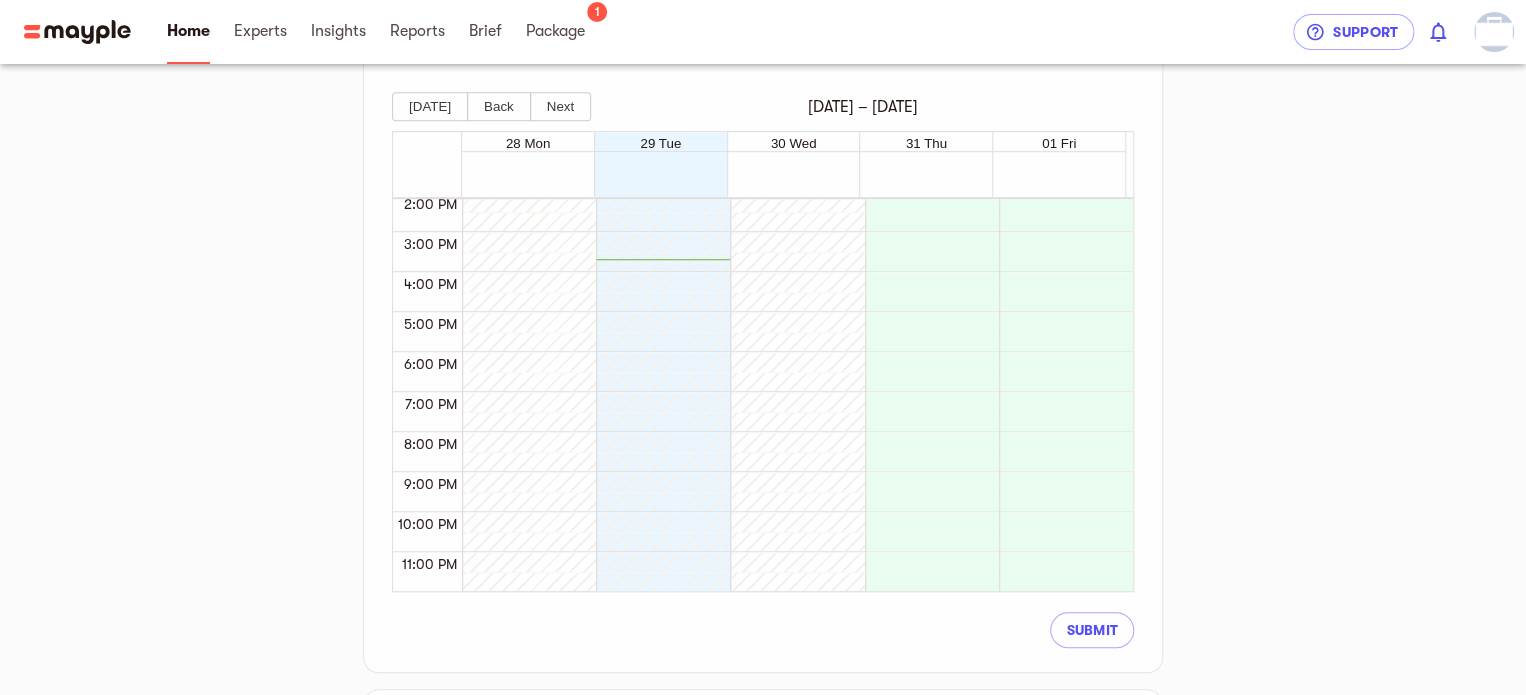 click at bounding box center (658, 112) 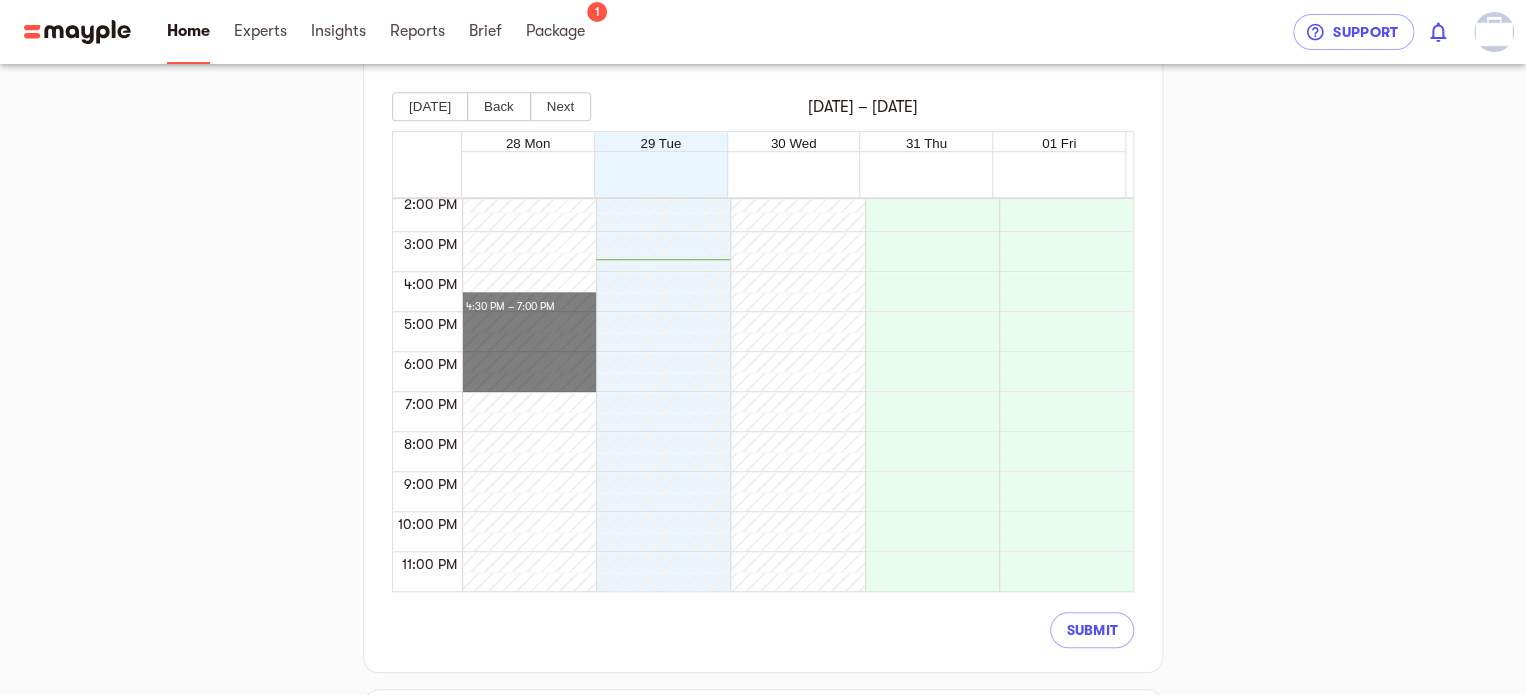 drag, startPoint x: 557, startPoint y: 295, endPoint x: 565, endPoint y: 377, distance: 82.38932 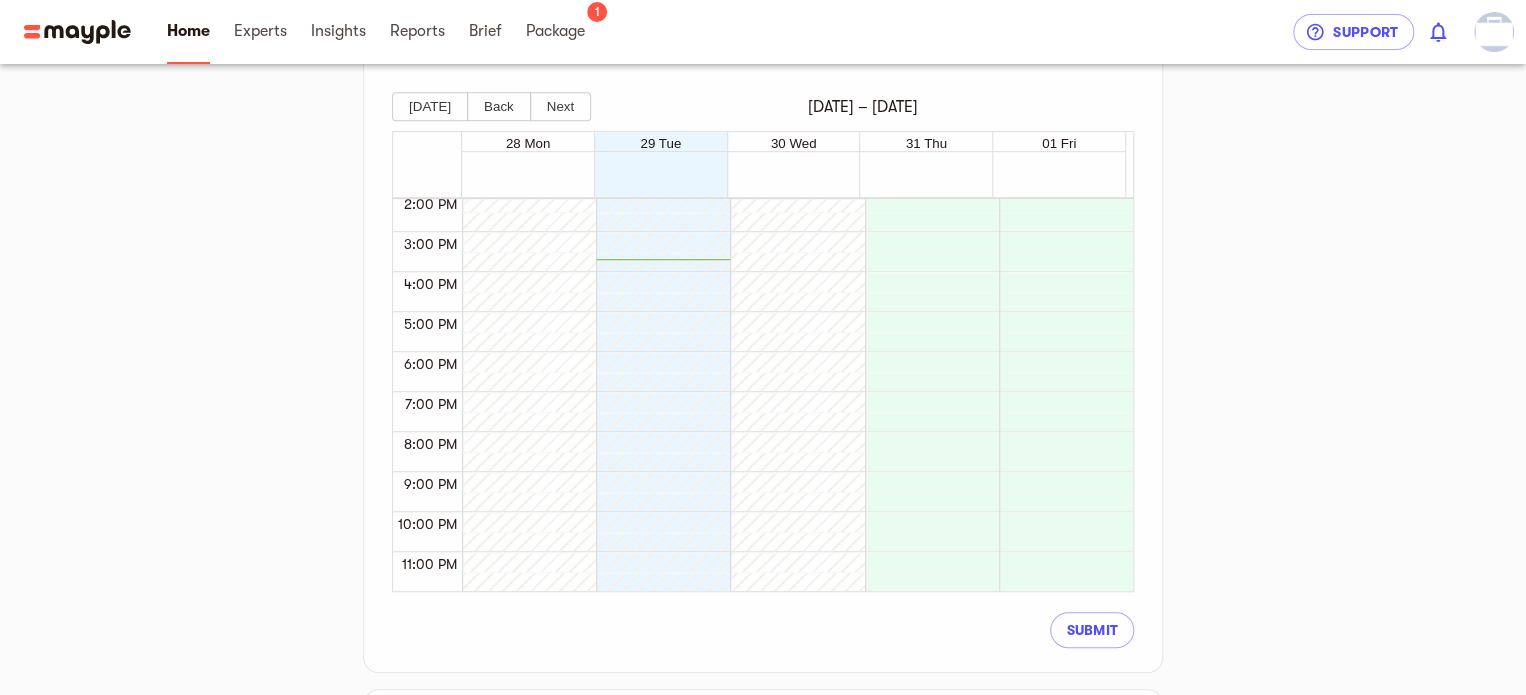 click at bounding box center (658, 112) 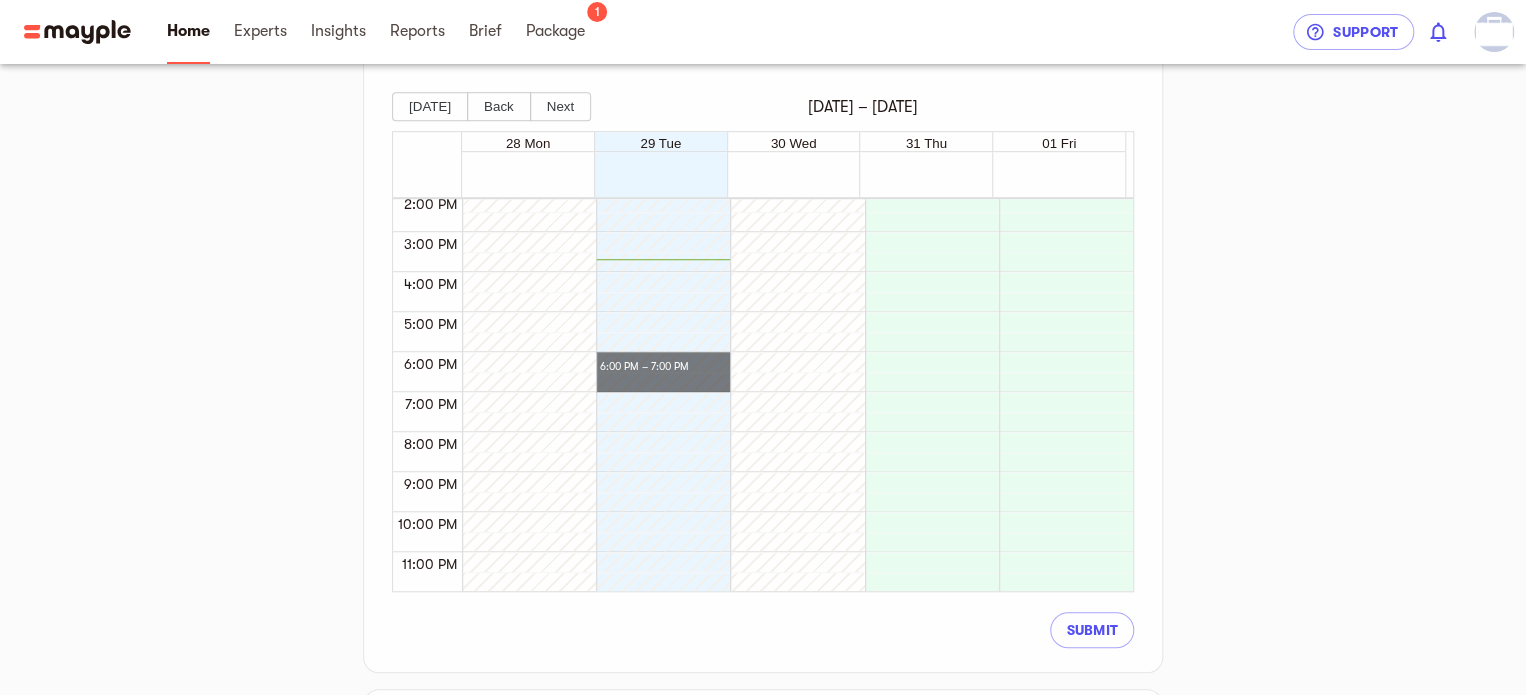 drag, startPoint x: 660, startPoint y: 375, endPoint x: 651, endPoint y: 355, distance: 21.931713 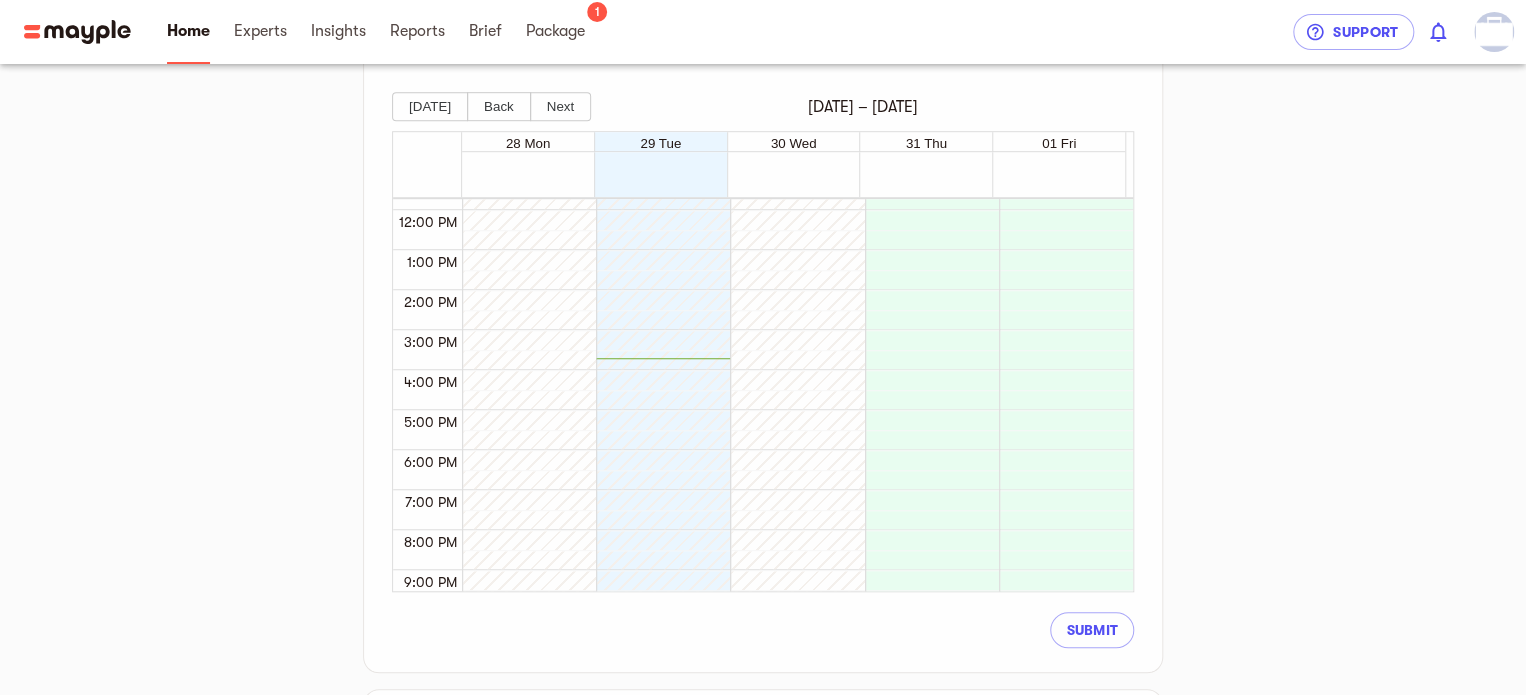 scroll, scrollTop: 467, scrollLeft: 0, axis: vertical 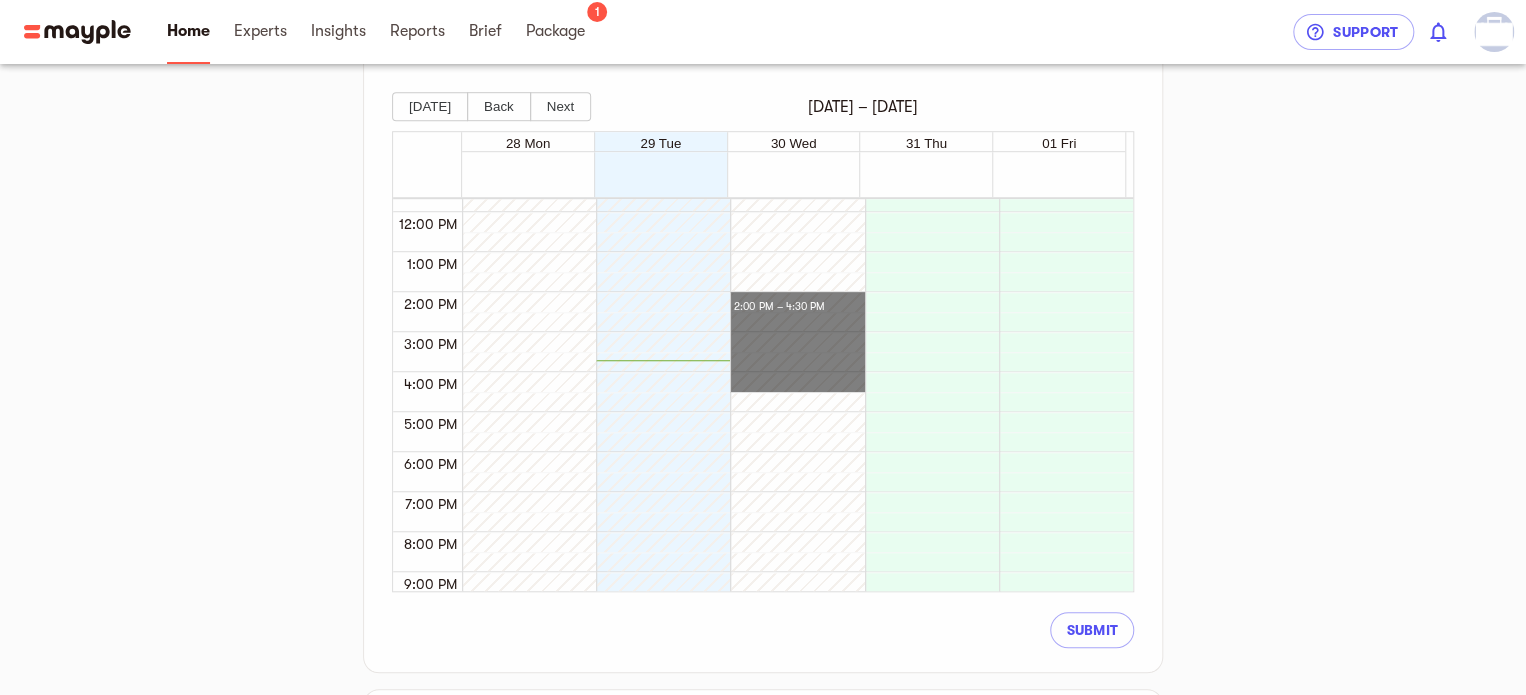 drag, startPoint x: 804, startPoint y: 297, endPoint x: 817, endPoint y: 383, distance: 86.977005 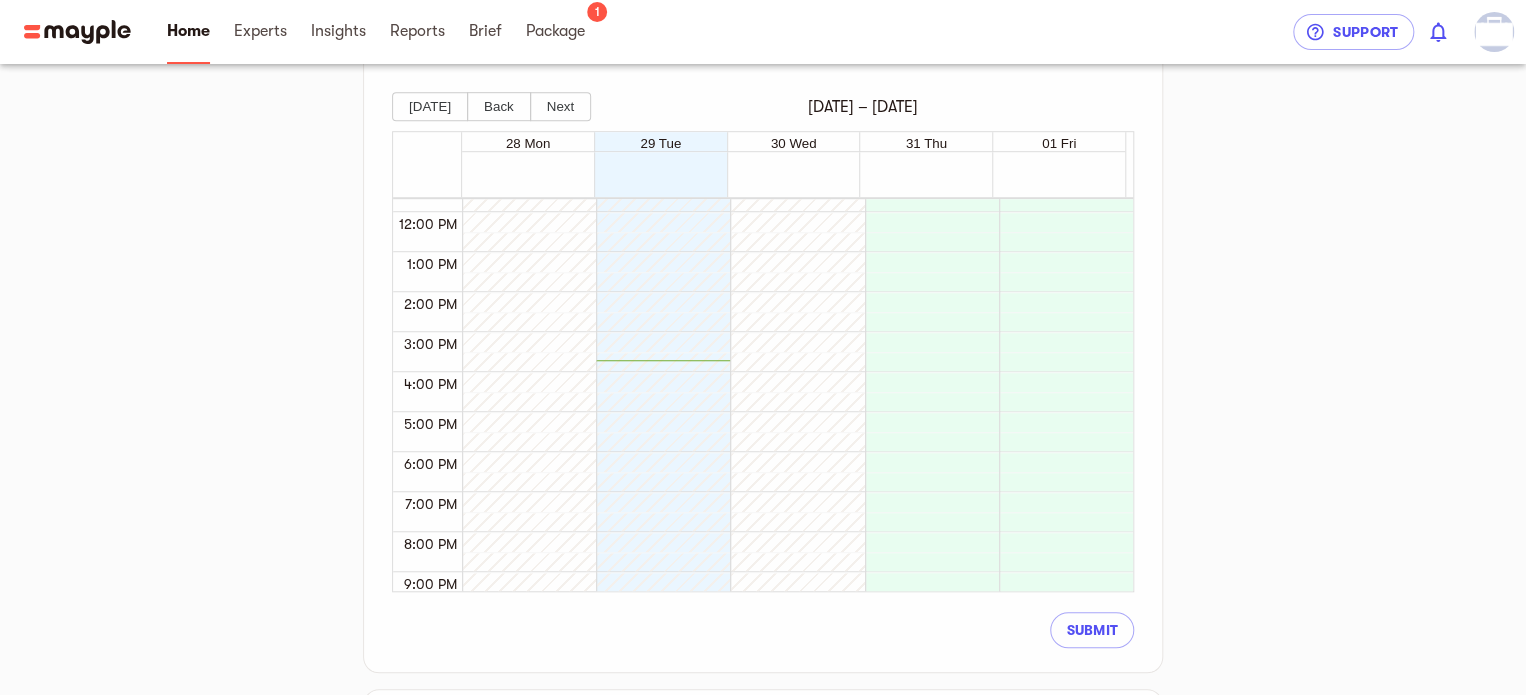 click at bounding box center [792, 212] 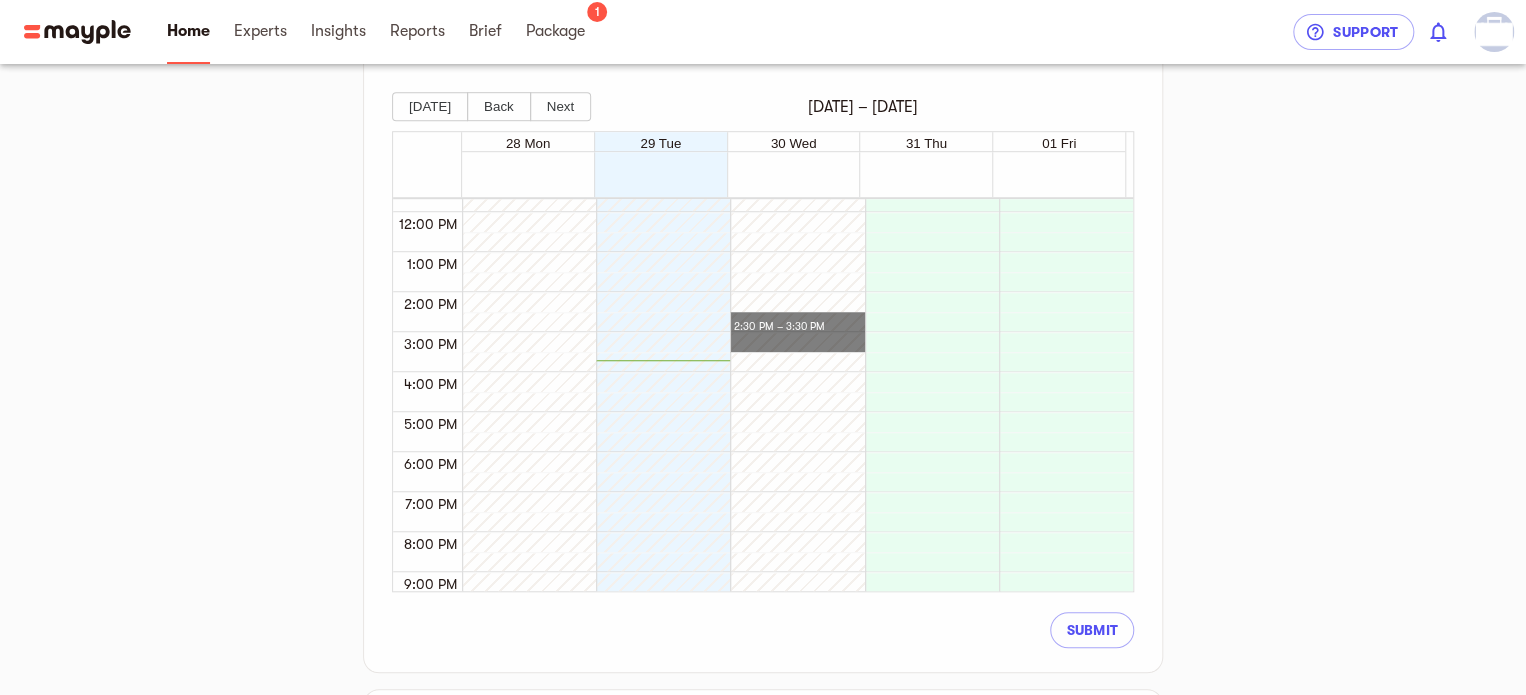 drag, startPoint x: 806, startPoint y: 315, endPoint x: 811, endPoint y: 324, distance: 10.29563 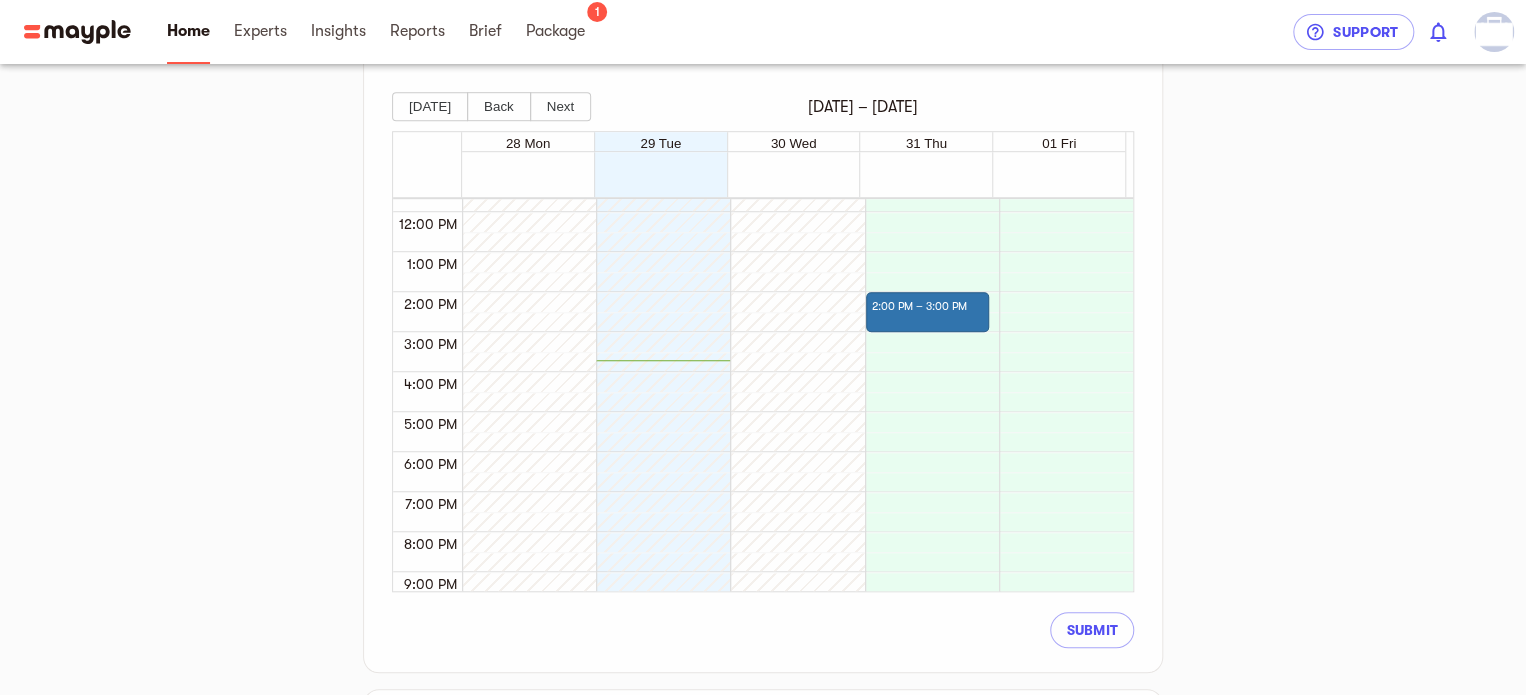 click on "2:00 PM – 3:00 PM" at bounding box center [927, 212] 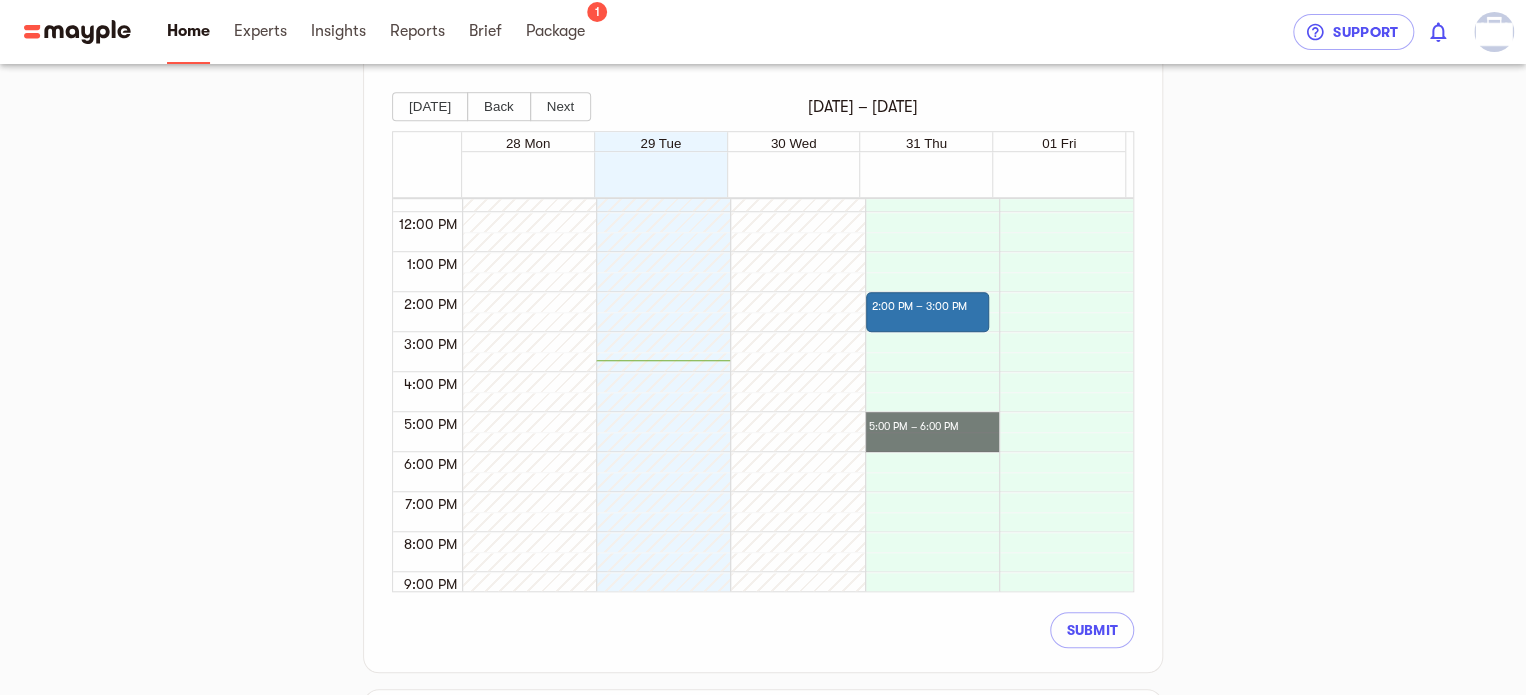 drag, startPoint x: 924, startPoint y: 425, endPoint x: 928, endPoint y: 444, distance: 19.416489 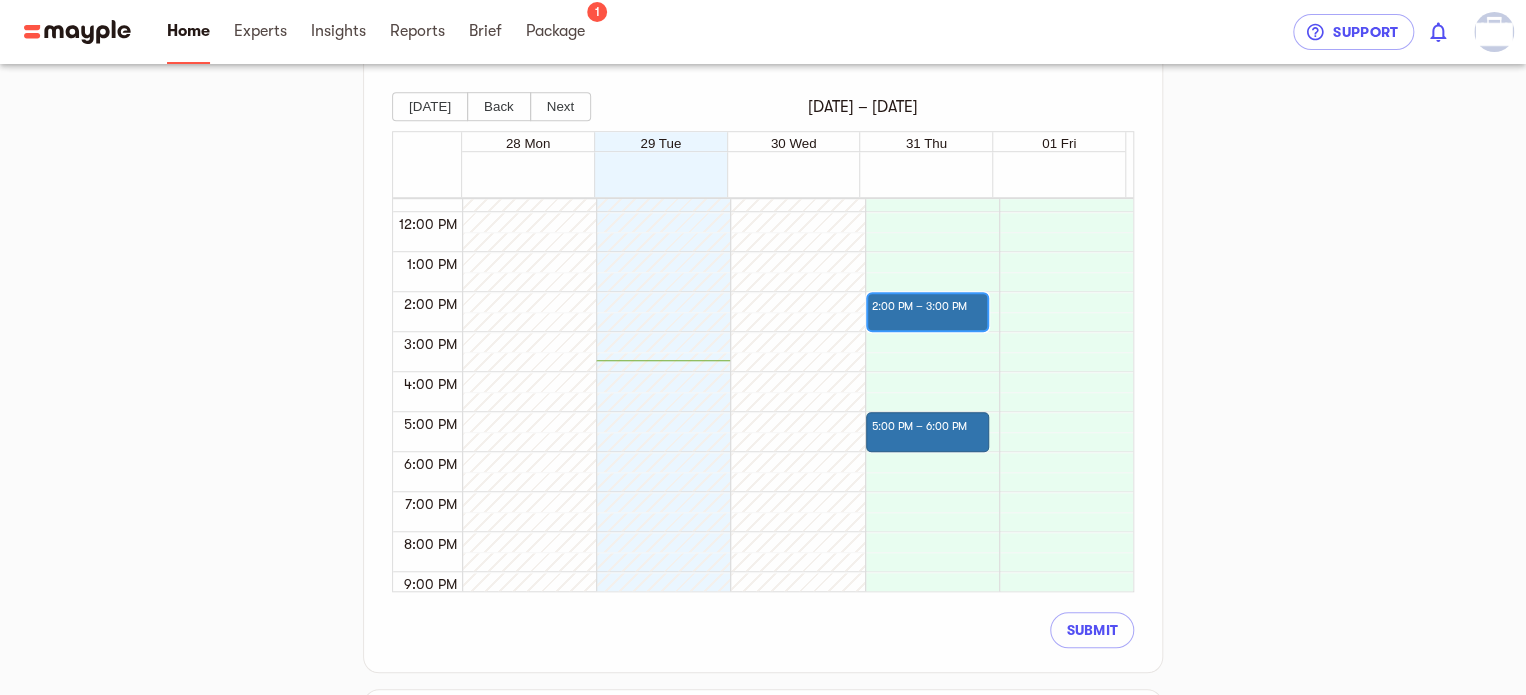 click on "2:00 PM – 3:00 PM" at bounding box center [922, 307] 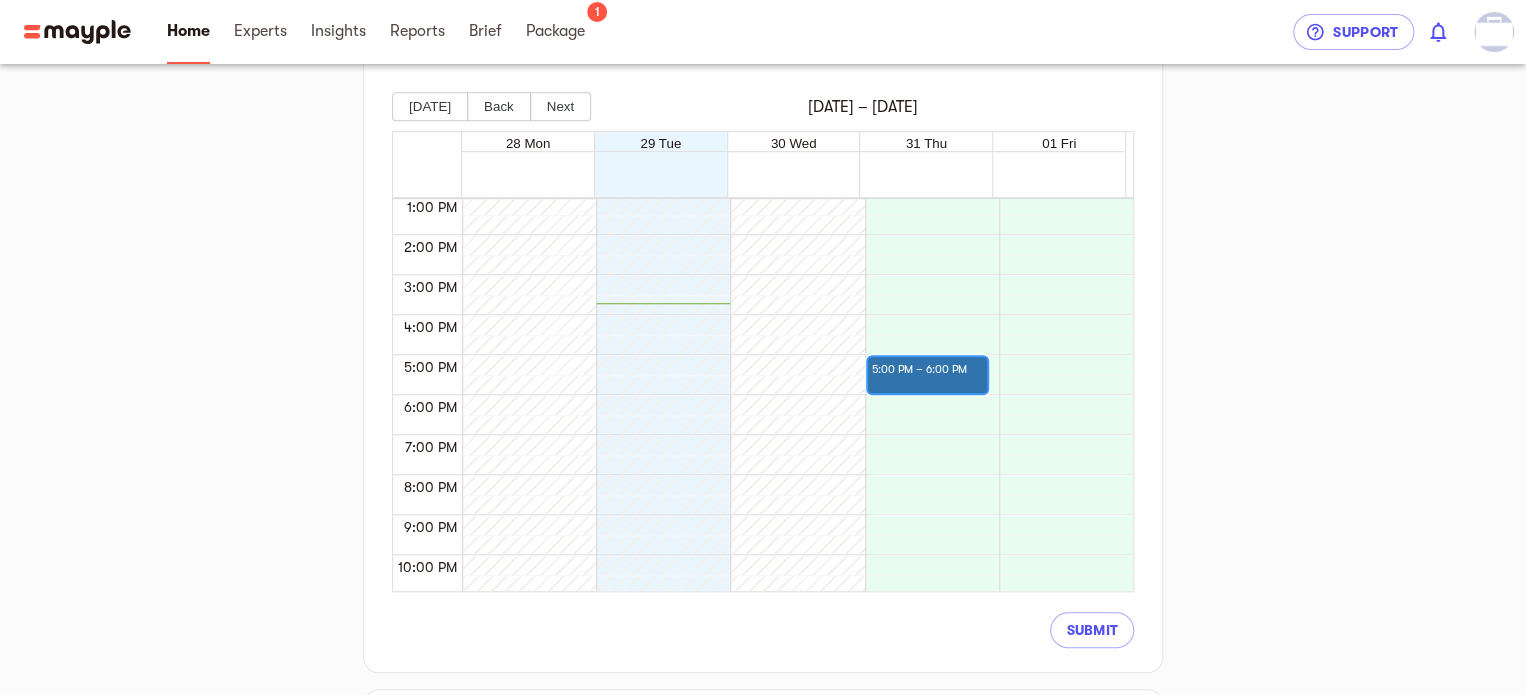 scroll, scrollTop: 567, scrollLeft: 0, axis: vertical 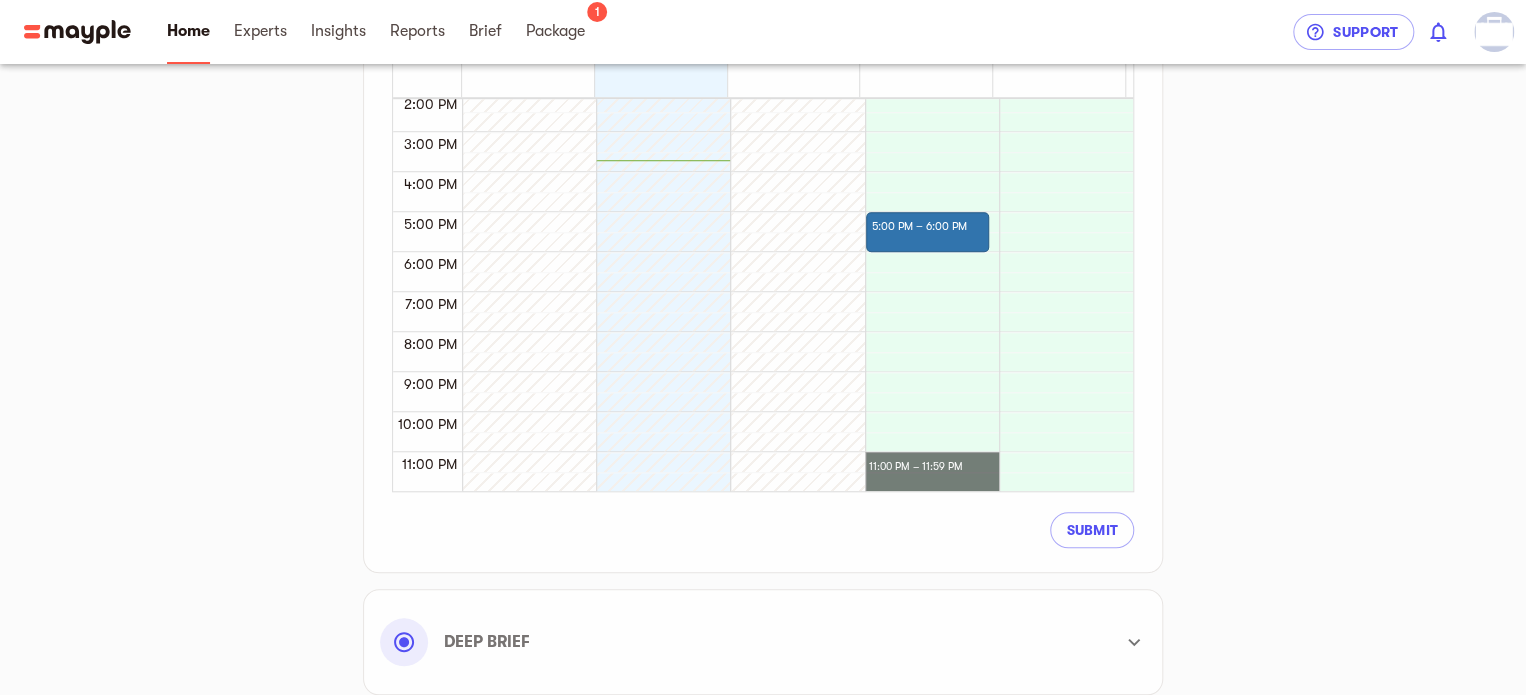 drag, startPoint x: 930, startPoint y: 468, endPoint x: 930, endPoint y: 487, distance: 19 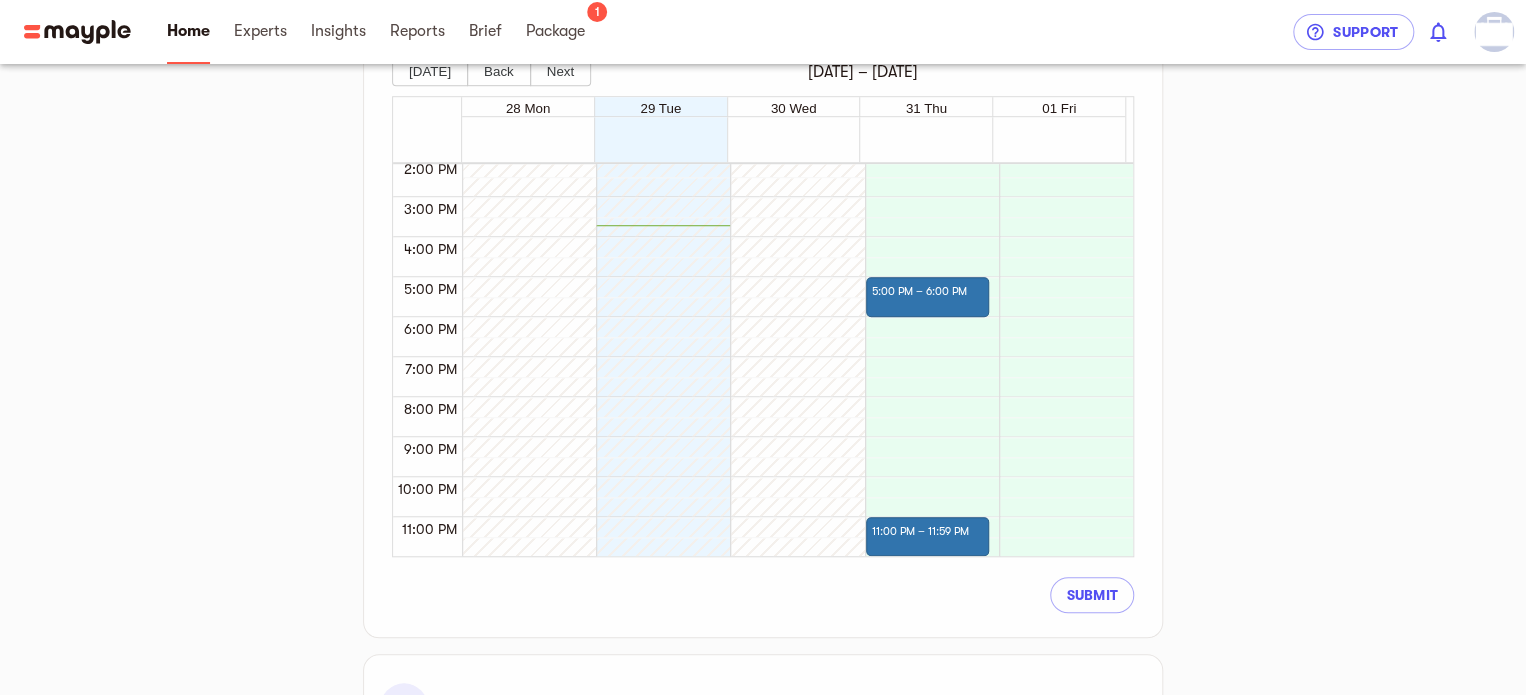 scroll, scrollTop: 600, scrollLeft: 0, axis: vertical 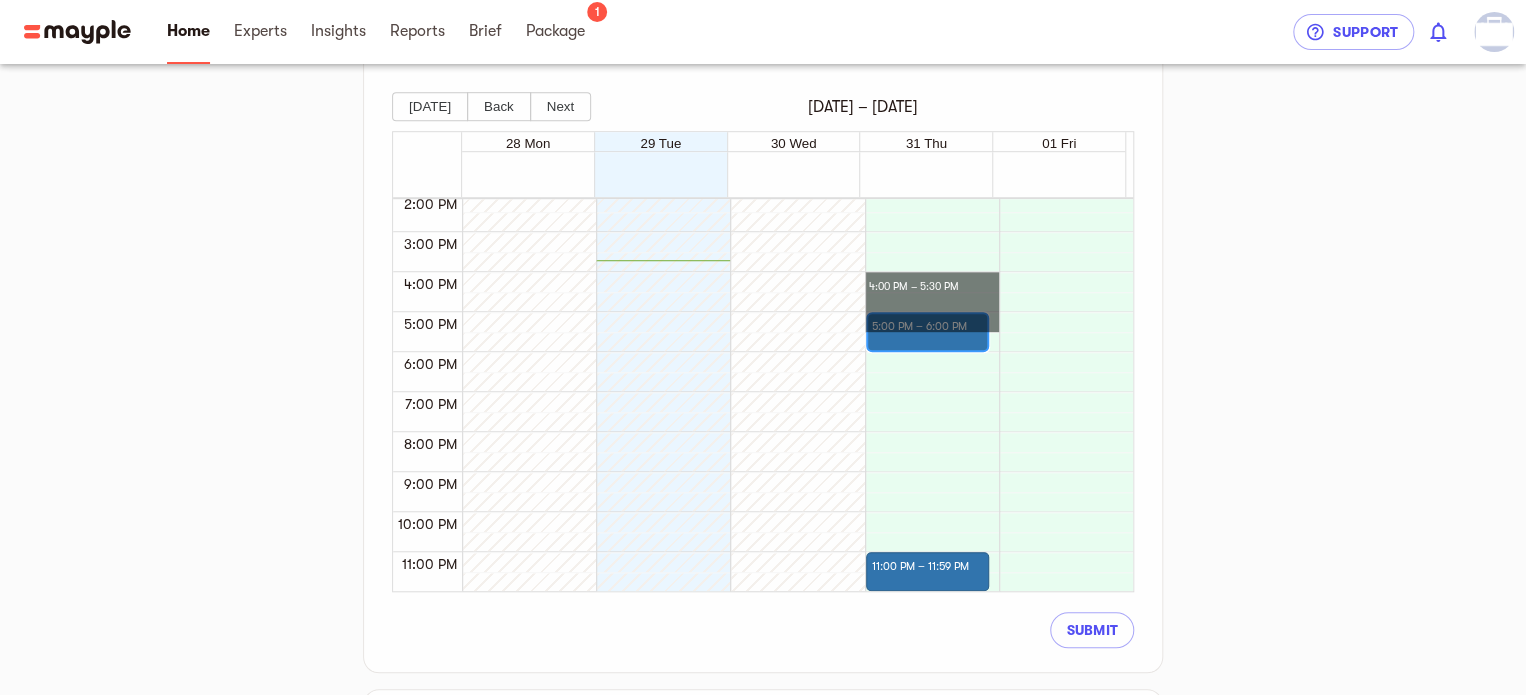 drag, startPoint x: 910, startPoint y: 325, endPoint x: 915, endPoint y: 311, distance: 14.866069 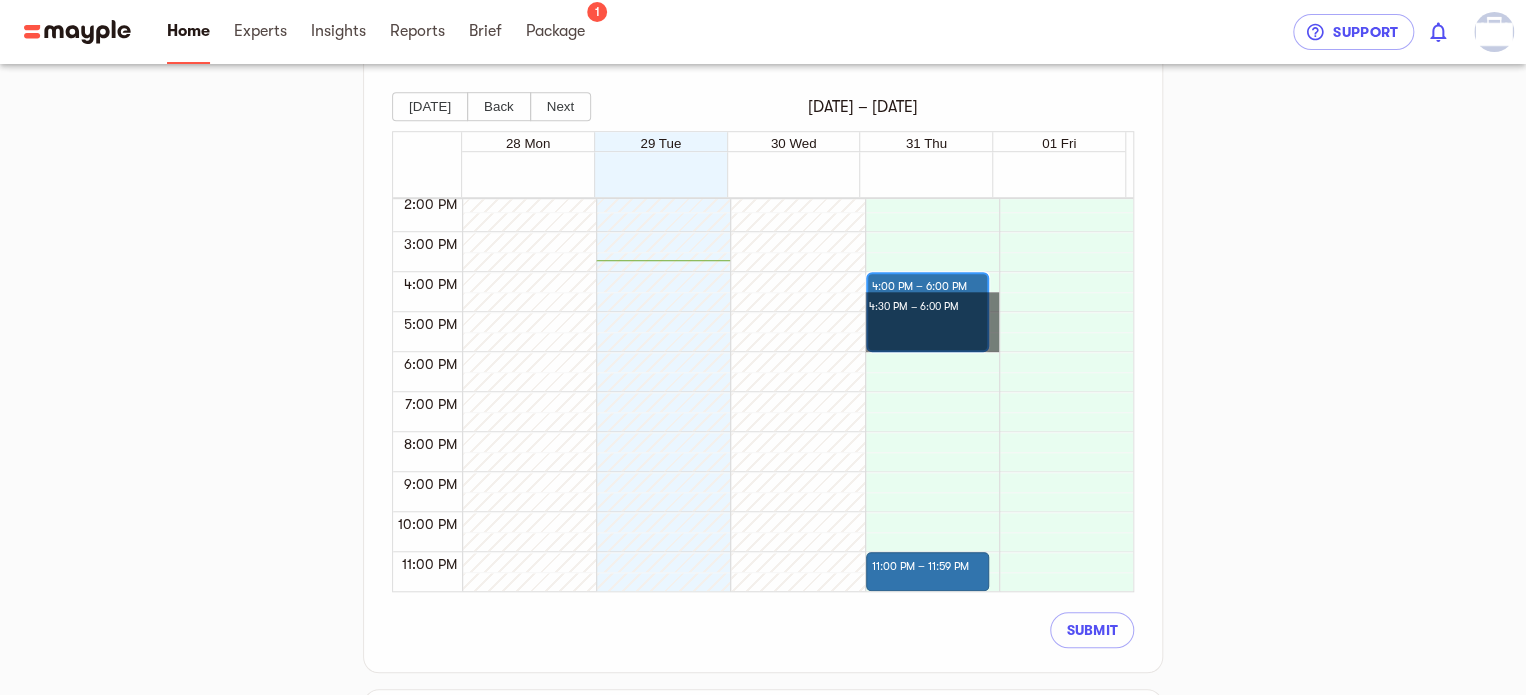 drag, startPoint x: 917, startPoint y: 342, endPoint x: 918, endPoint y: 309, distance: 33.01515 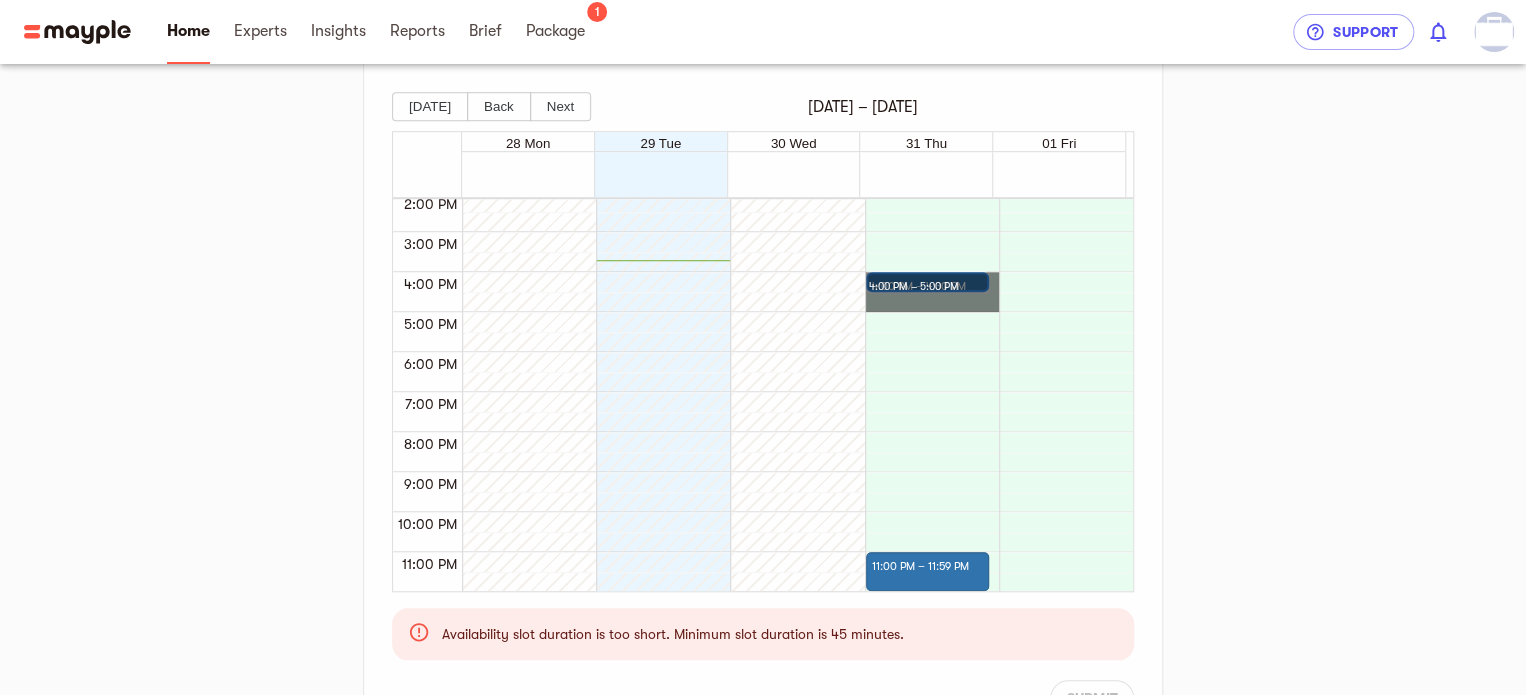 drag, startPoint x: 907, startPoint y: 286, endPoint x: 908, endPoint y: 301, distance: 15.033297 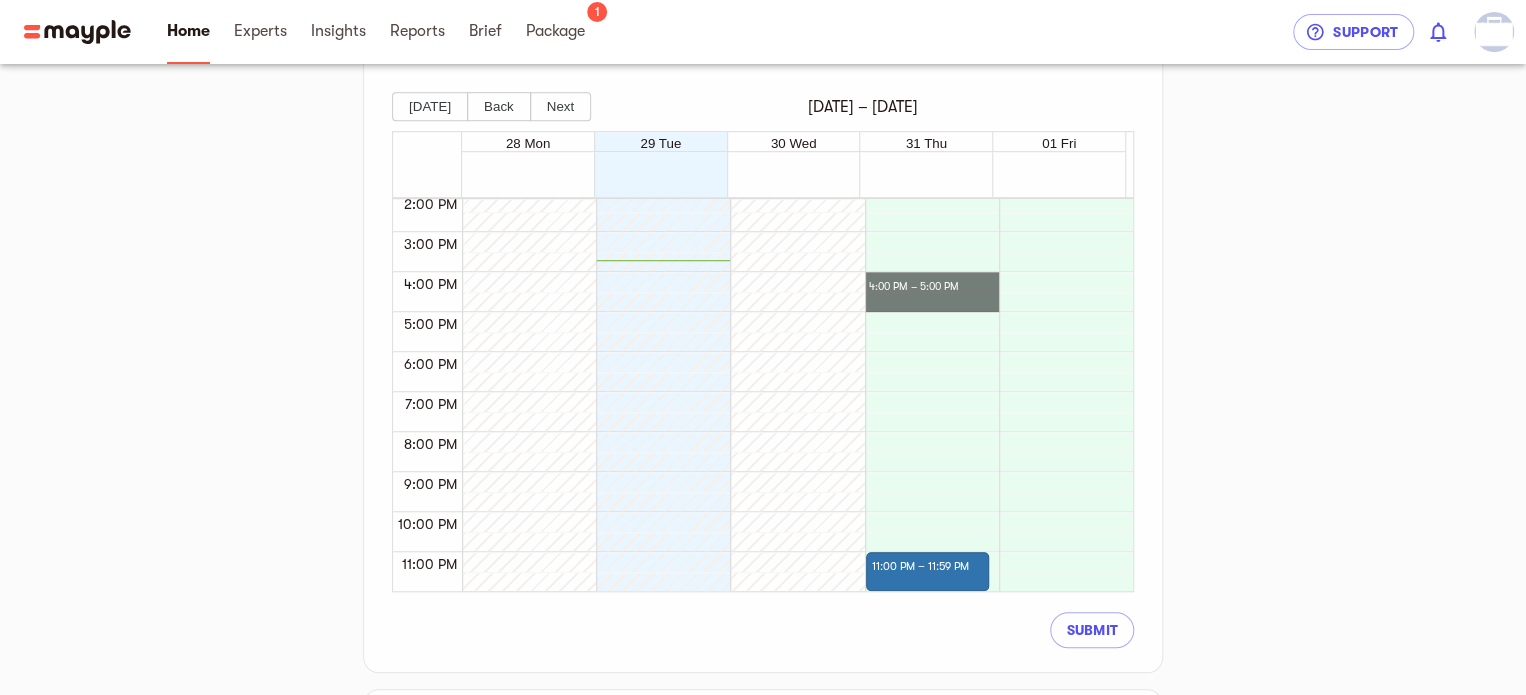 drag, startPoint x: 907, startPoint y: 278, endPoint x: 908, endPoint y: 301, distance: 23.021729 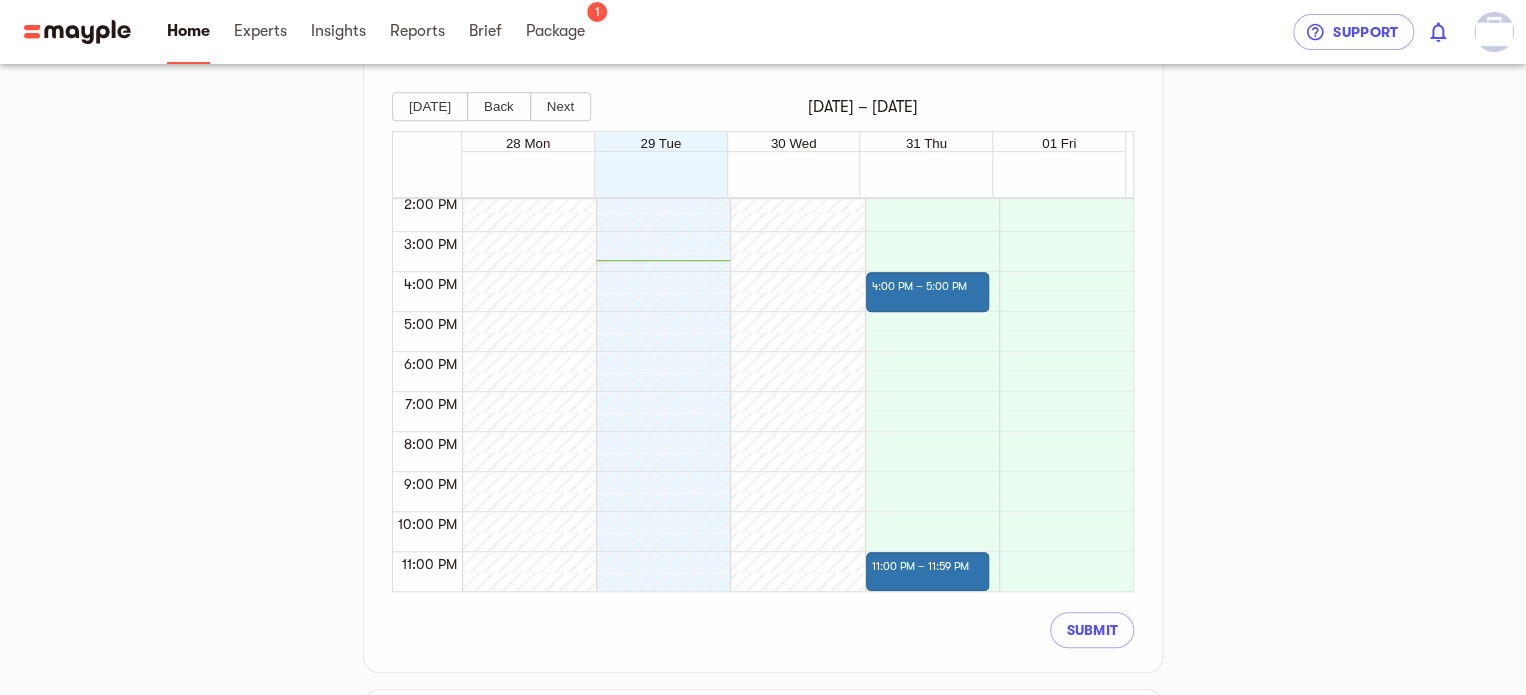 click on "Gear Up for Kick-off Meet your expert Connect accounts Marketing plan Our system is looking for your perfect match We are contacting the best-matched experts for your project, we will notify you once we have a match, and invite you to meet the expert meeting. The process usually takes less than 48 hours. How does it work? We approach at least 3 top experts that all will be a great fit for your project. Experts have  24 hours  to review your brief and submit their application. We carefully review each application and select the best one for your project. Let's meet! Please select your availability to meet your expert. Kindly provide as many time slots as possible to ensure you can meet your match as soon as possible. Timezone Asia/Jerusalem Timezone Today Back Next July 28 – August 01 28 Mon 29 Tue 30 Wed 31 Thu 01 Fri 12:00 AM 1:00 AM 2:00 AM 3:00 AM 4:00 AM 5:00 AM 6:00 AM 7:00 AM 8:00 AM 9:00 AM 10:00 AM 11:00 AM 12:00 PM 1:00 PM 2:00 PM 3:00 PM 4:00 PM 5:00 PM 6:00 PM 7:00 PM 8:00 PM 9:00 PM 10:00 PM" at bounding box center (763, 153) 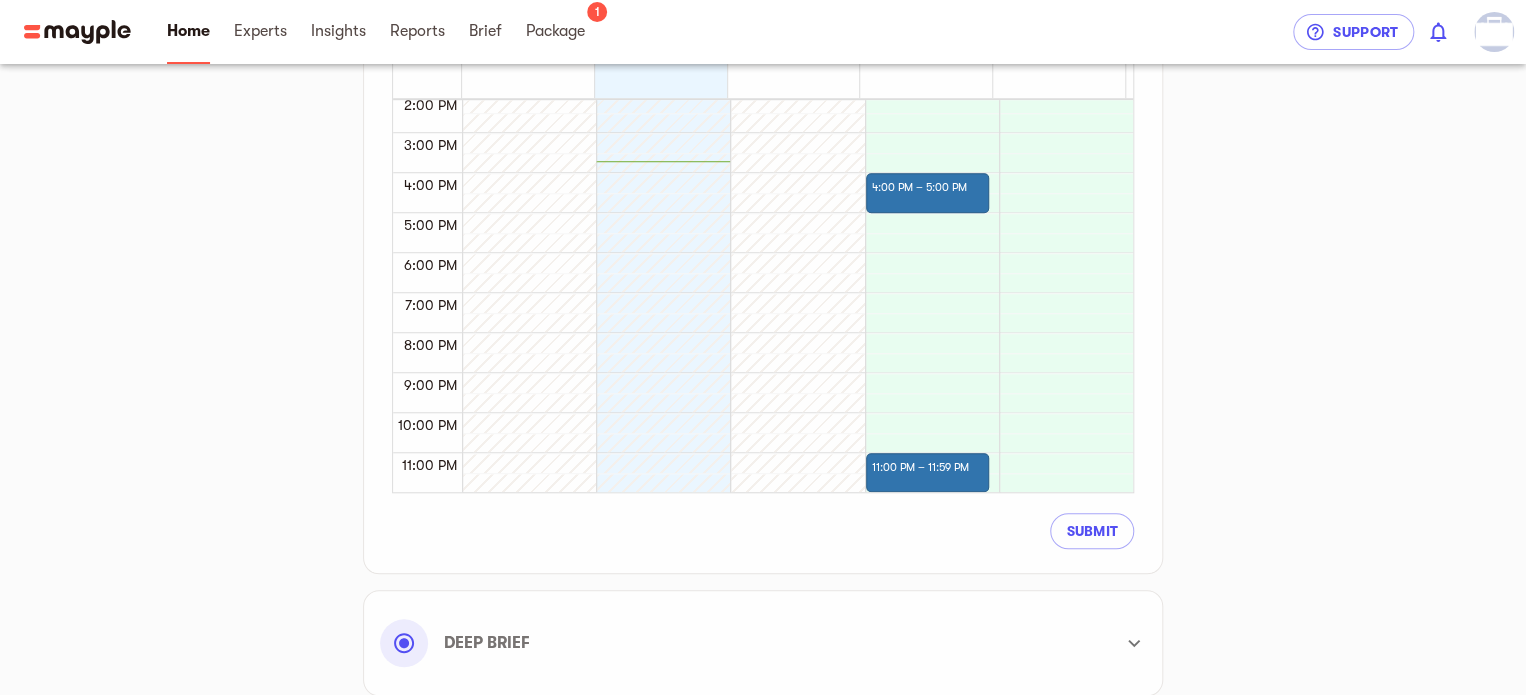 scroll, scrollTop: 700, scrollLeft: 0, axis: vertical 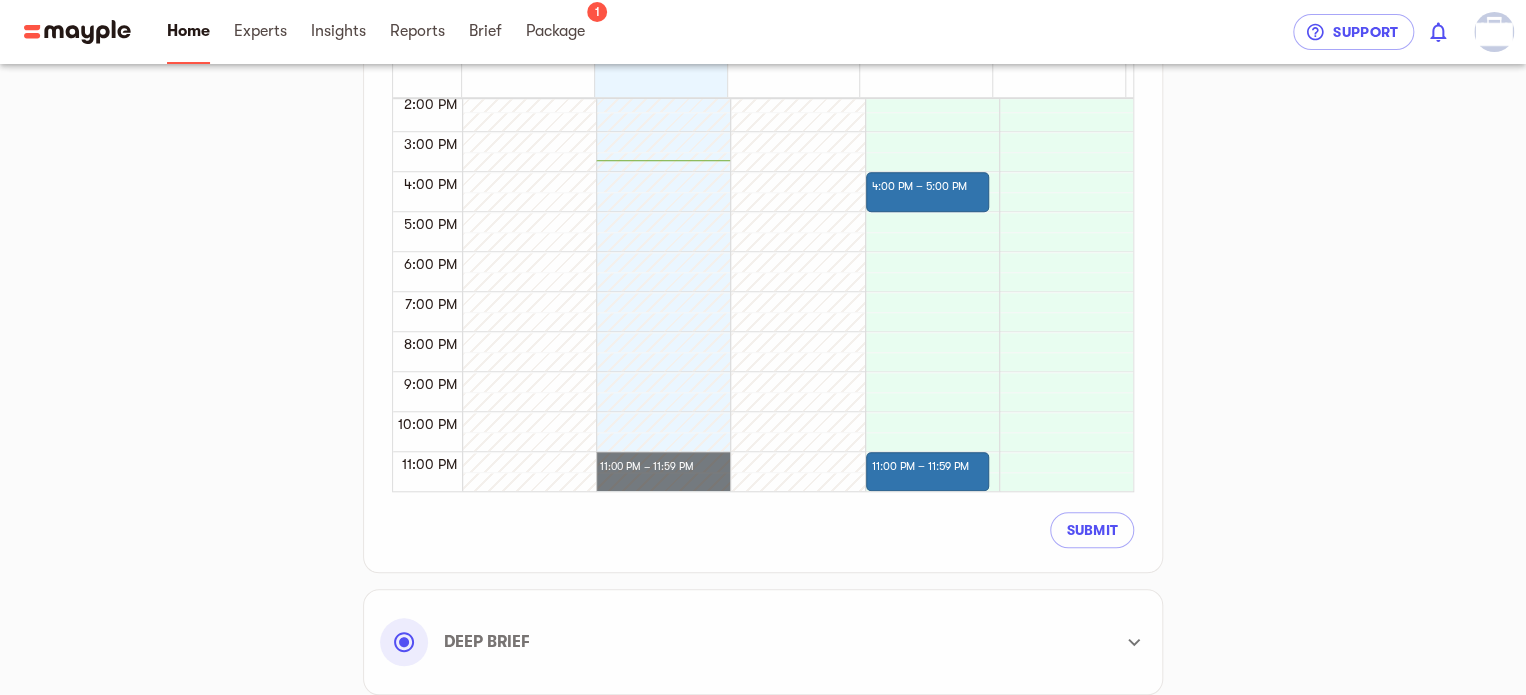 drag, startPoint x: 661, startPoint y: 456, endPoint x: 660, endPoint y: 486, distance: 30.016663 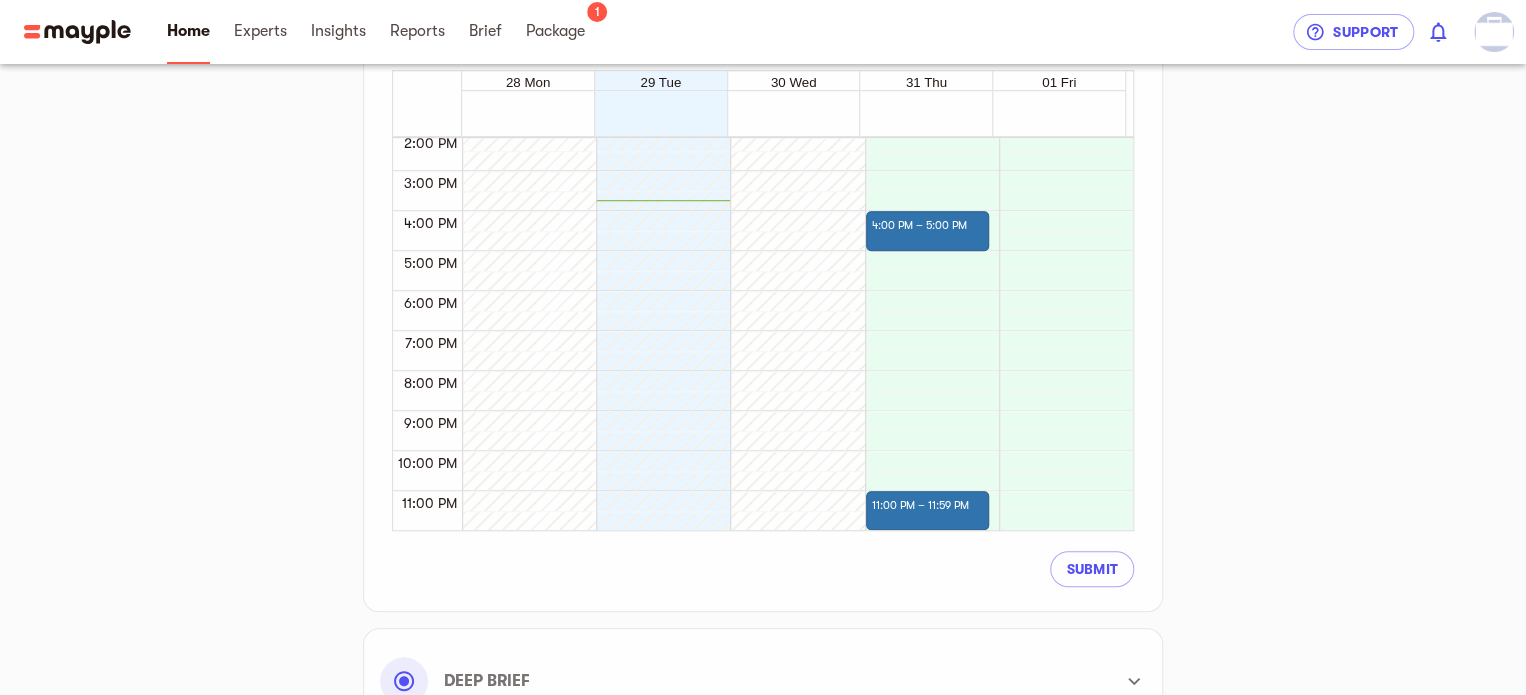 scroll, scrollTop: 800, scrollLeft: 0, axis: vertical 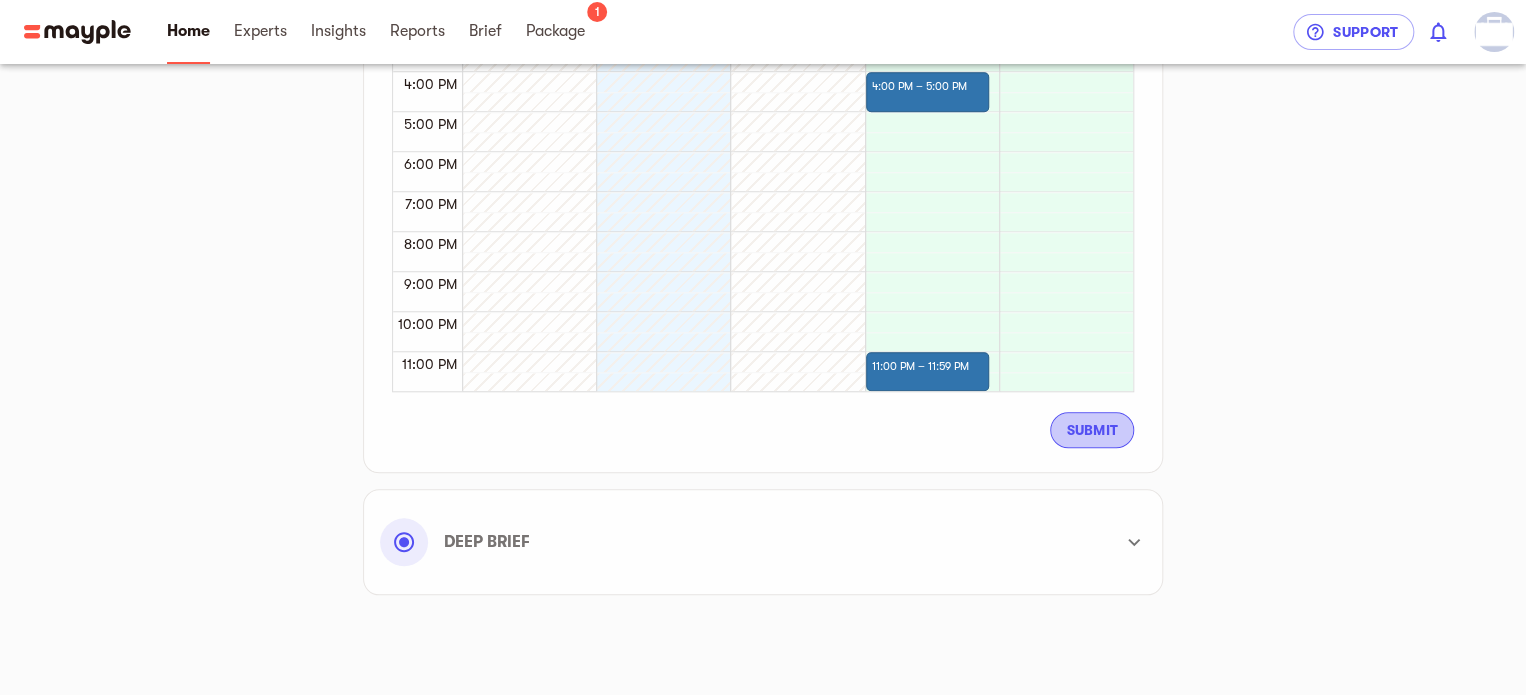 click on "Submit" at bounding box center (1092, 430) 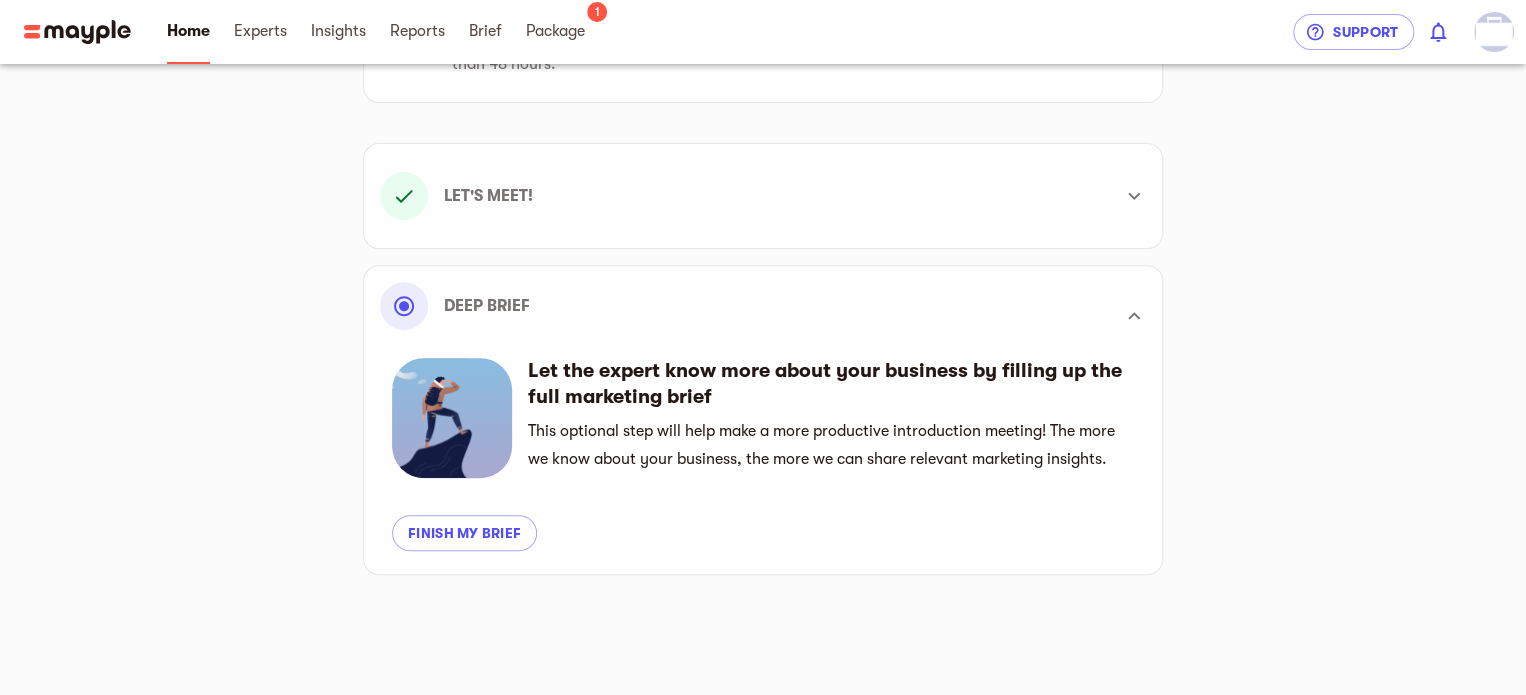 scroll, scrollTop: 620, scrollLeft: 0, axis: vertical 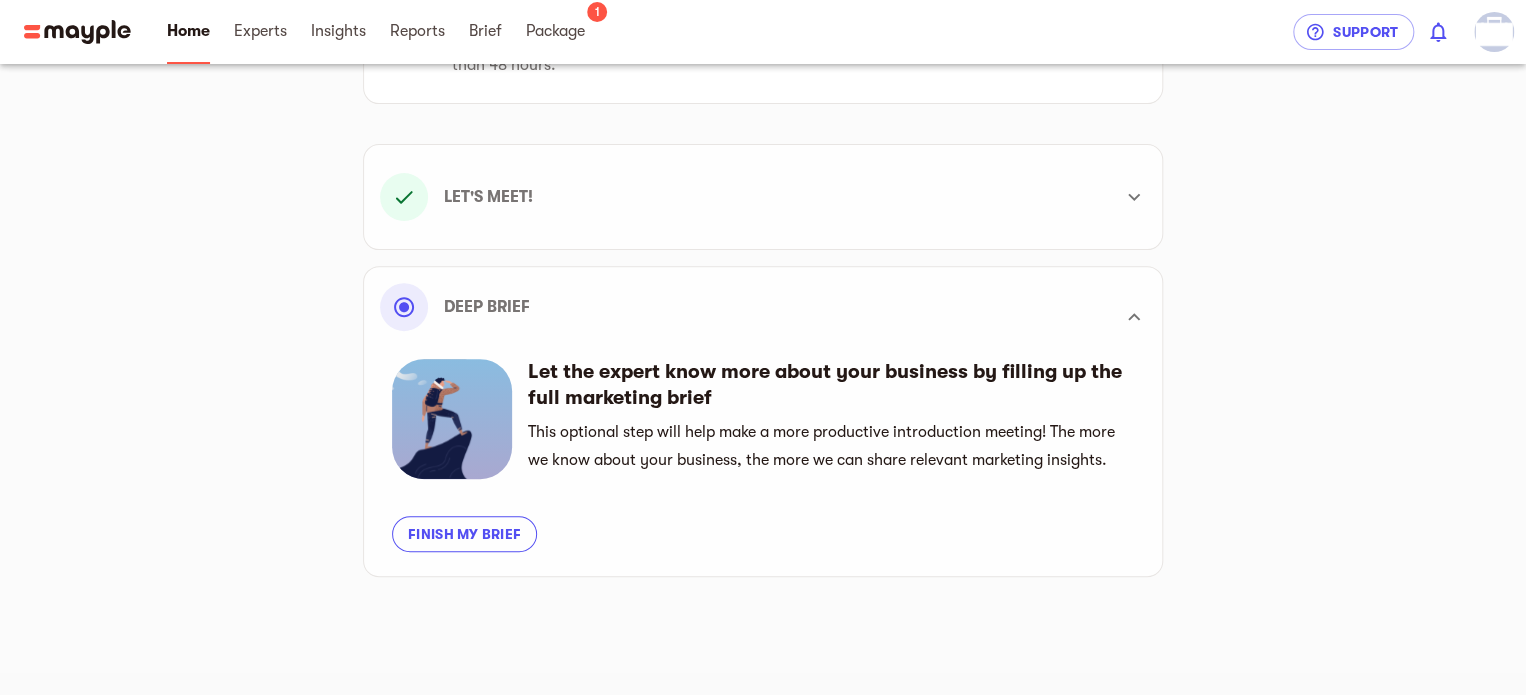click on "Finish my brief" at bounding box center (464, 534) 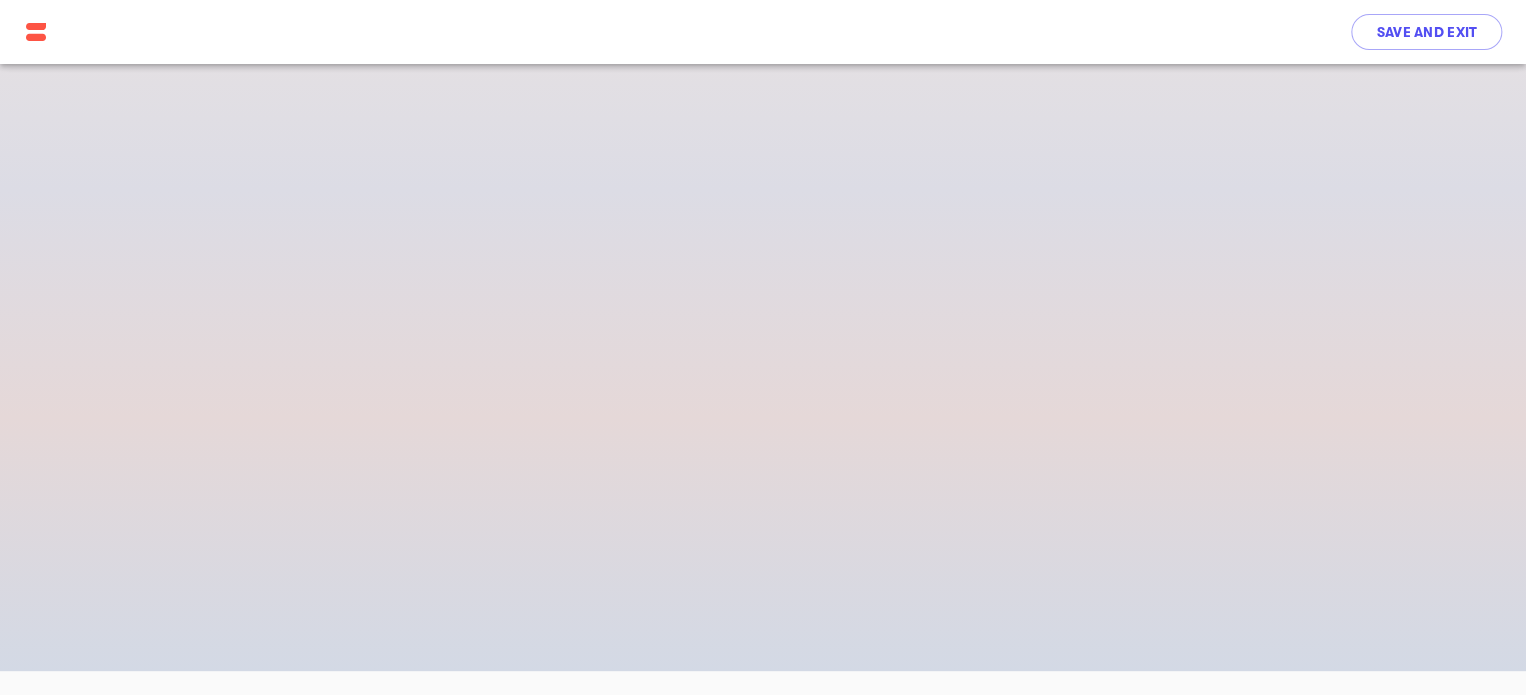 scroll, scrollTop: 0, scrollLeft: 0, axis: both 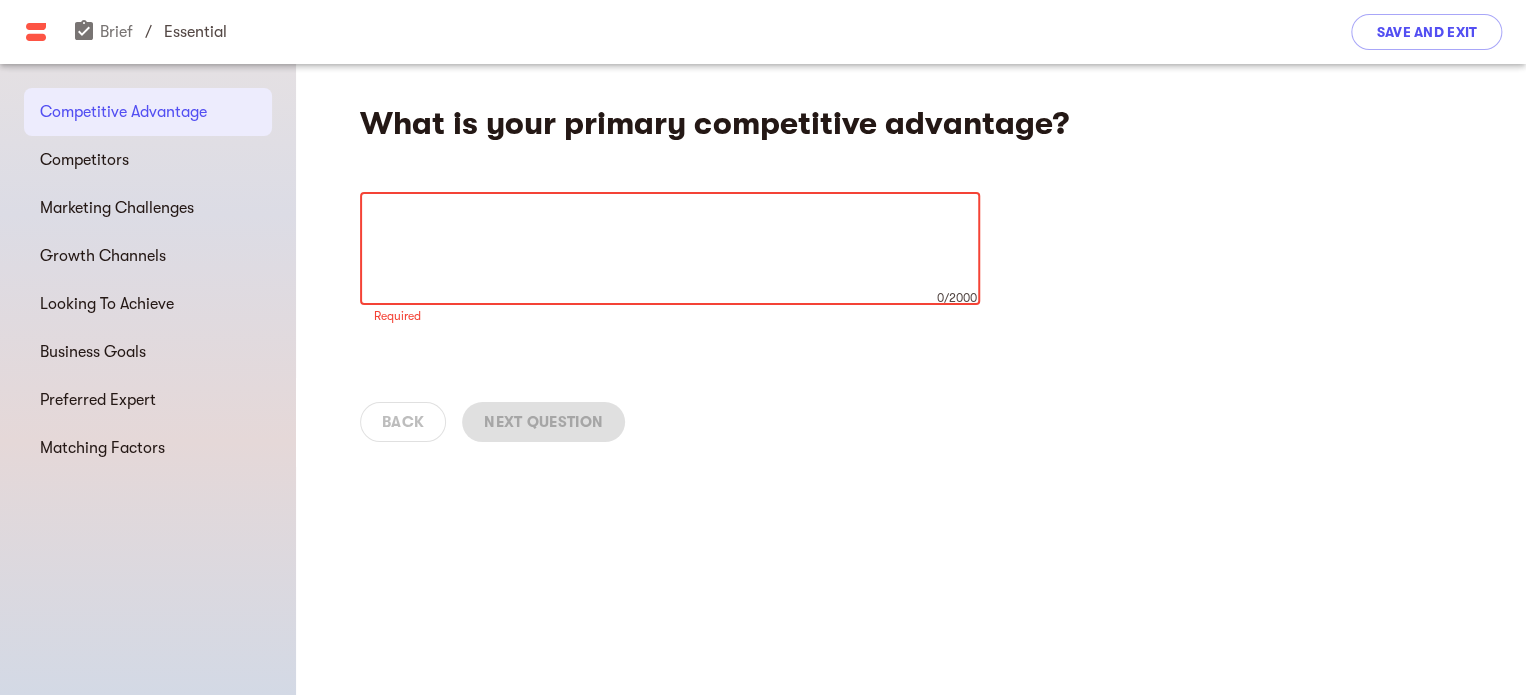 click on "What is your primary competitive advantage?" at bounding box center [725, 124] 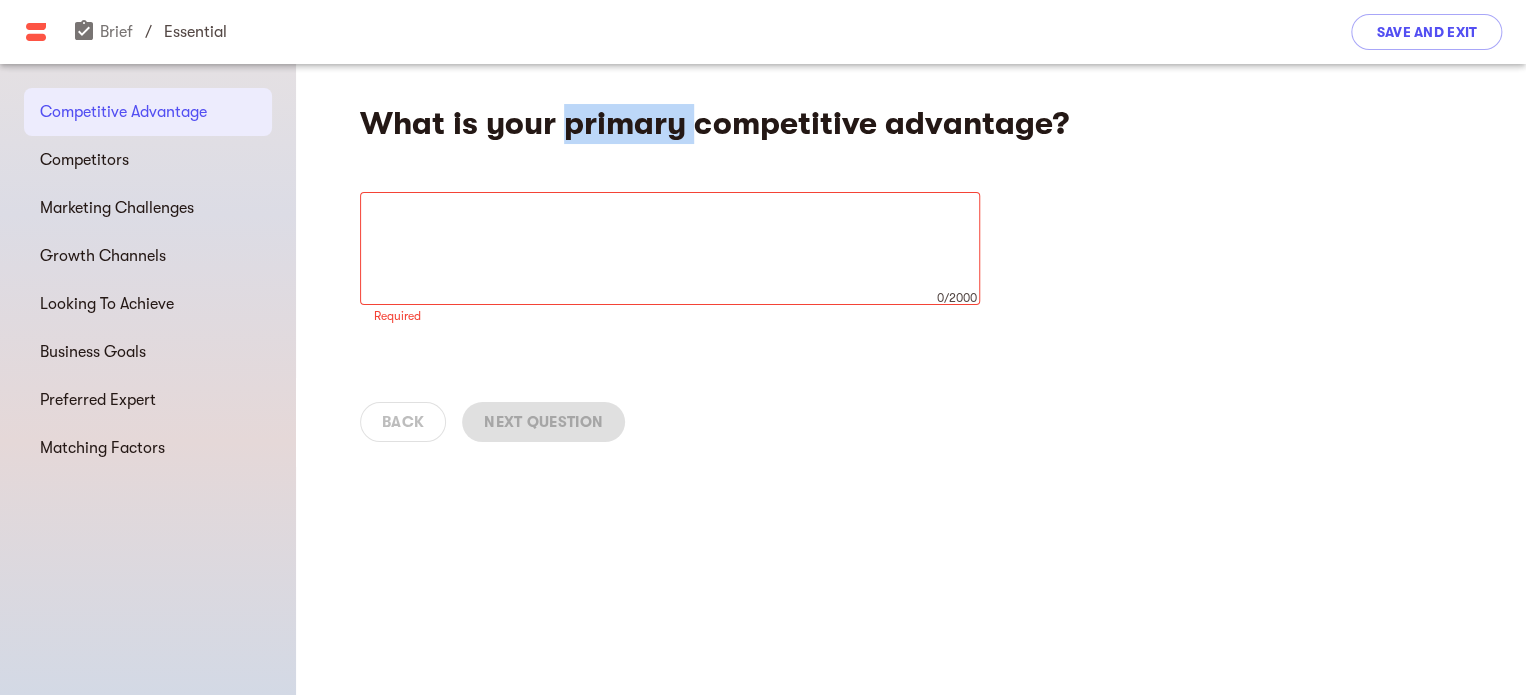 click on "What is your primary competitive advantage?" at bounding box center [725, 124] 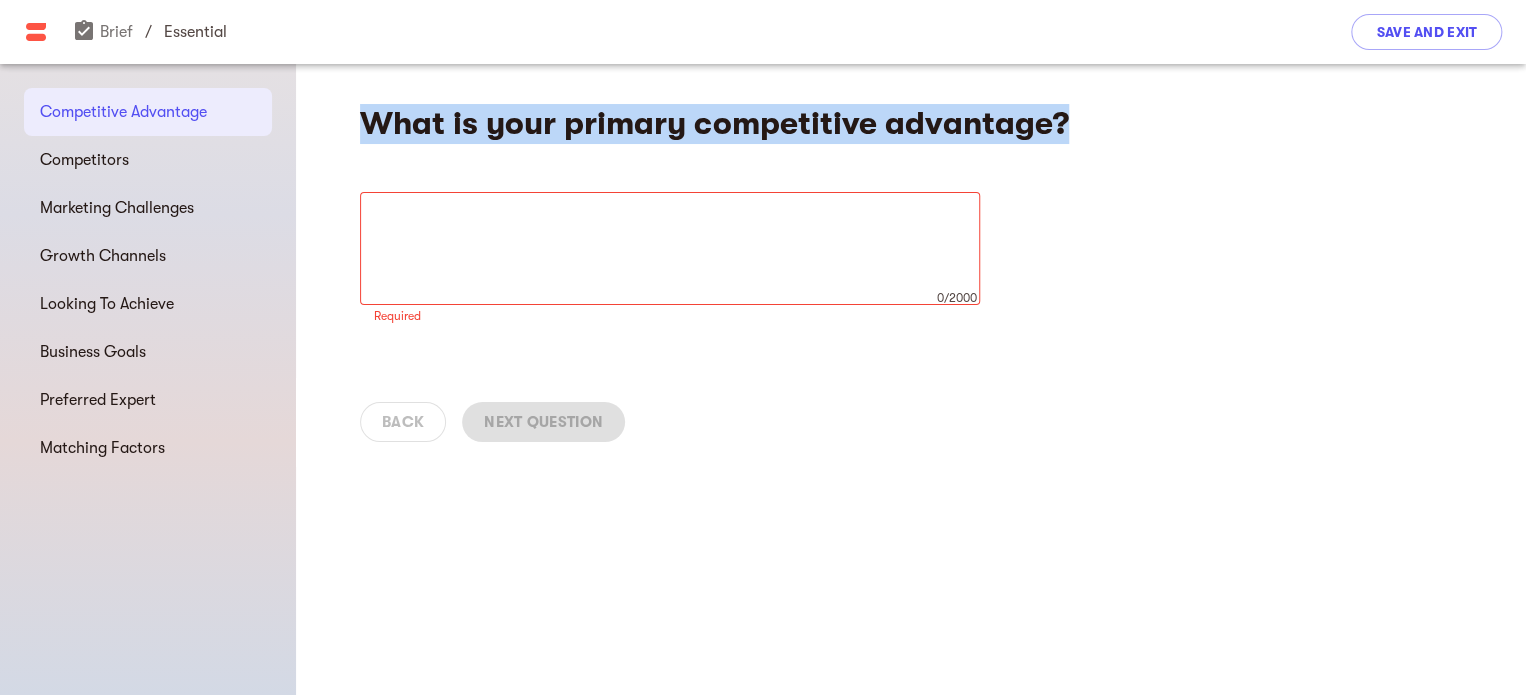 click on "What is your primary competitive advantage?" at bounding box center (725, 124) 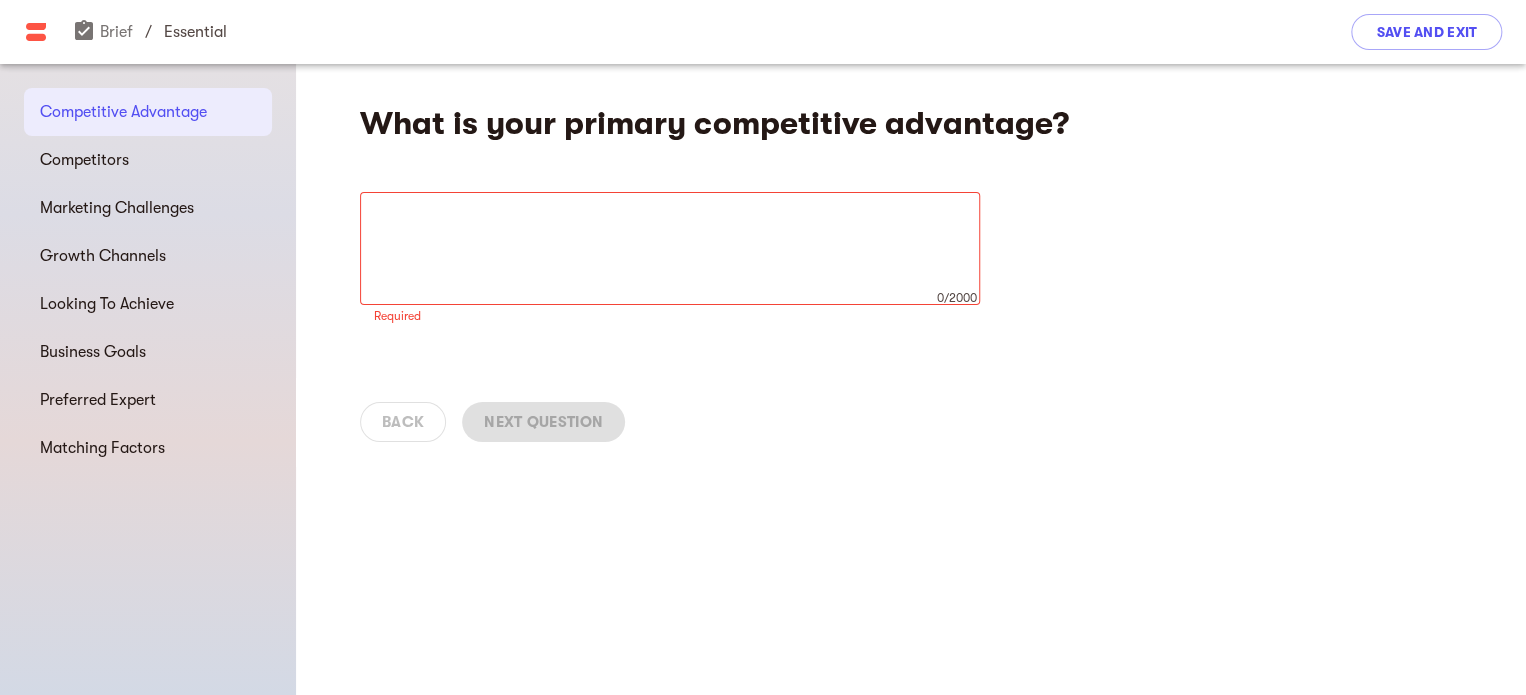click at bounding box center [670, 249] 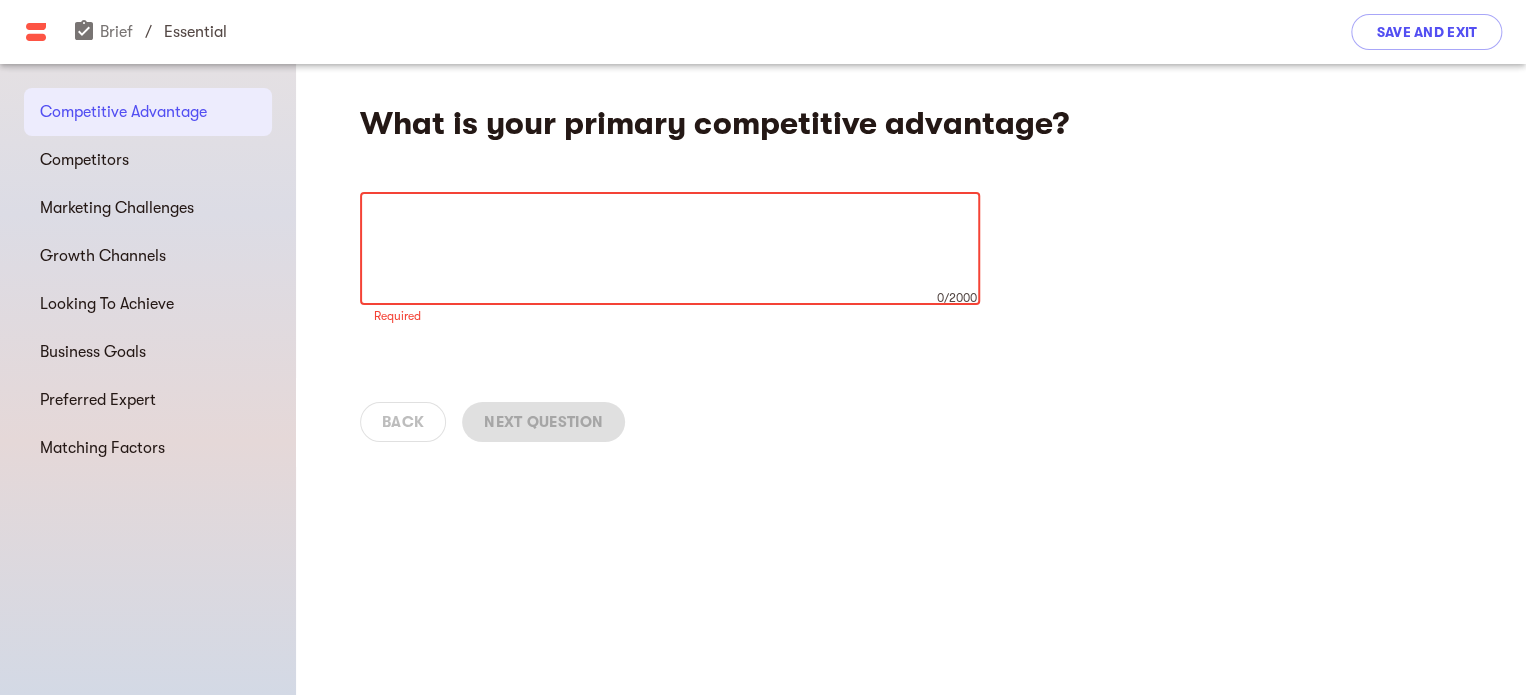 paste on "Top Firearm Reviews is the only firearm review platform that seamlessly blends gun expertise with lifestyle content." 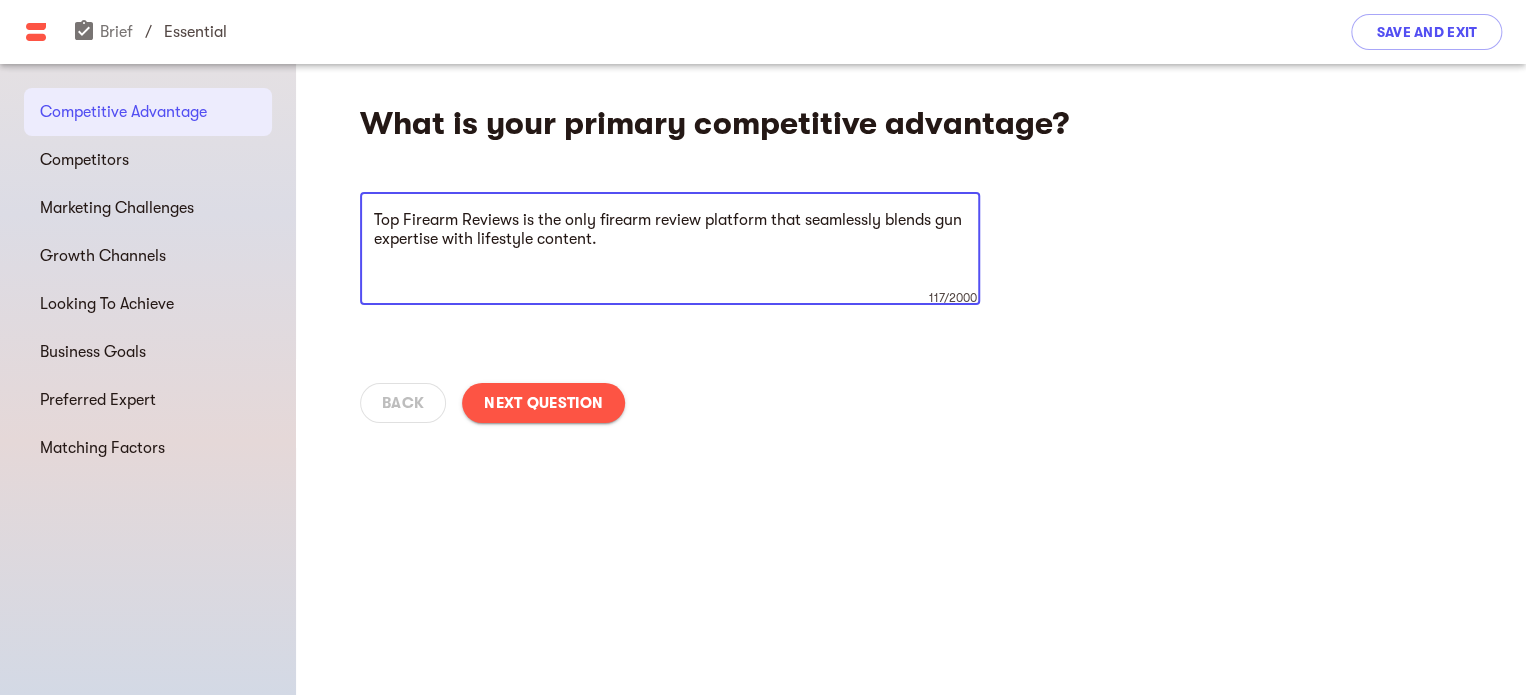 paste on "This hybrid positioning allows us to reach both dedicated gun enthusiasts and lifestyle-minded readers who value authenticity, quality, and practical insights." 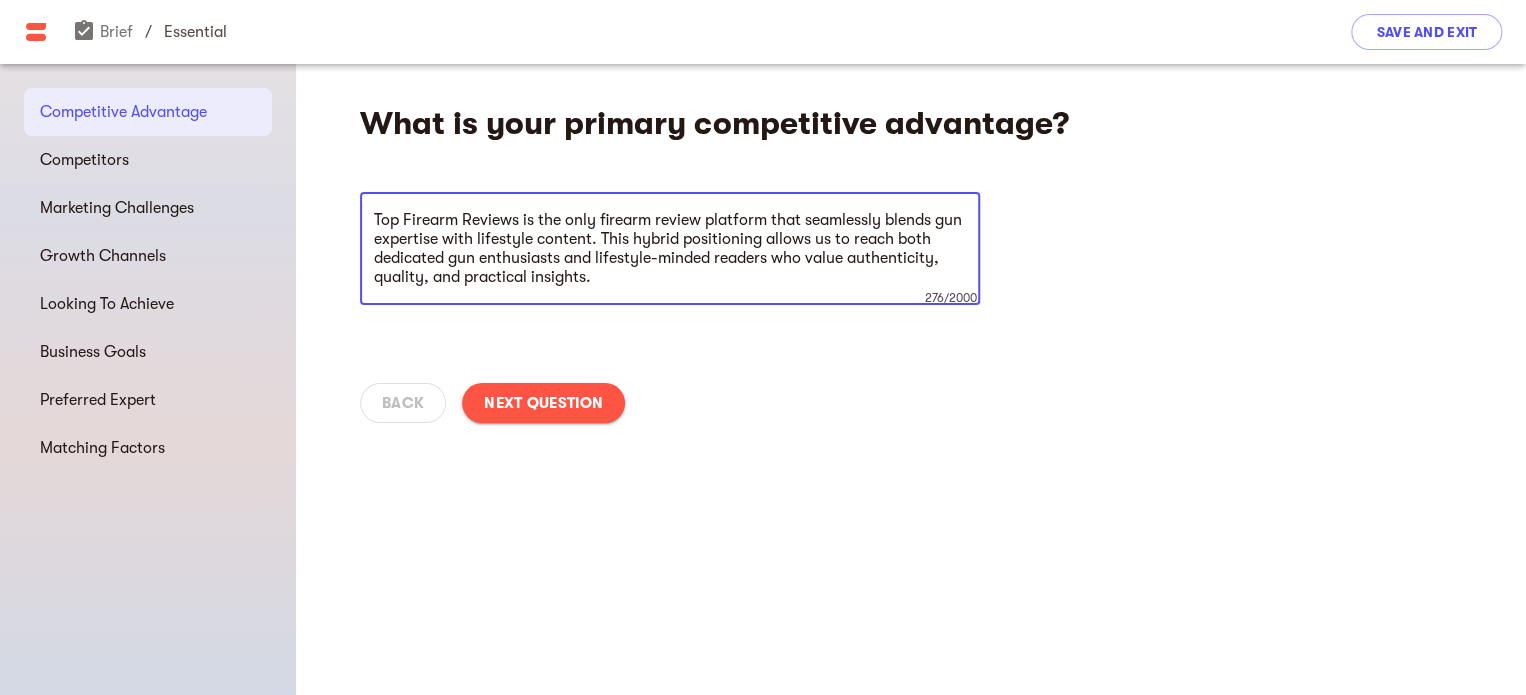 click on "Top Firearm Reviews is the only firearm review platform that seamlessly blends gun expertise with lifestyle content. This hybrid positioning allows us to reach both dedicated gun enthusiasts and lifestyle-minded readers who value authenticity, quality, and practical insights." at bounding box center [670, 249] 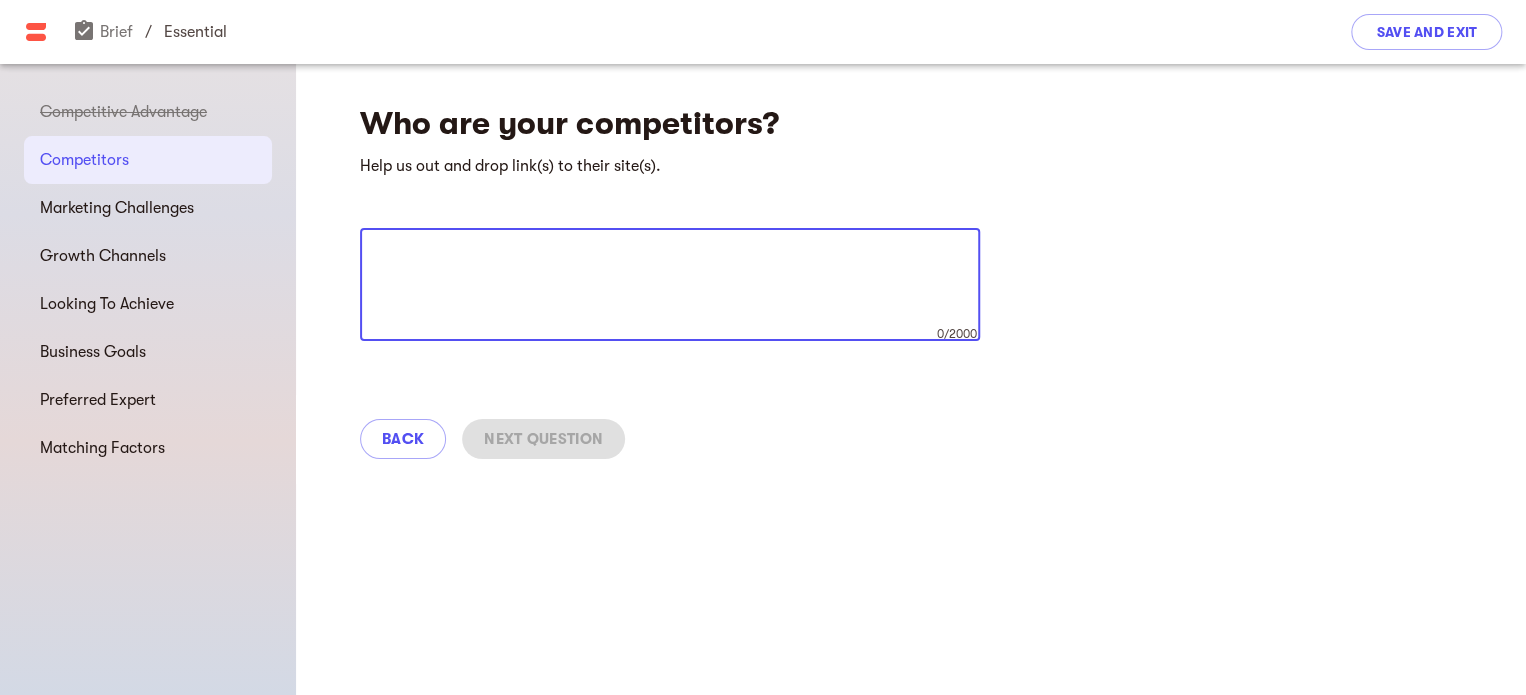 click at bounding box center [670, 285] 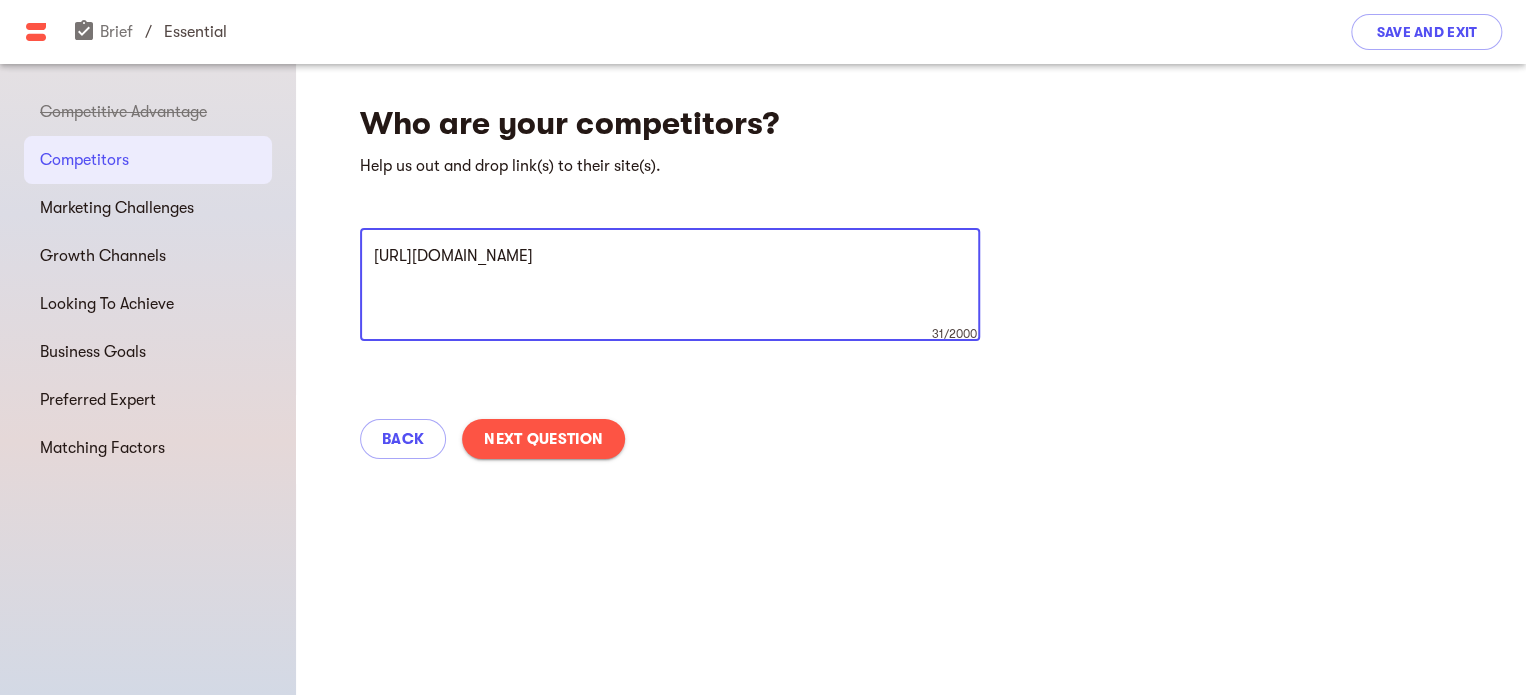 type on "https://www.pewpewtactical.com/" 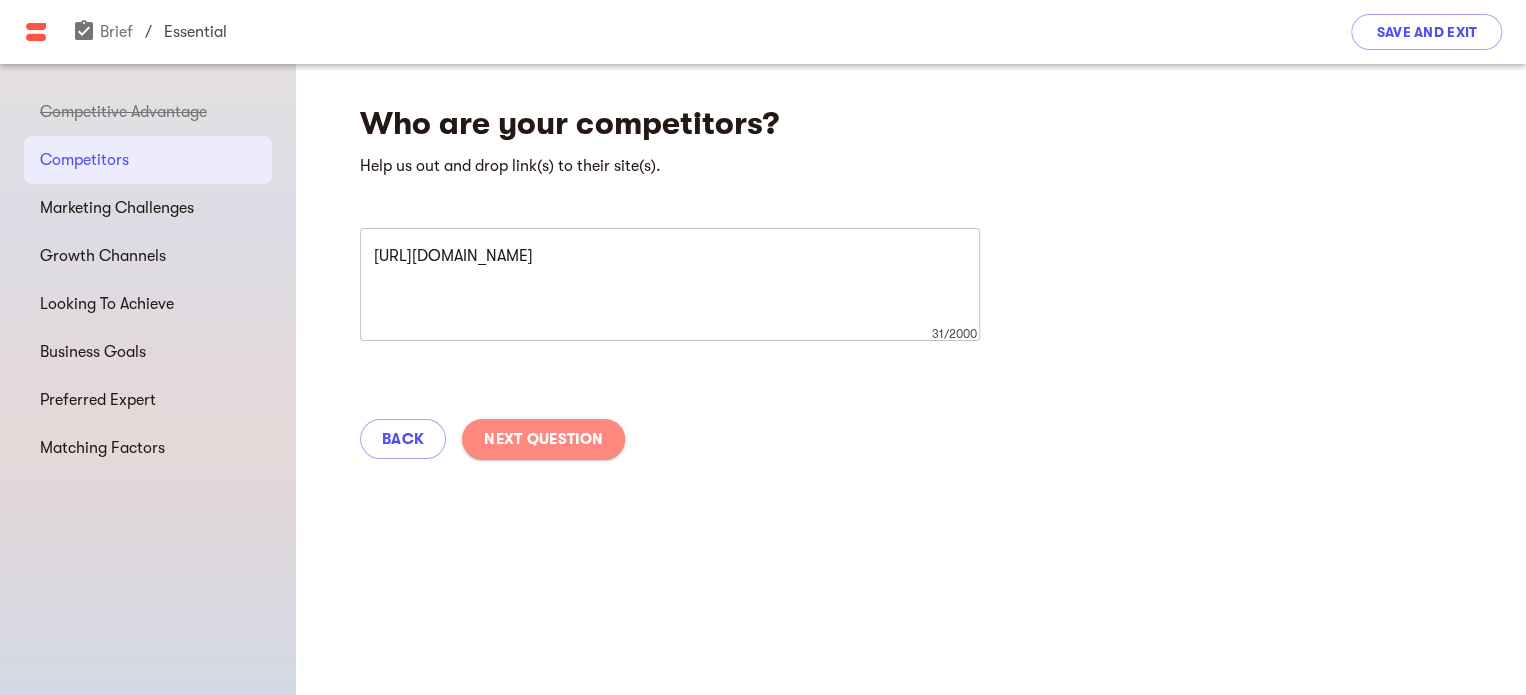 click on "Next Question" at bounding box center [543, 439] 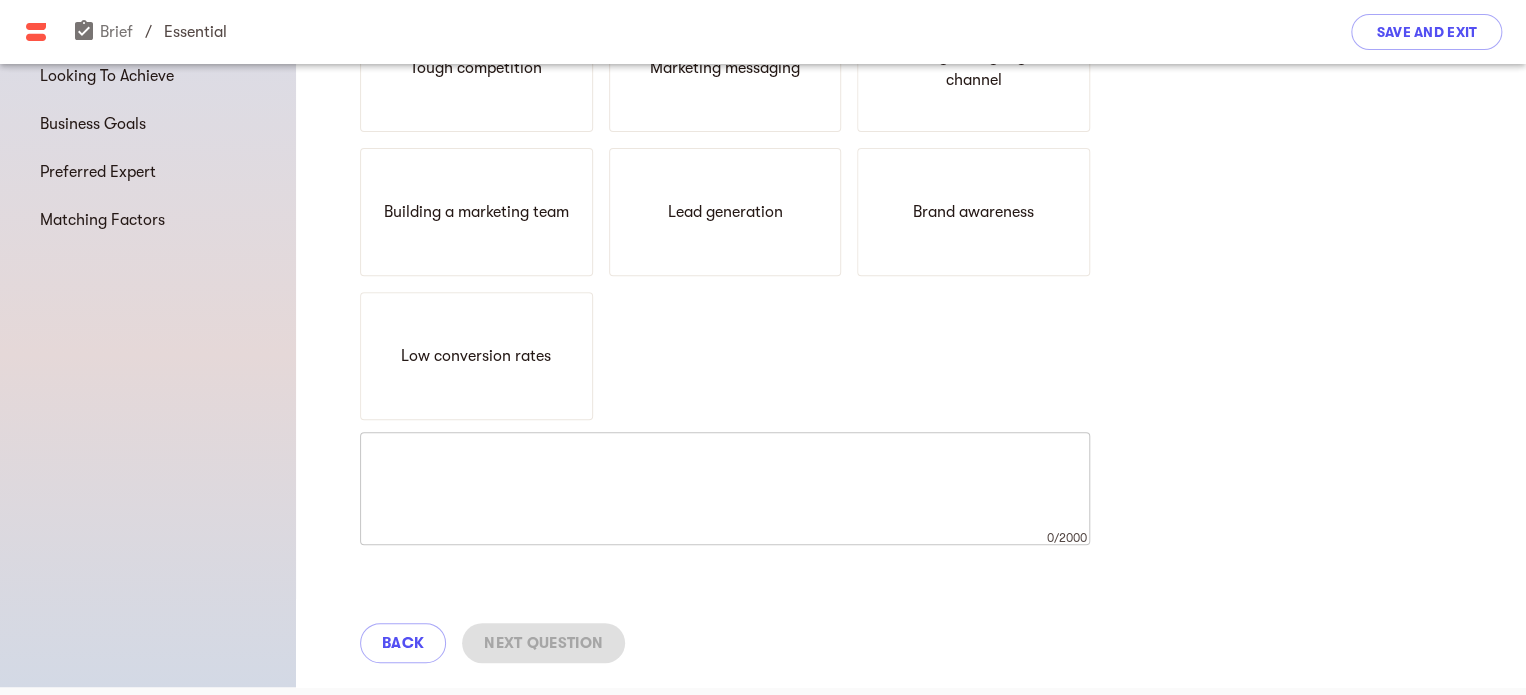scroll, scrollTop: 244, scrollLeft: 0, axis: vertical 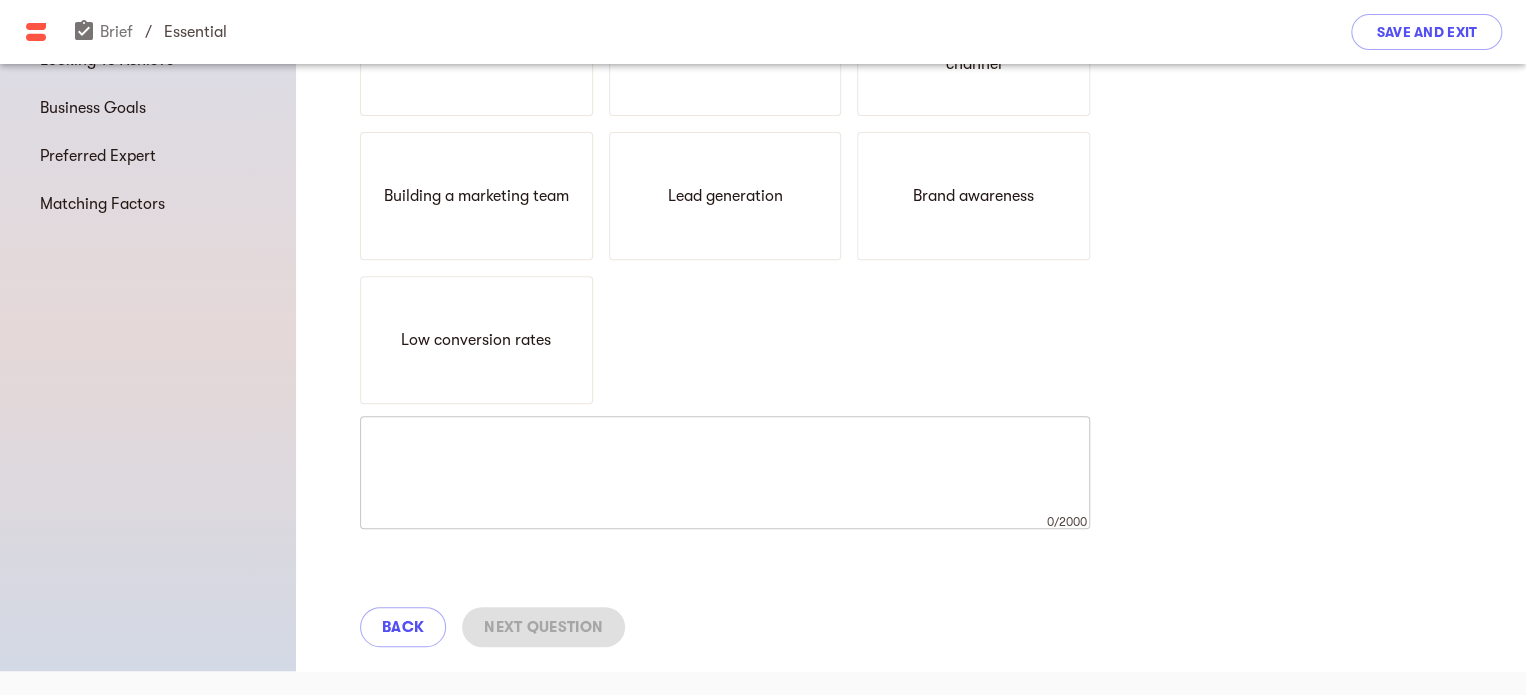 click on "x 0/2000 ​" 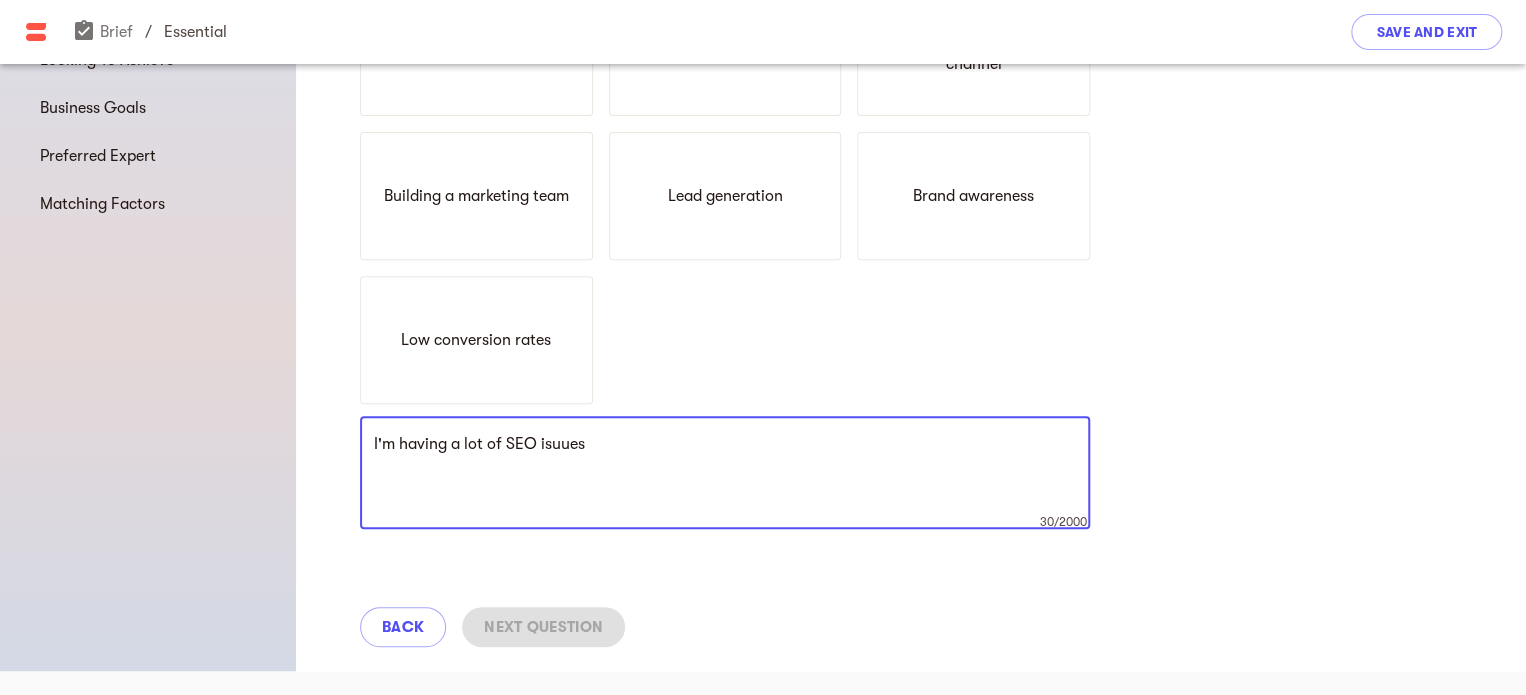 type on "I'm having a lot of SEO isuues" 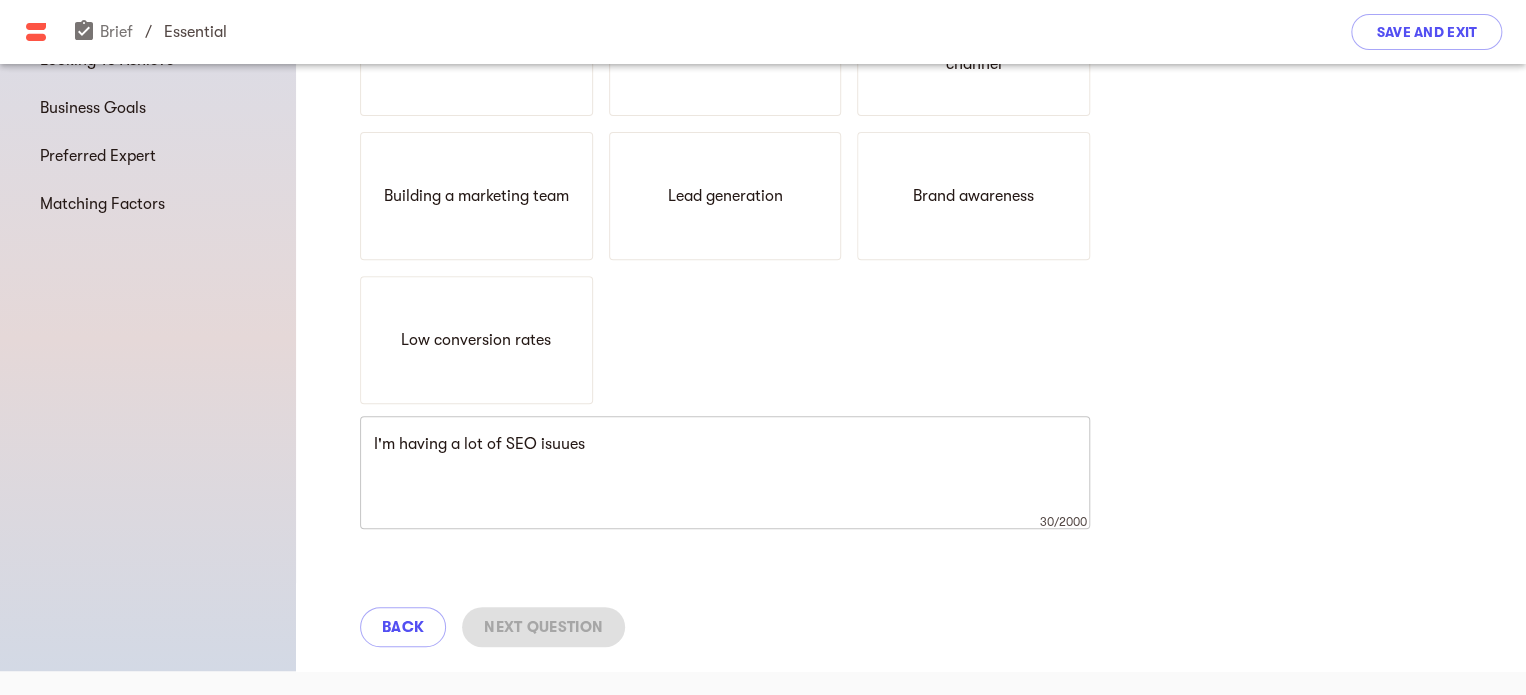 drag, startPoint x: 692, startPoint y: 431, endPoint x: 102, endPoint y: 475, distance: 591.6384 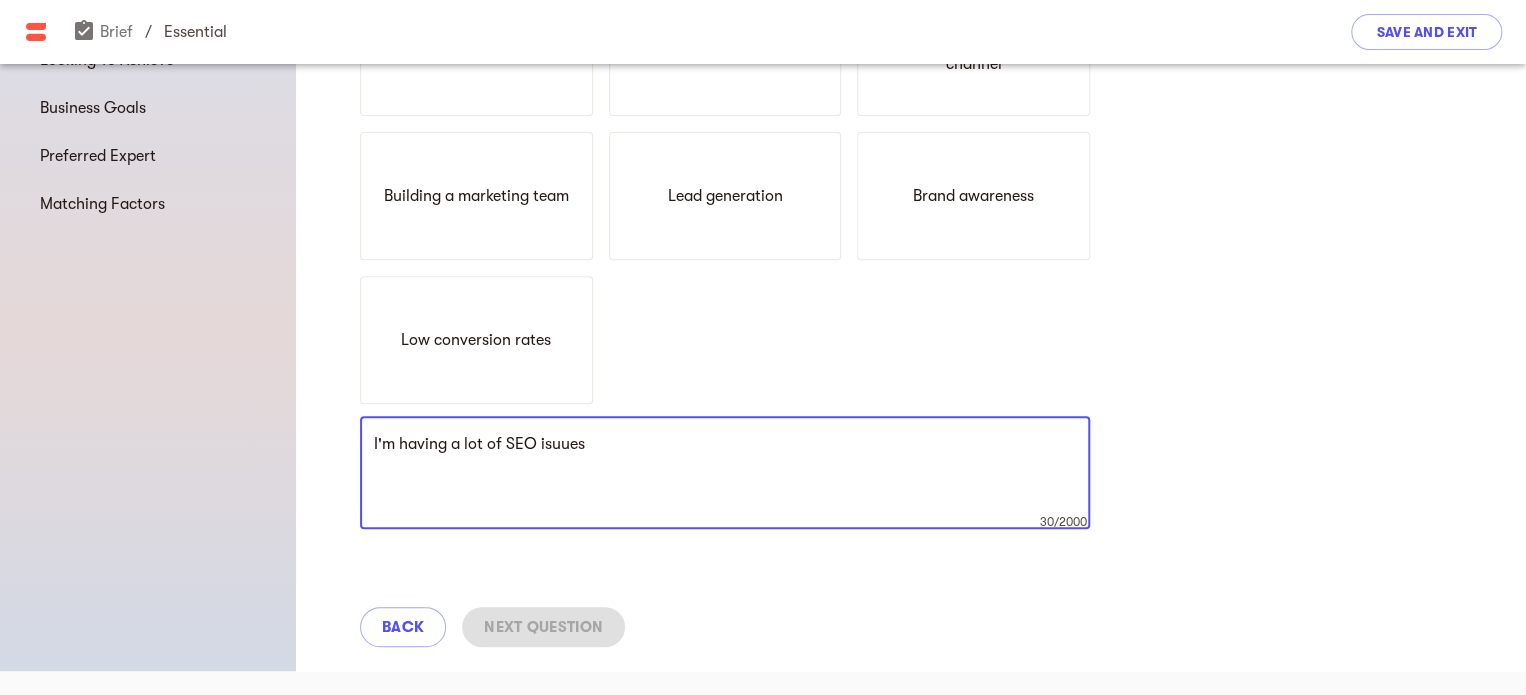 click on "I'm having a lot of SEO isuues" at bounding box center [725, 473] 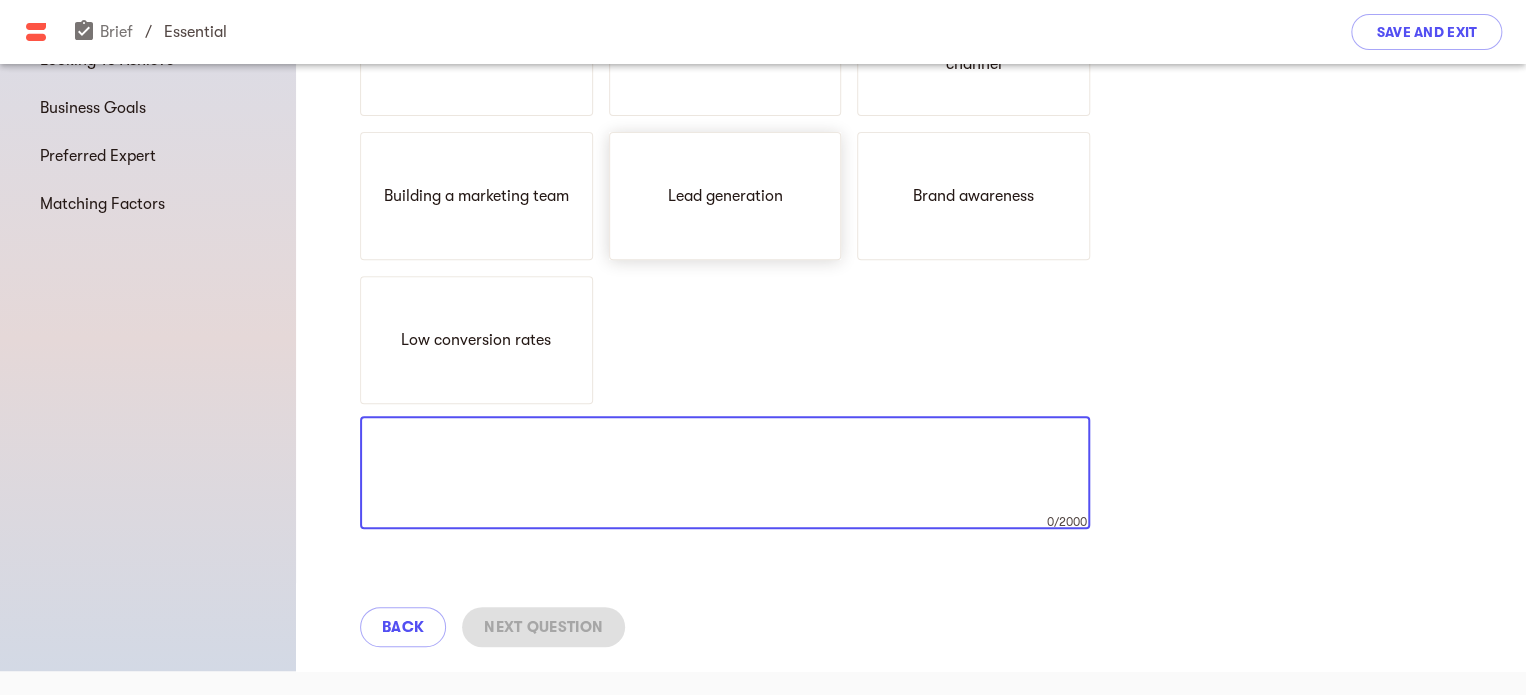 scroll, scrollTop: 0, scrollLeft: 0, axis: both 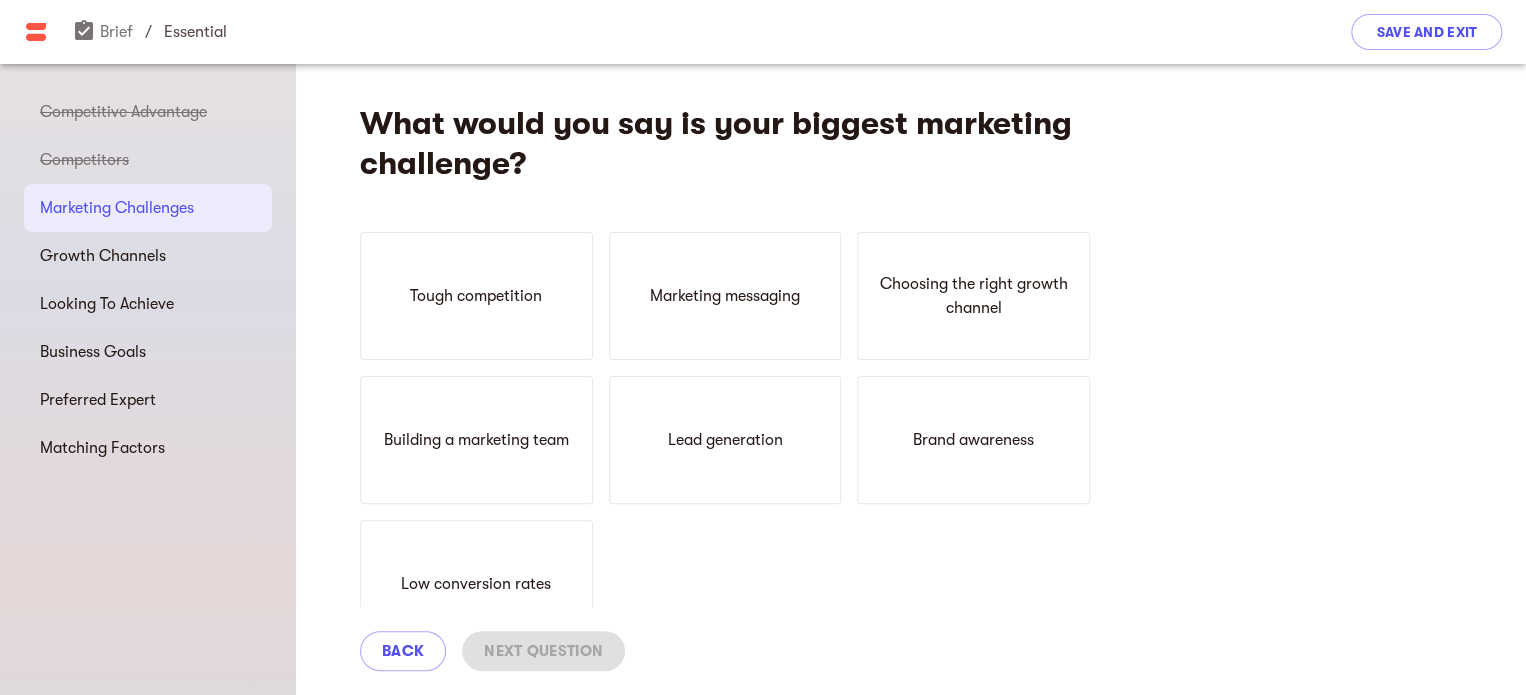 click on "What would you say is your biggest marketing challenge?" at bounding box center (725, 144) 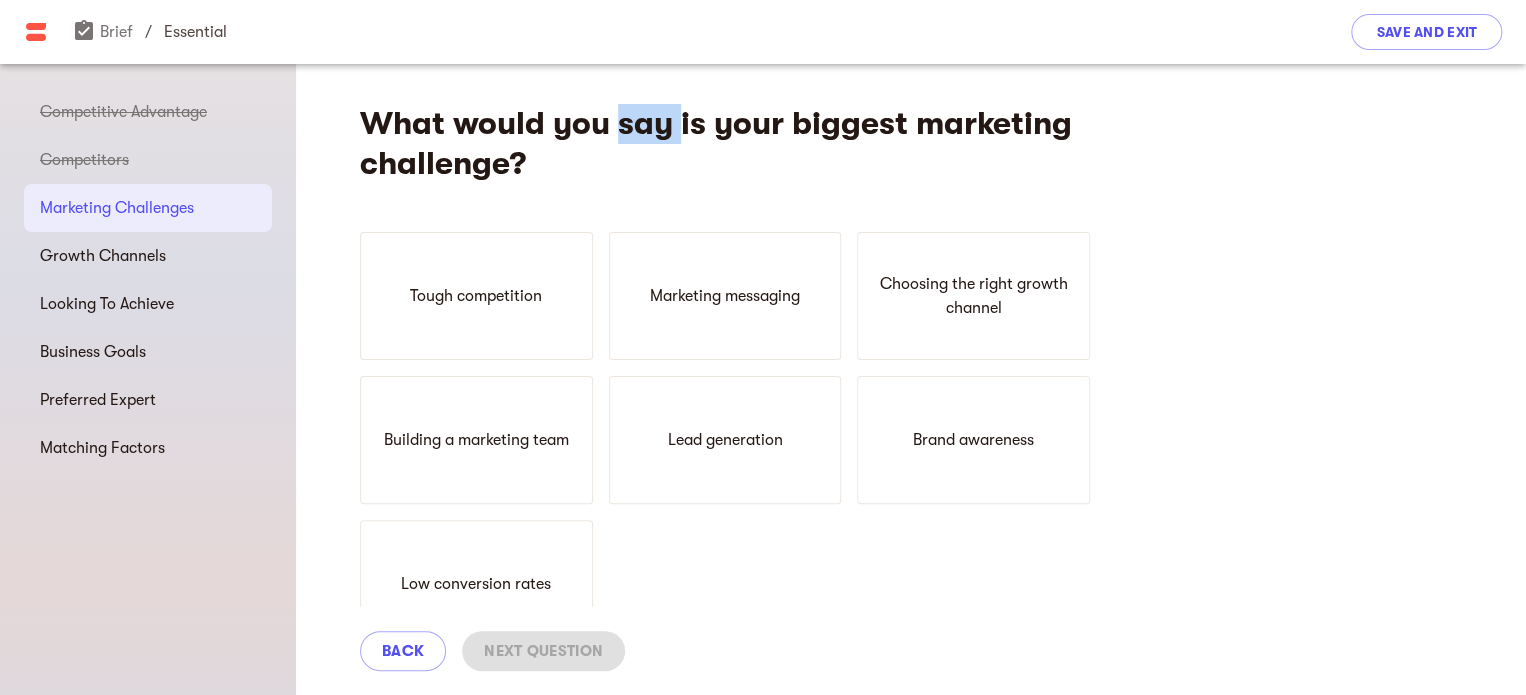 click on "What would you say is your biggest marketing challenge?" at bounding box center [725, 144] 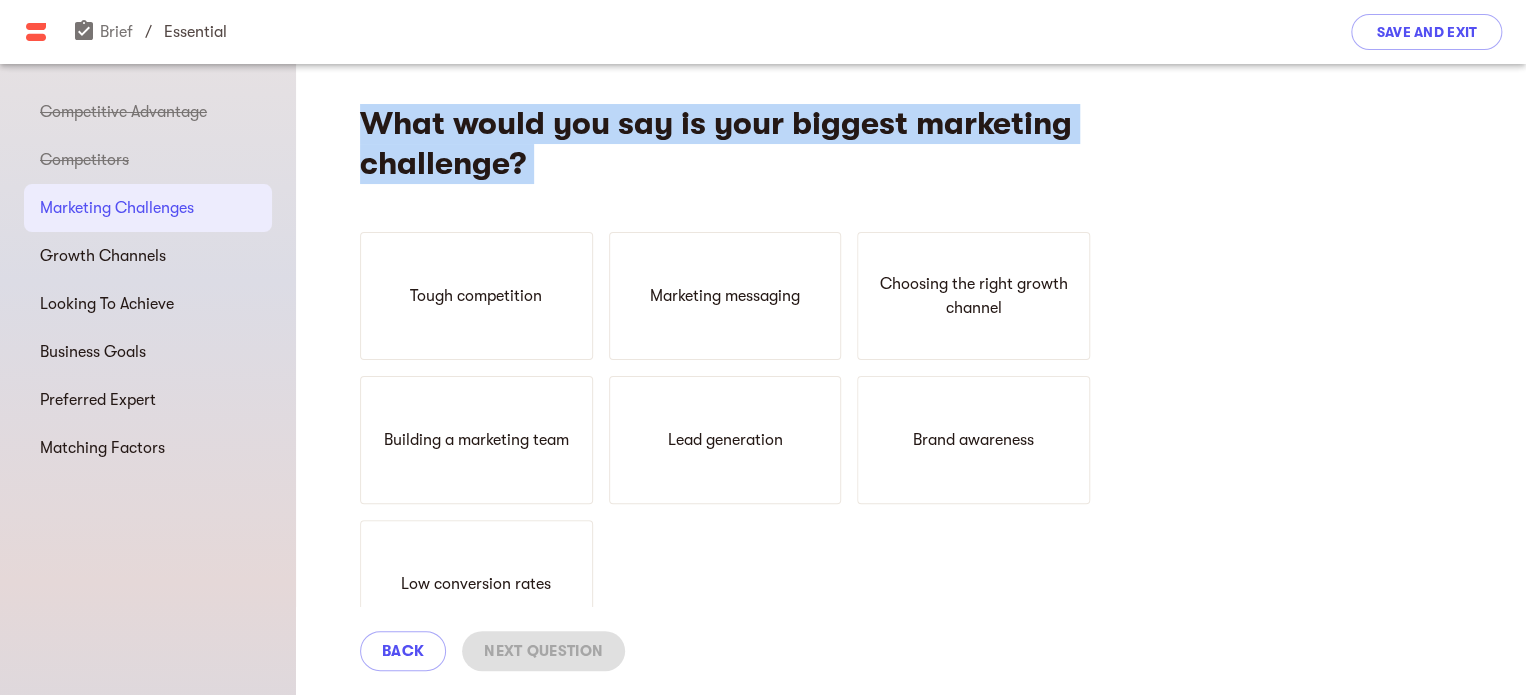 click on "What would you say is your biggest marketing challenge?" at bounding box center [725, 144] 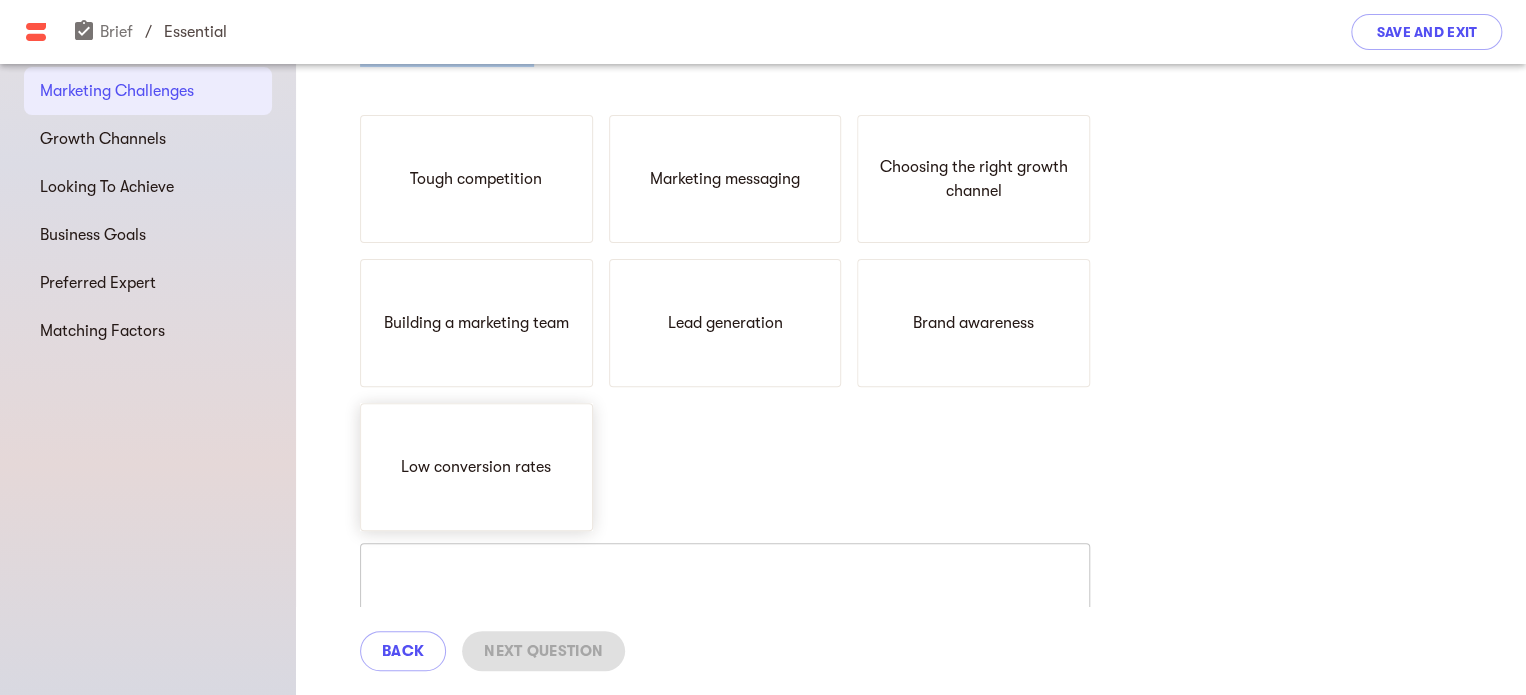 scroll, scrollTop: 244, scrollLeft: 0, axis: vertical 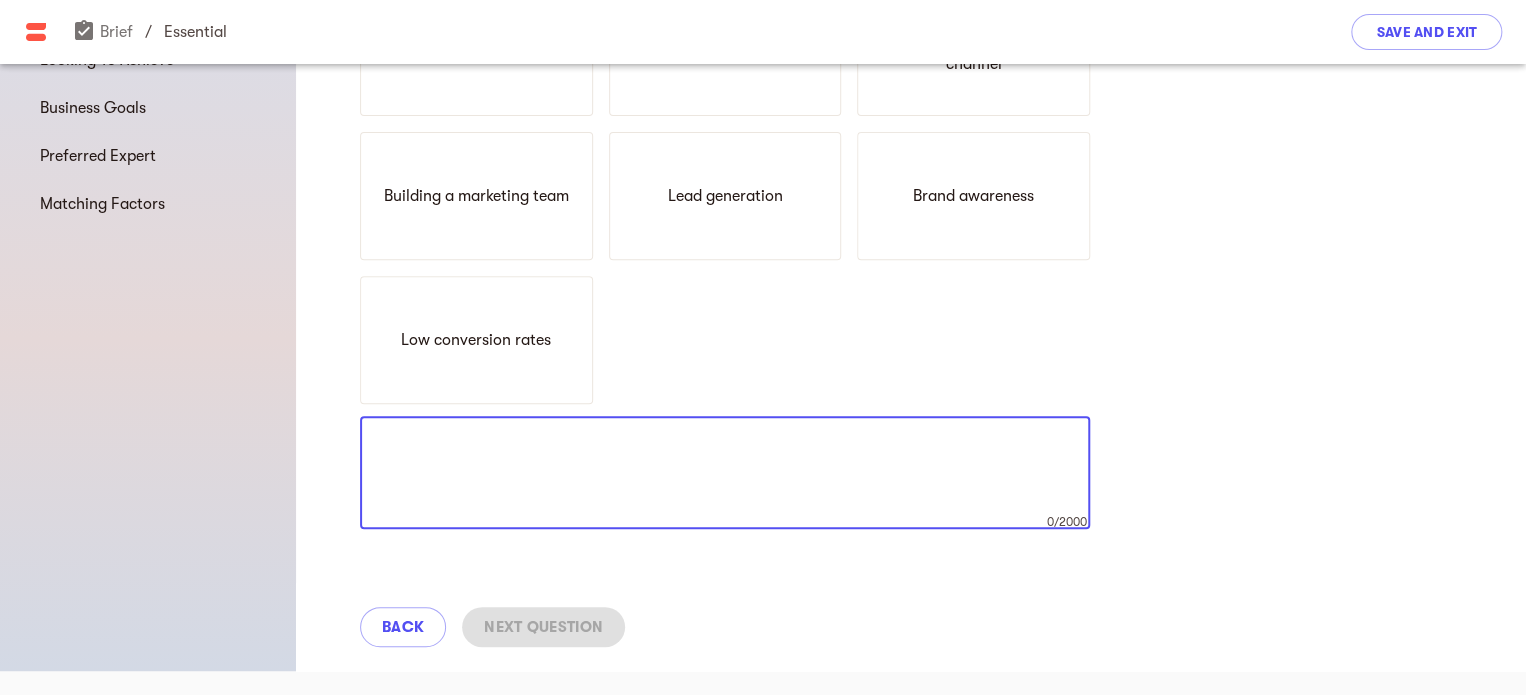 click at bounding box center (725, 473) 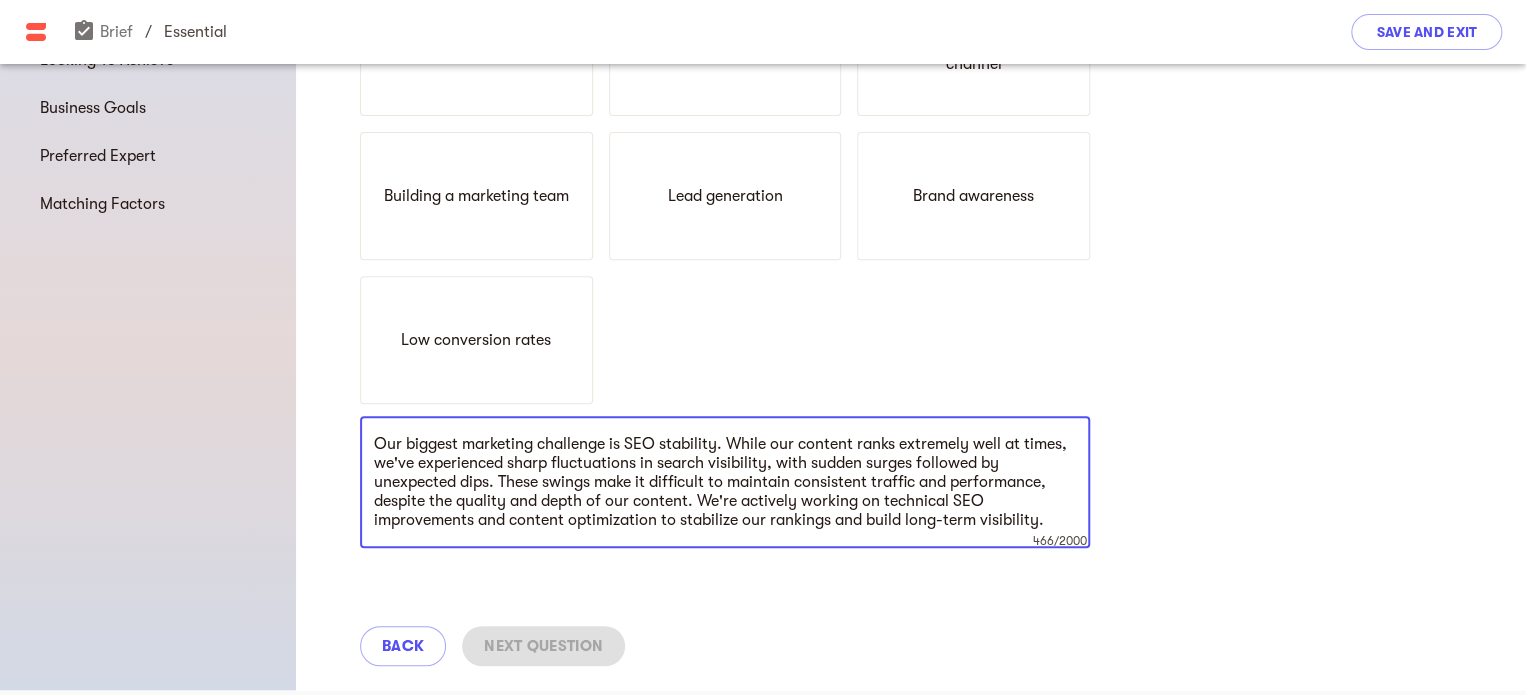 drag, startPoint x: 502, startPoint y: 485, endPoint x: 636, endPoint y: 501, distance: 134.95184 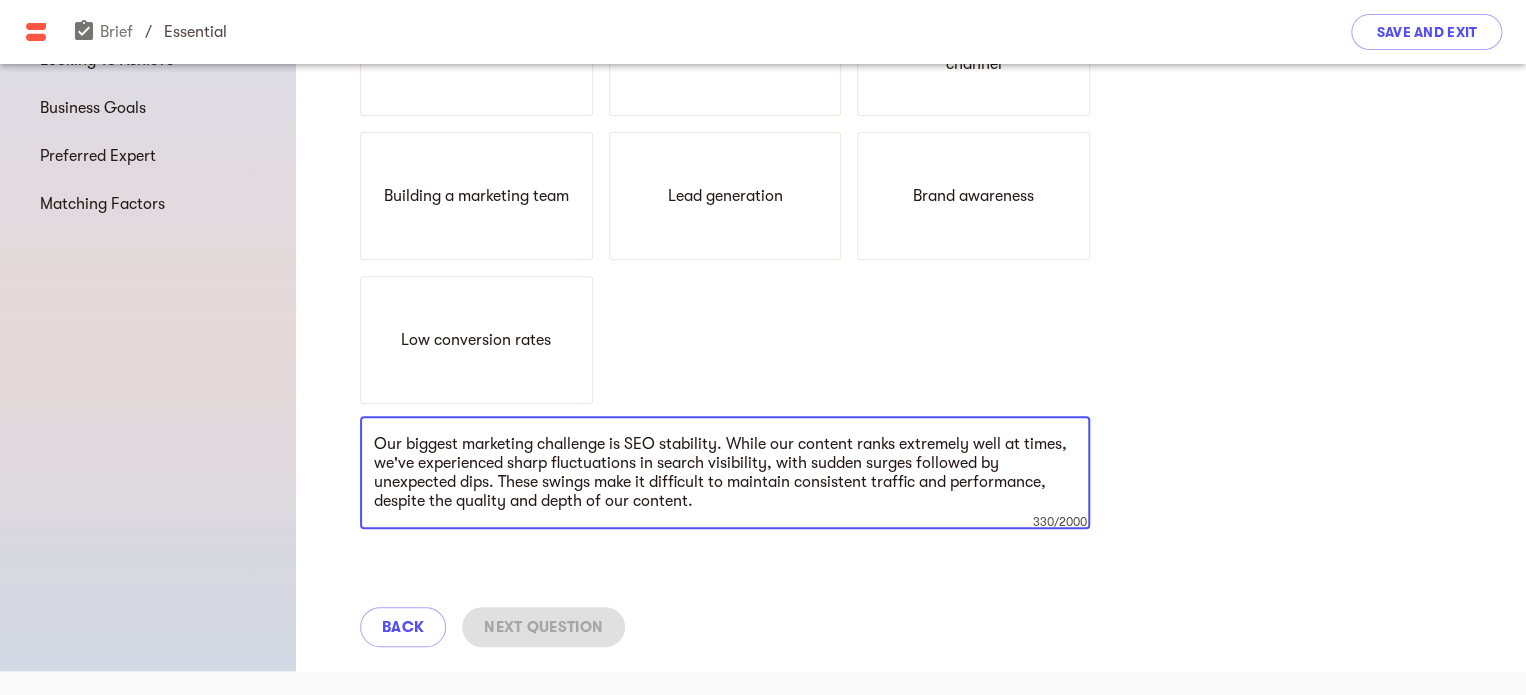 type on "Our biggest marketing challenge is SEO stability. While our content ranks extremely well at times, we've experienced sharp fluctuations in search visibility, with sudden surges followed by unexpected dips. These swings make it difficult to maintain consistent traffic and performance, despite the quality and depth of our content." 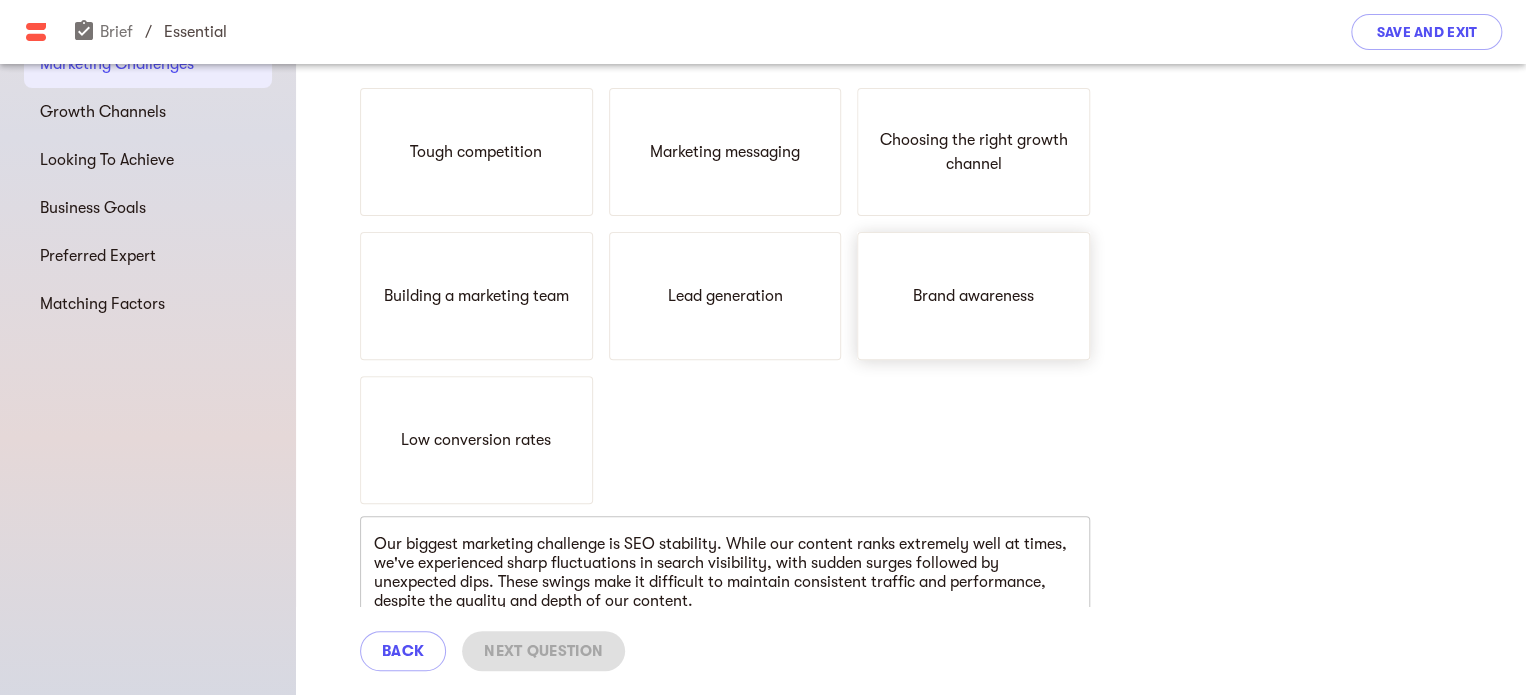 scroll, scrollTop: 44, scrollLeft: 0, axis: vertical 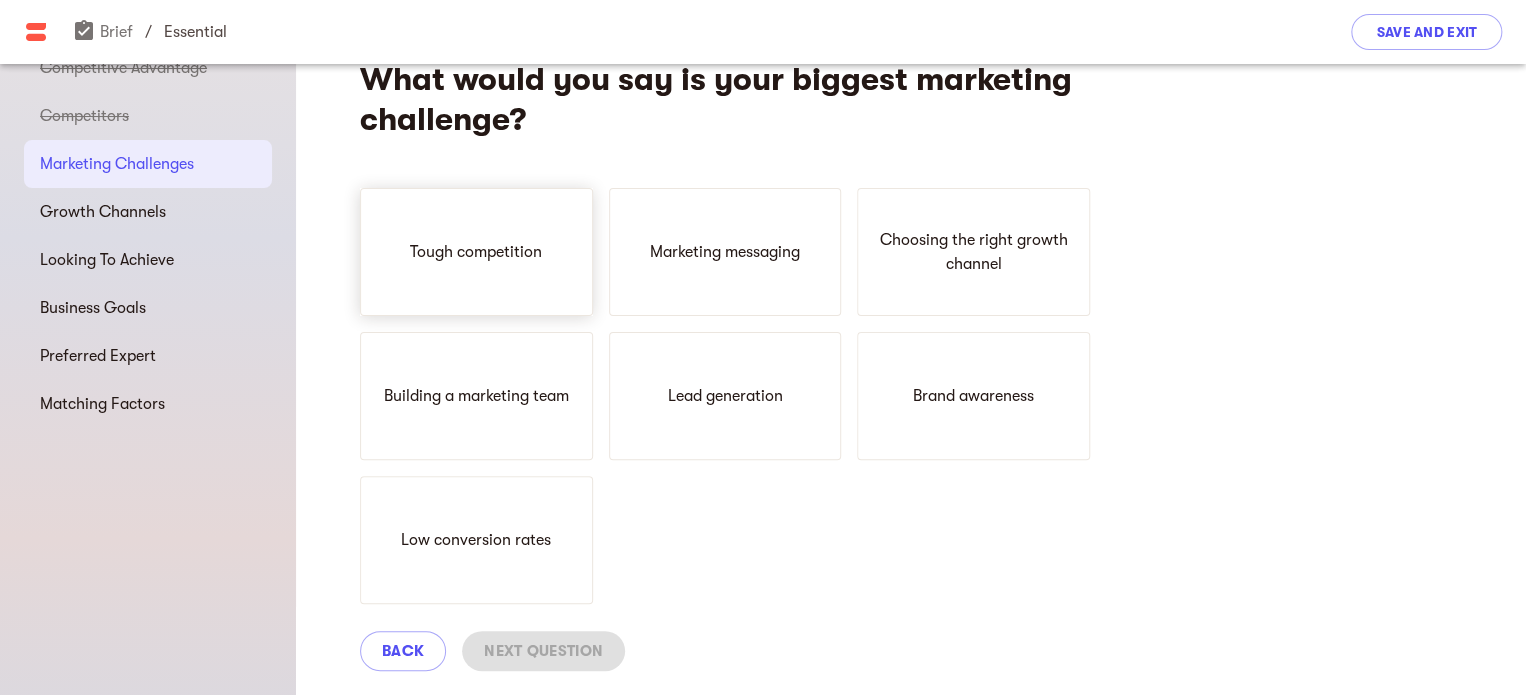 click on "Tough competition" at bounding box center (476, 252) 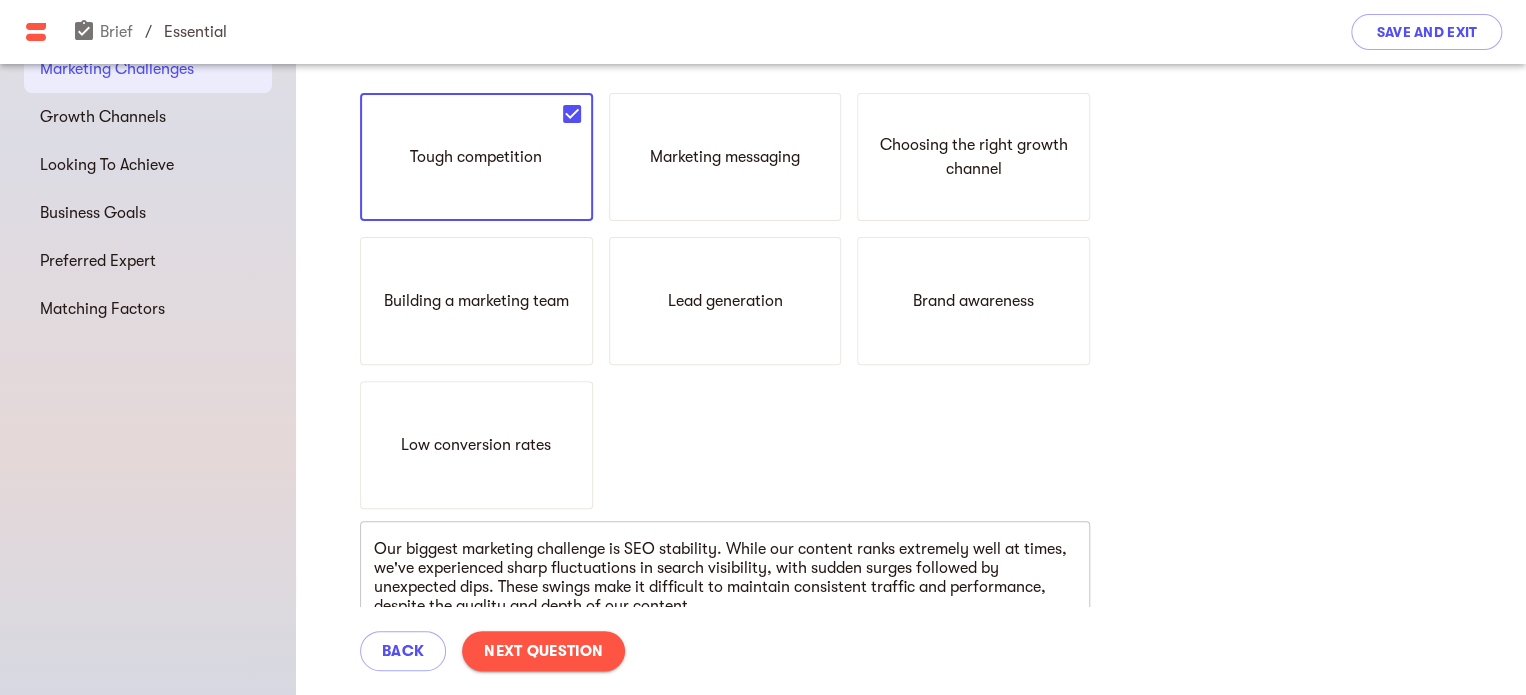 scroll, scrollTop: 244, scrollLeft: 0, axis: vertical 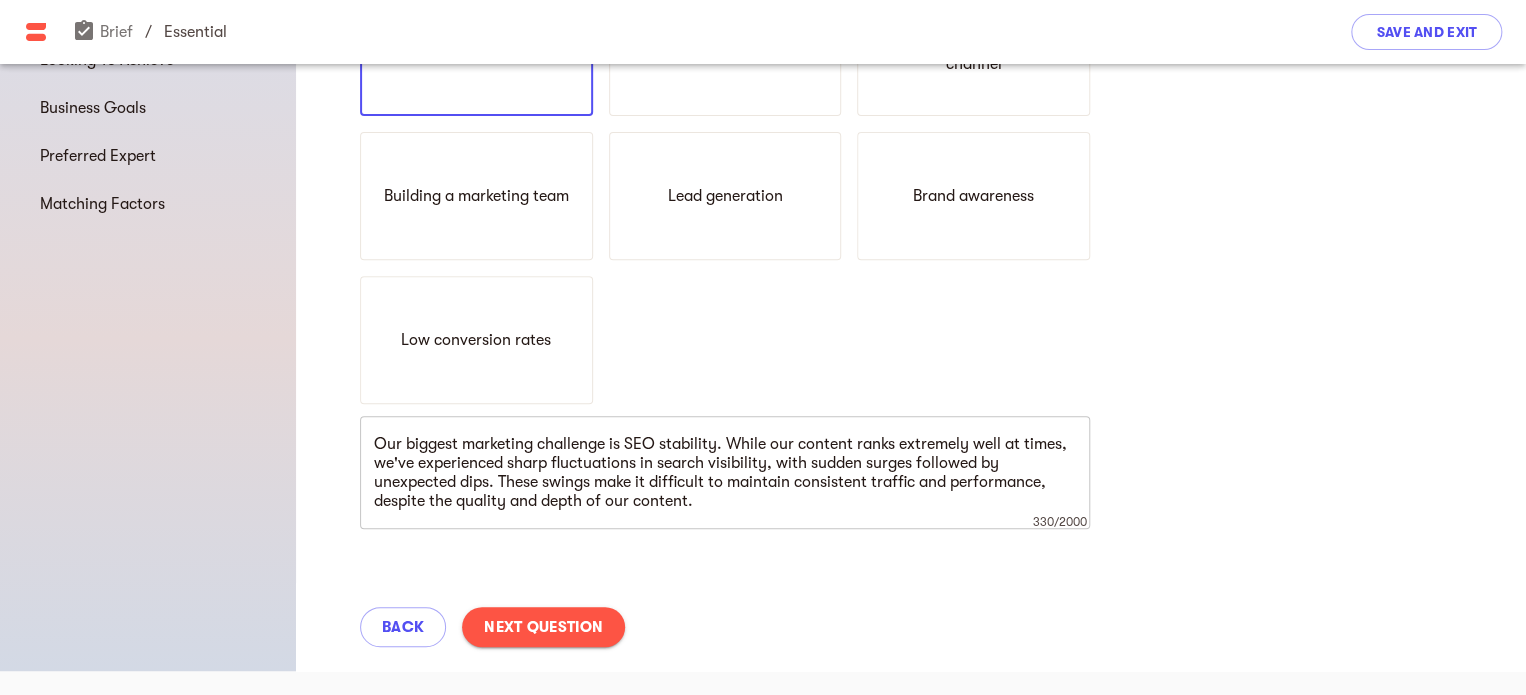 click on "Our biggest marketing challenge is SEO stability. While our content ranks extremely well at times, we've experienced sharp fluctuations in search visibility, with sudden surges followed by unexpected dips. These swings make it difficult to maintain consistent traffic and performance, despite the quality and depth of our content. x 330/2000 ​" 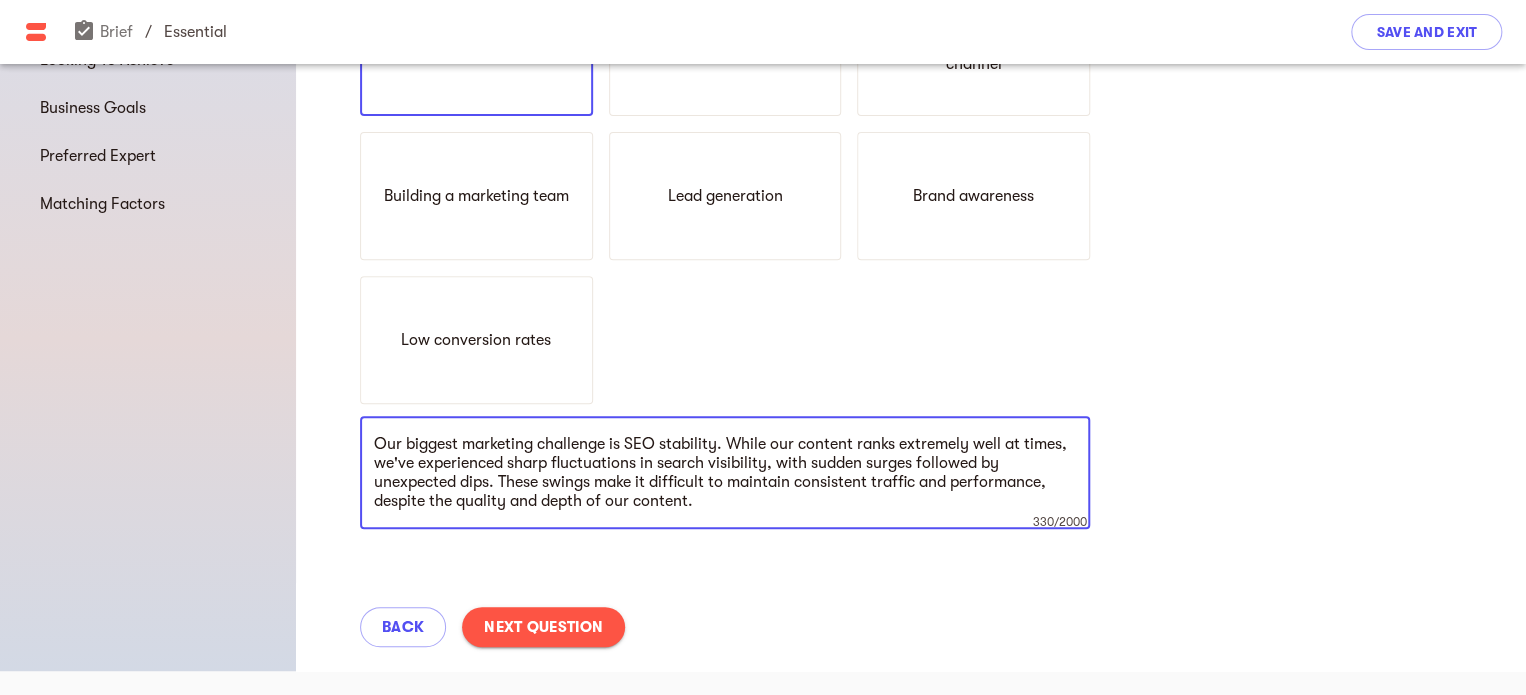 click on "Next Question" at bounding box center (543, 627) 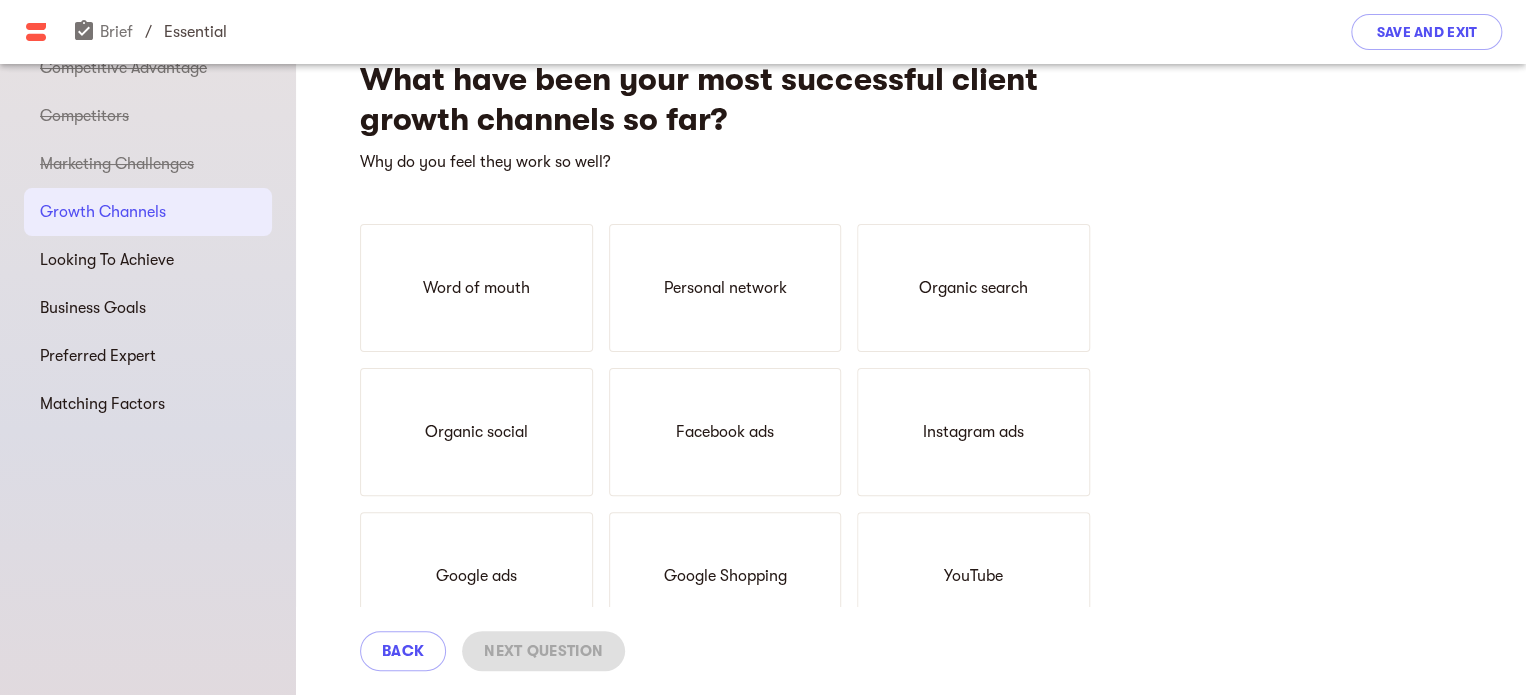 scroll, scrollTop: 0, scrollLeft: 0, axis: both 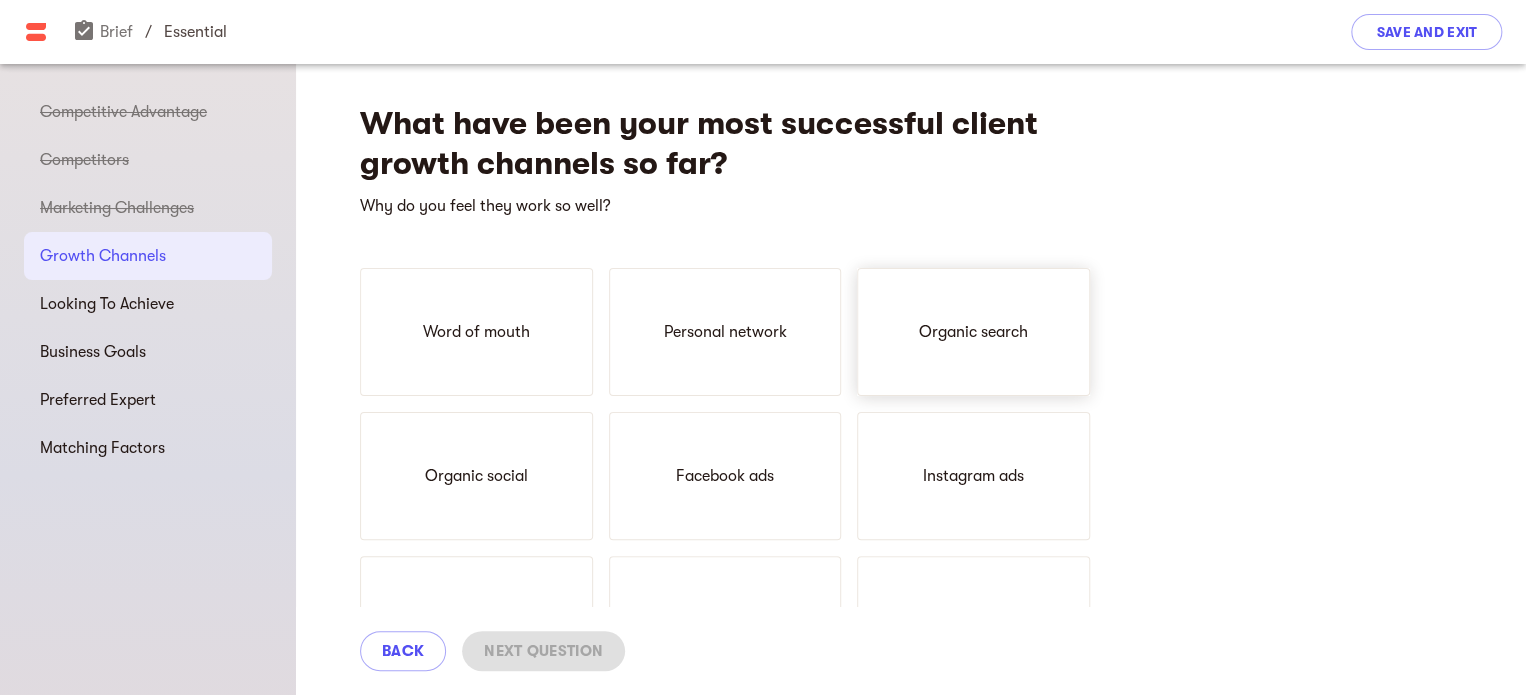 click on "Organic search" at bounding box center (973, 332) 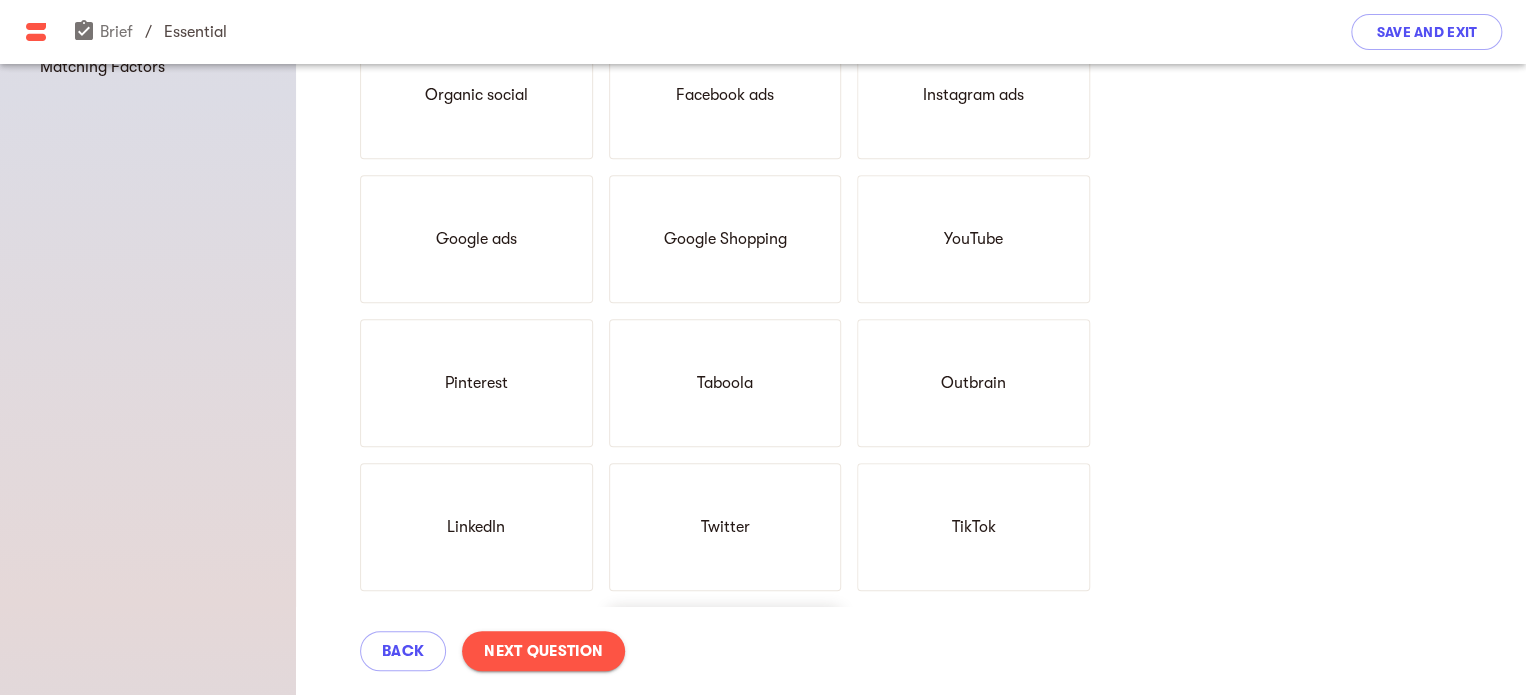 scroll, scrollTop: 500, scrollLeft: 0, axis: vertical 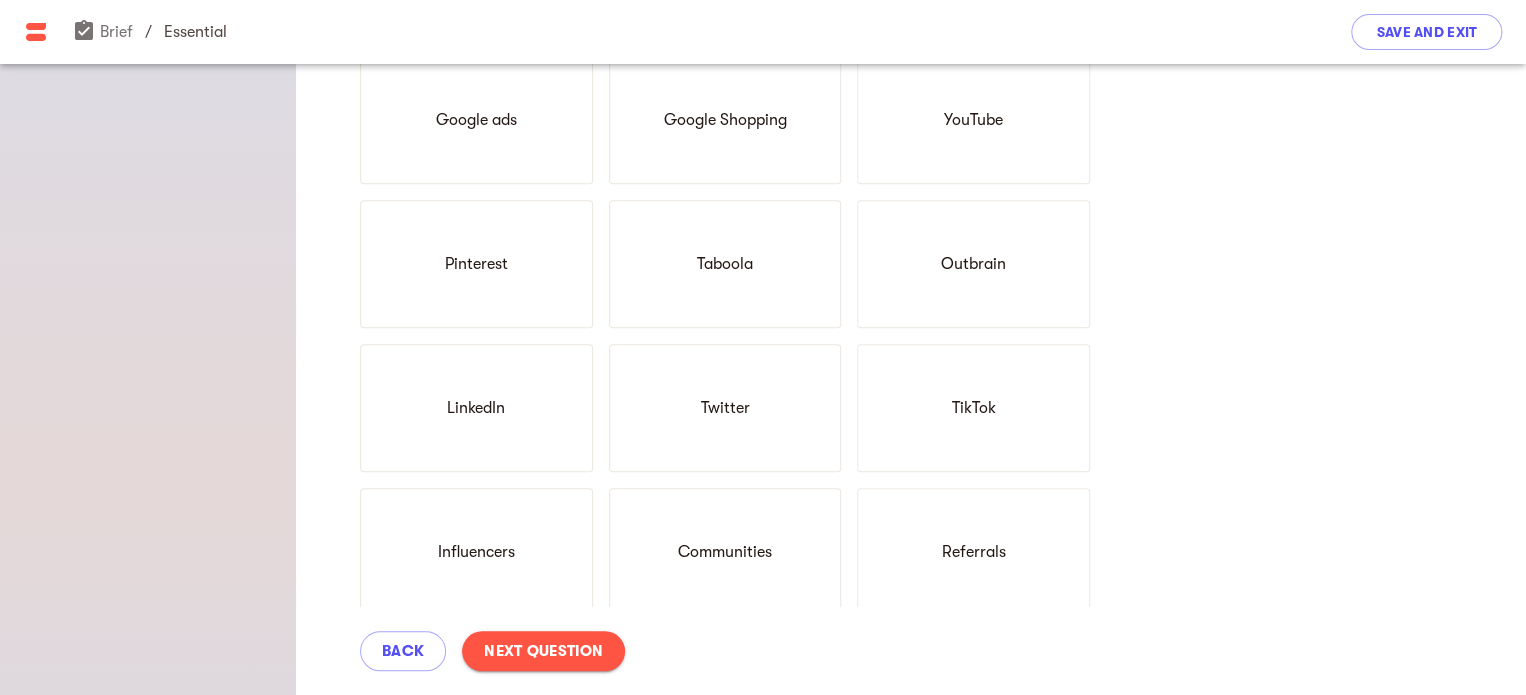 click on "Next Question" at bounding box center (543, 651) 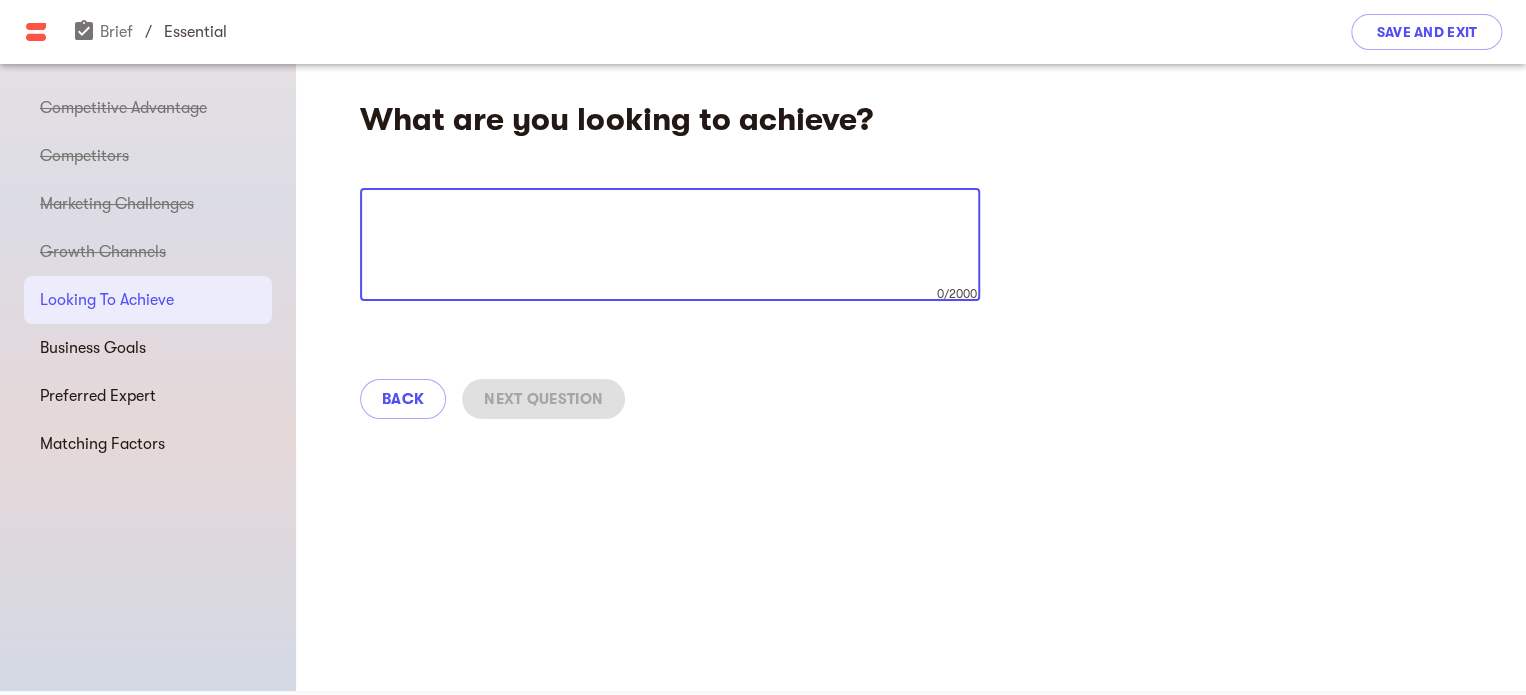 scroll, scrollTop: 0, scrollLeft: 0, axis: both 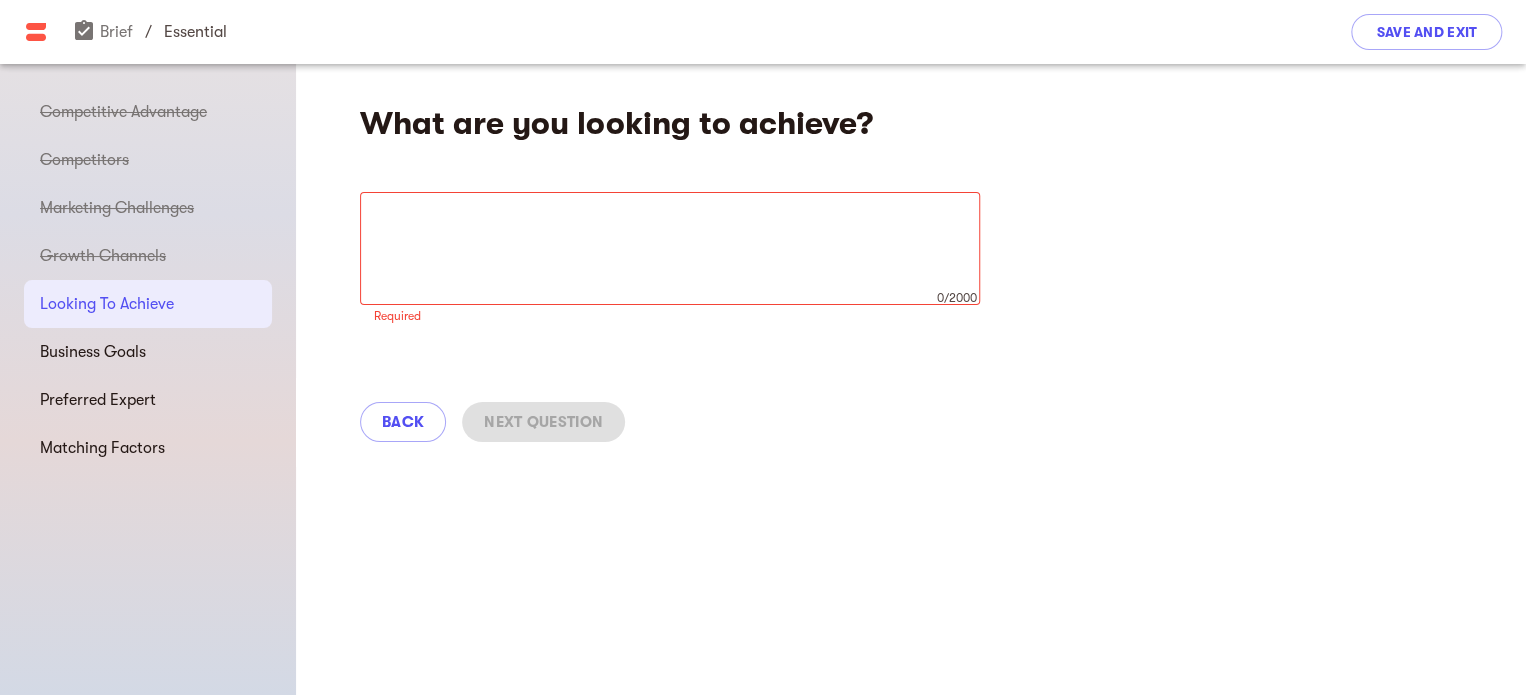 click on "What are you looking to achieve?" at bounding box center (725, 124) 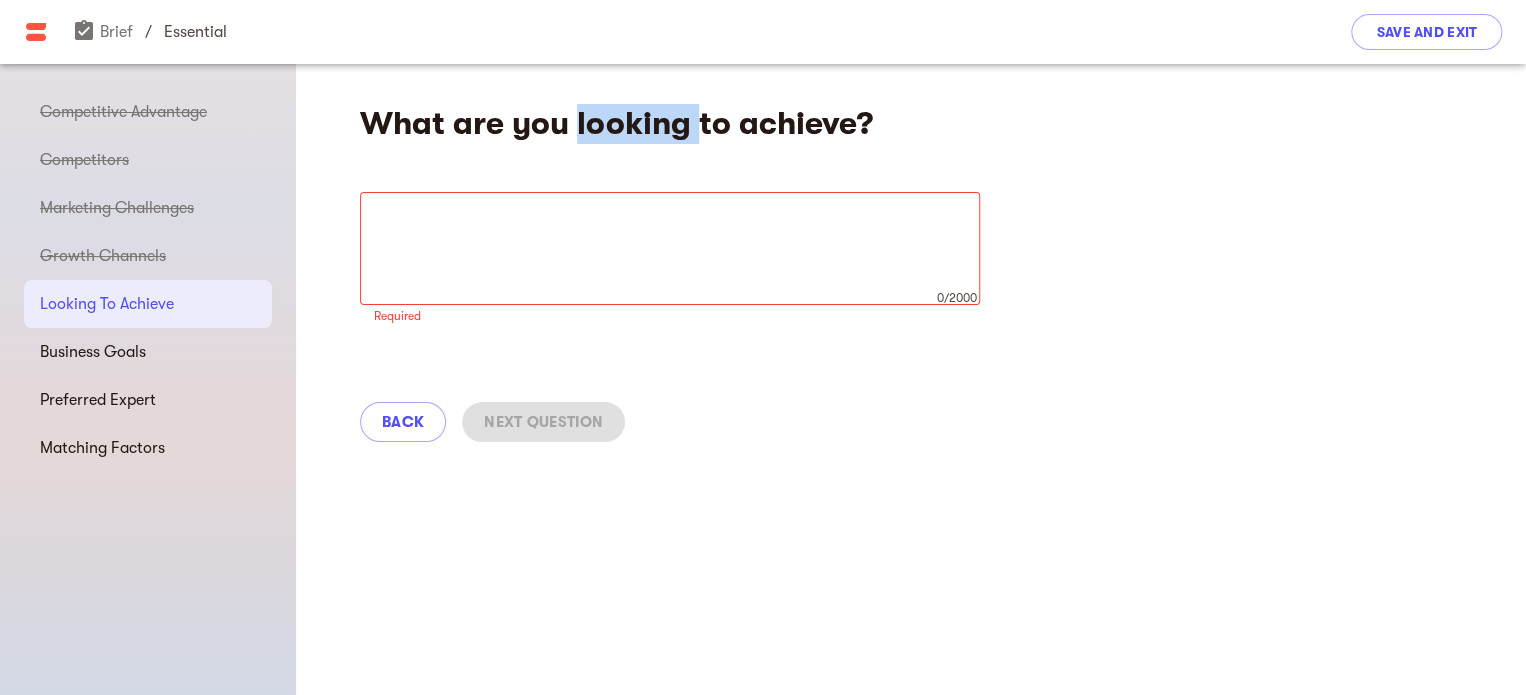 click on "What are you looking to achieve?" at bounding box center (725, 124) 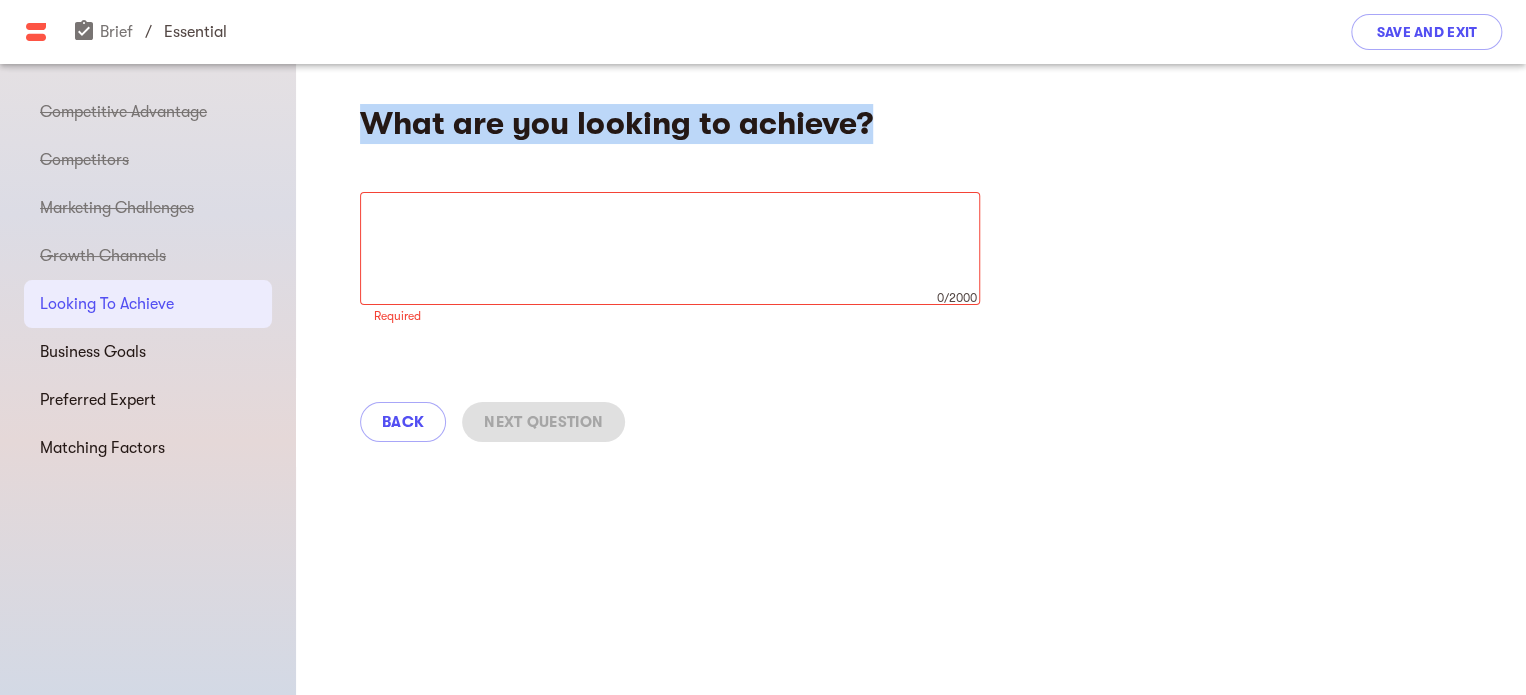 click on "What are you looking to achieve?" at bounding box center (725, 124) 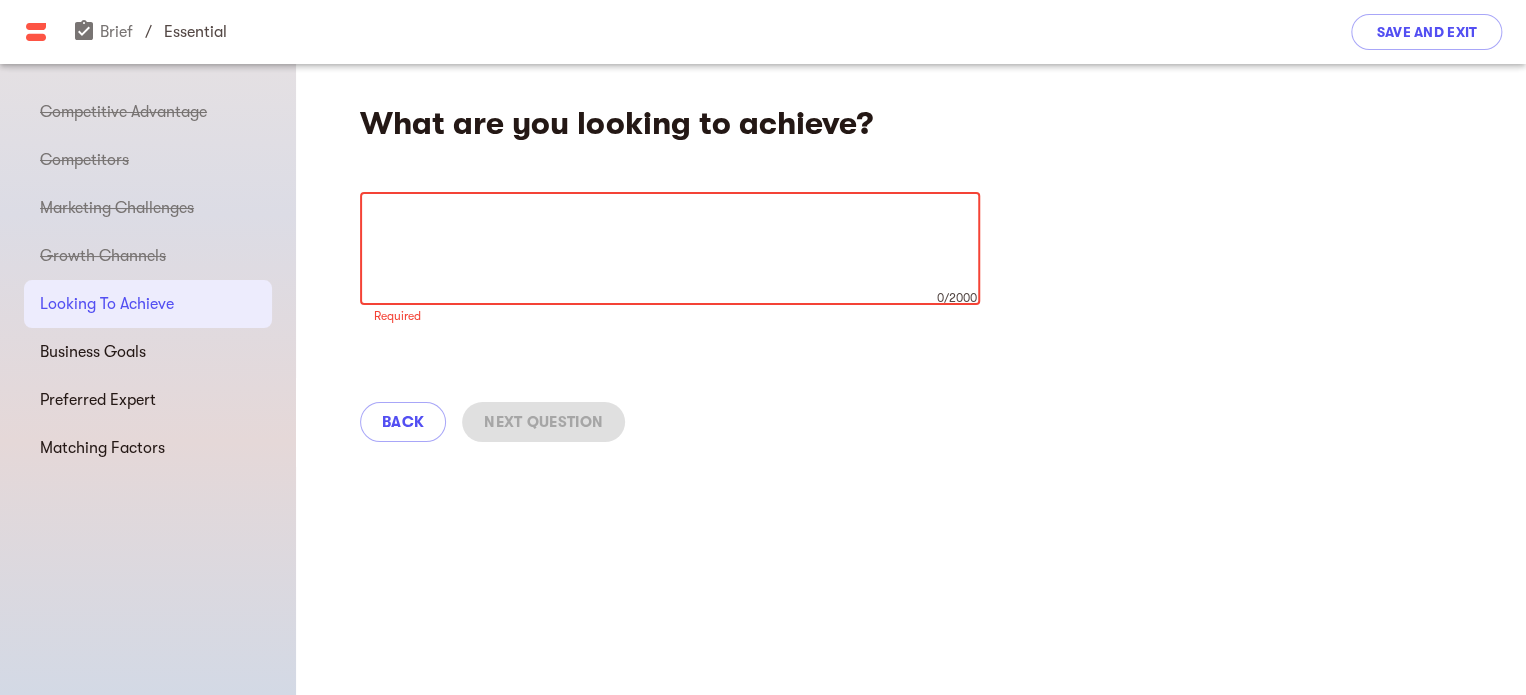 click at bounding box center [670, 249] 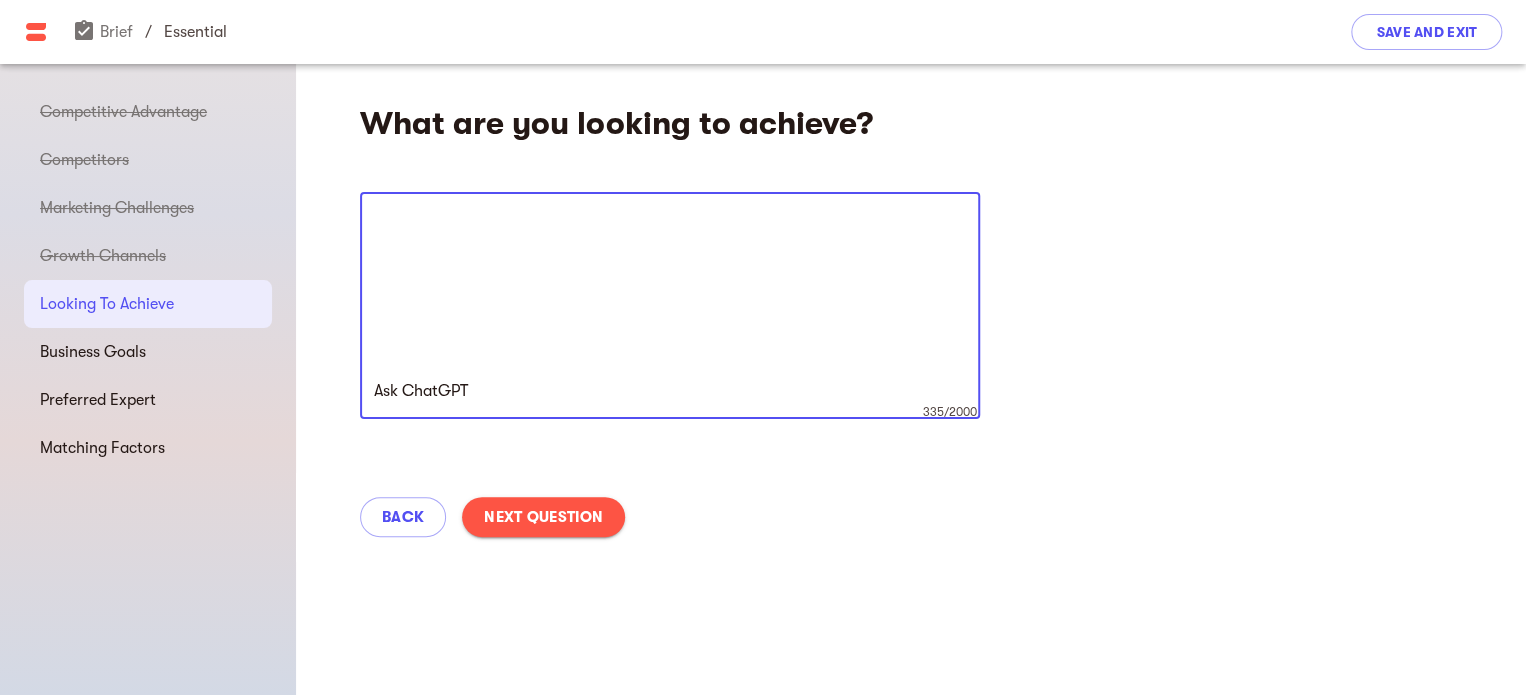 type on "Our primary goal is SEO stability. We want to maintain consistent, high-ranking visibility for our top-performing content and reduce the volatility we've seen in search traffic. Achieving this would allow us to scale our reach, attract more long-term readers, and provide even greater value to our brand partners.
Ask ChatGPT" 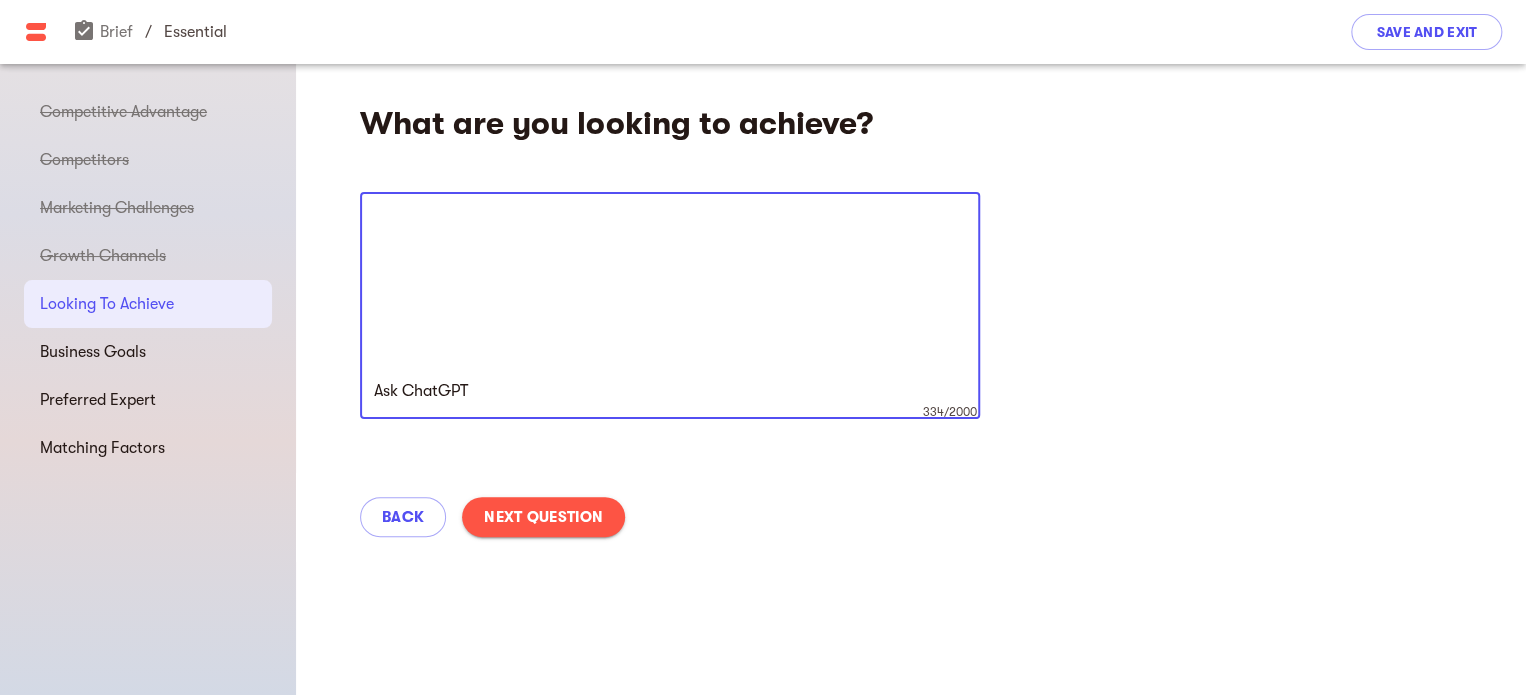 scroll, scrollTop: 0, scrollLeft: 0, axis: both 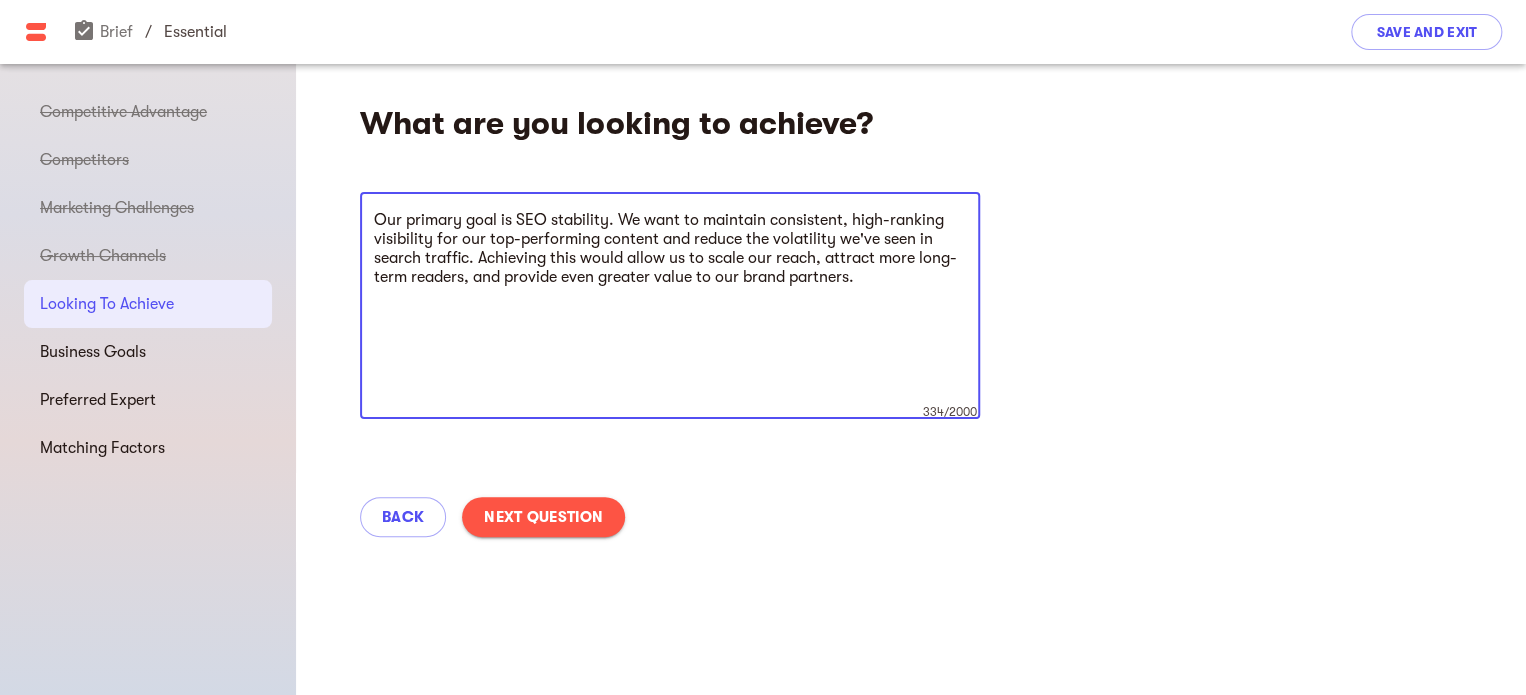 drag, startPoint x: 523, startPoint y: 389, endPoint x: 277, endPoint y: -22, distance: 478.99582 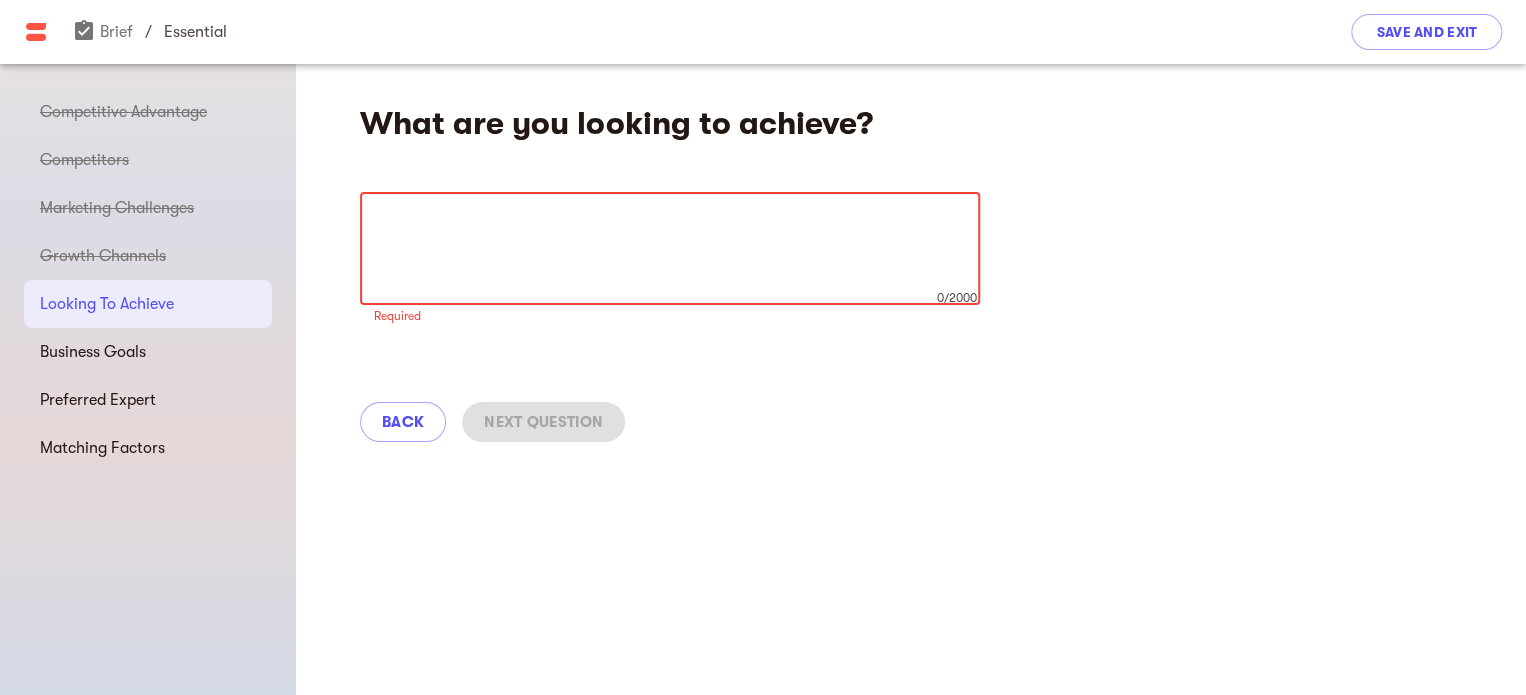 click on "Back Next Question" at bounding box center (911, 422) 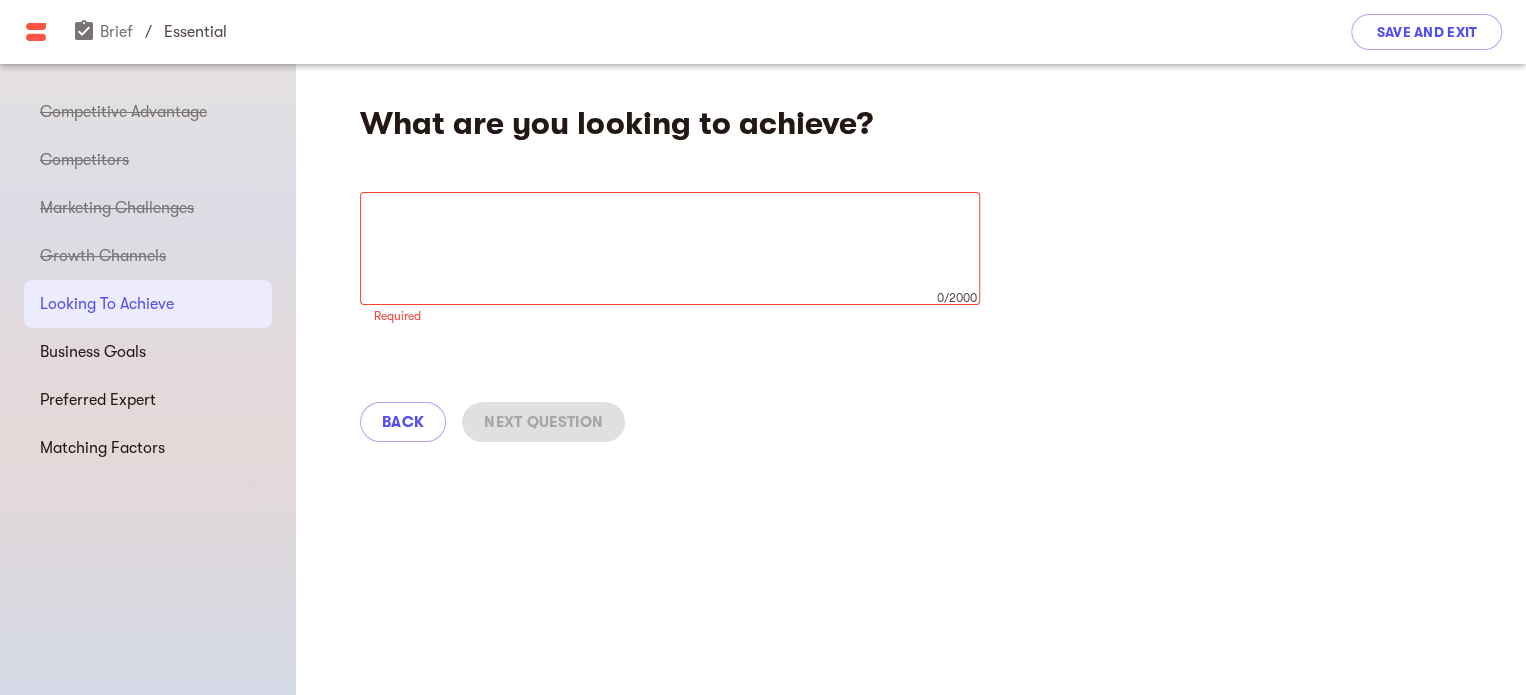 click at bounding box center [670, 249] 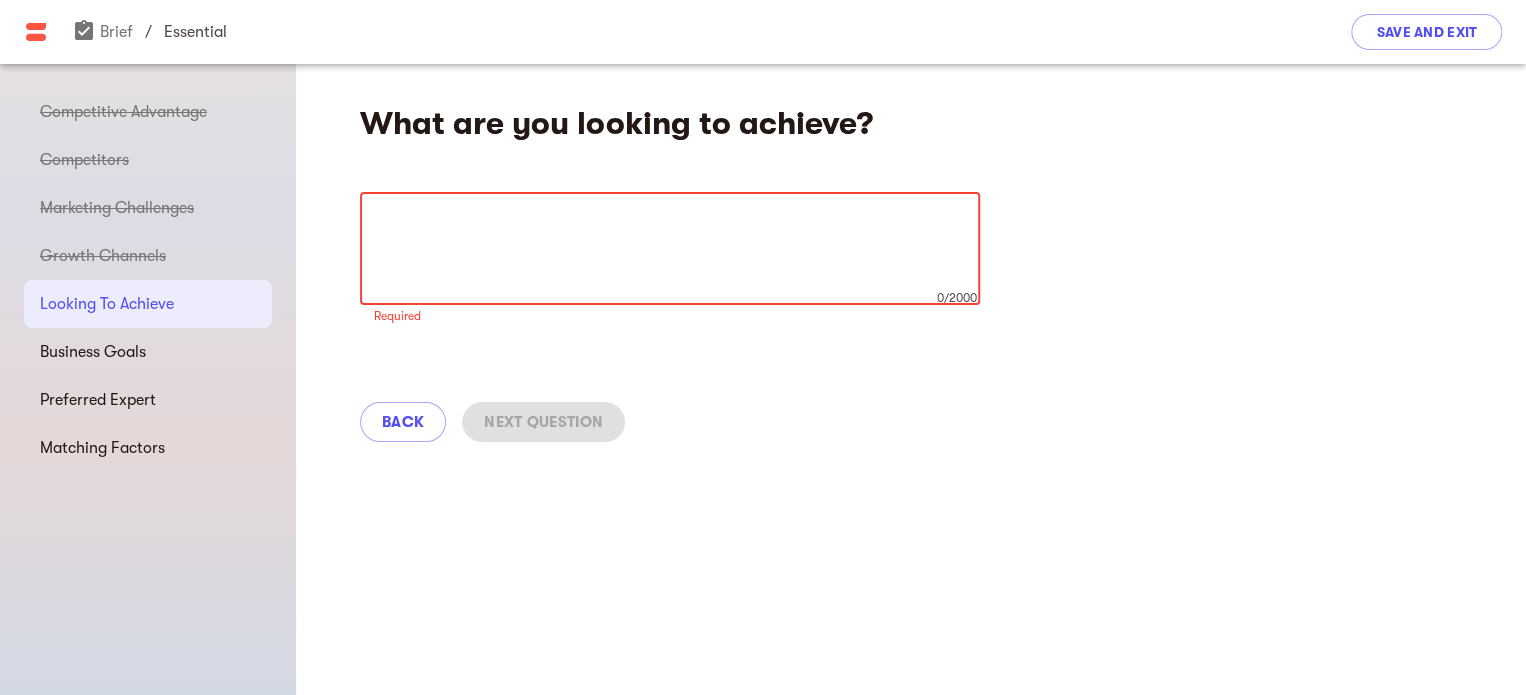 paste on "Our primary goal is SEO stability. We want to maintain consistent, high-ranking visibility for our top-performing content and reduce the volatility we've seen in search traffic. Achieving this would allow us to scale our reach, attract more long-term readers, and provide even greater value to our brand partners" 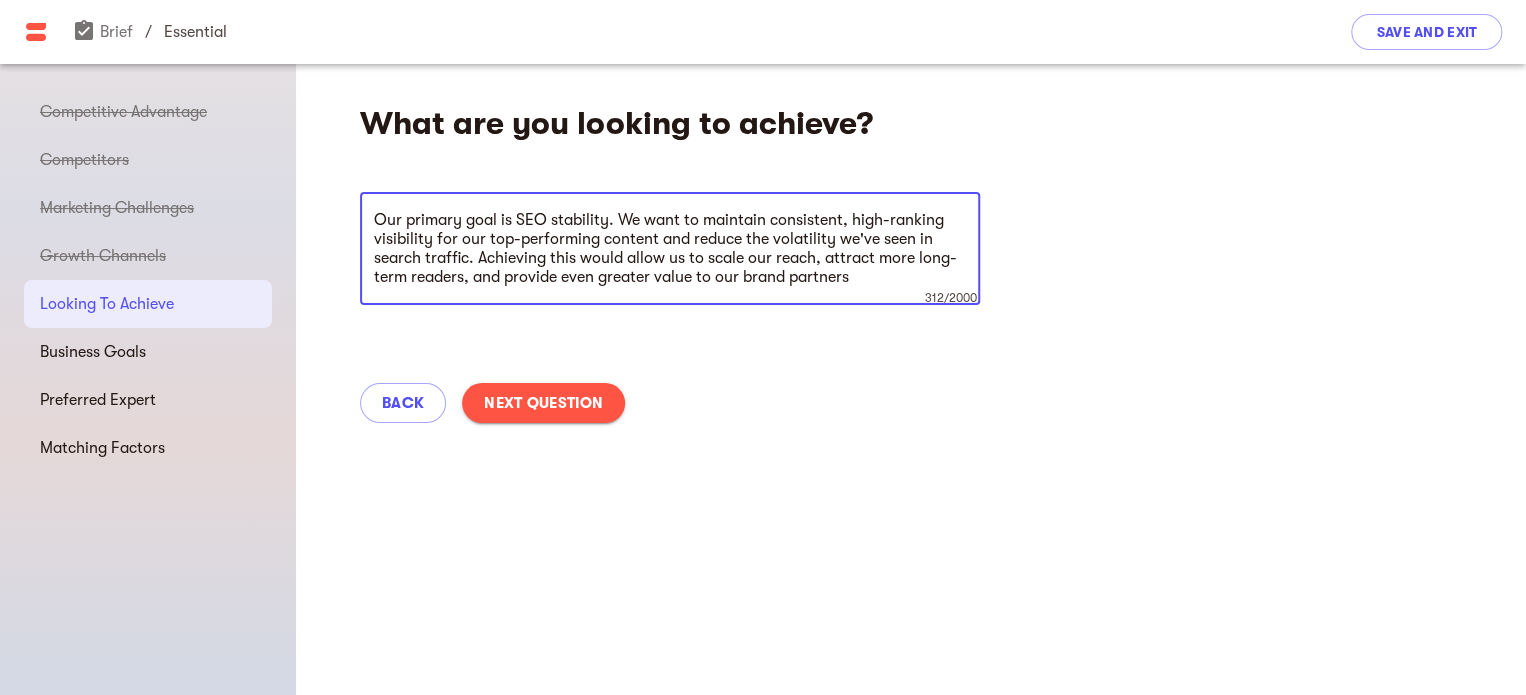 drag, startPoint x: 904, startPoint y: 277, endPoint x: 473, endPoint y: 258, distance: 431.41858 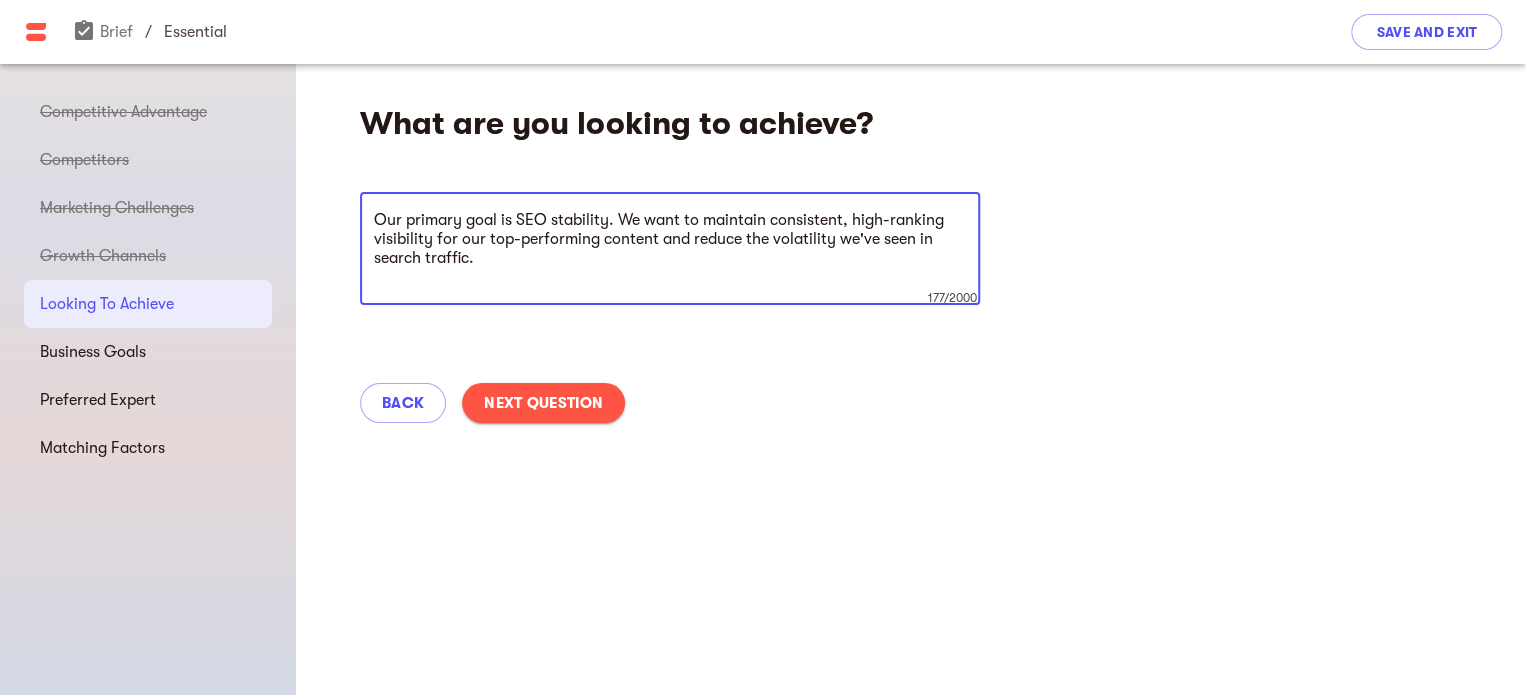 type on "Our primary goal is SEO stability. We want to maintain consistent, high-ranking visibility for our top-performing content and reduce the volatility we've seen in search traffic." 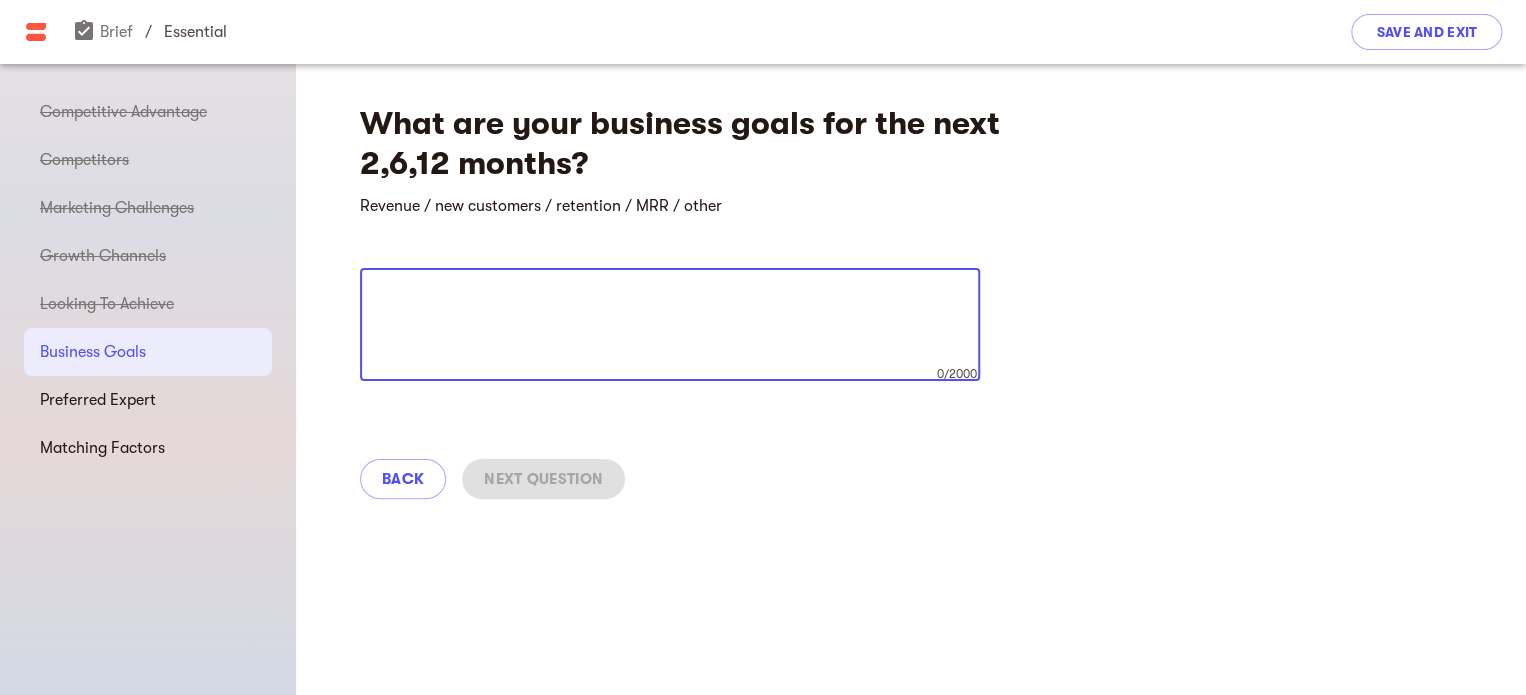 click at bounding box center [670, 325] 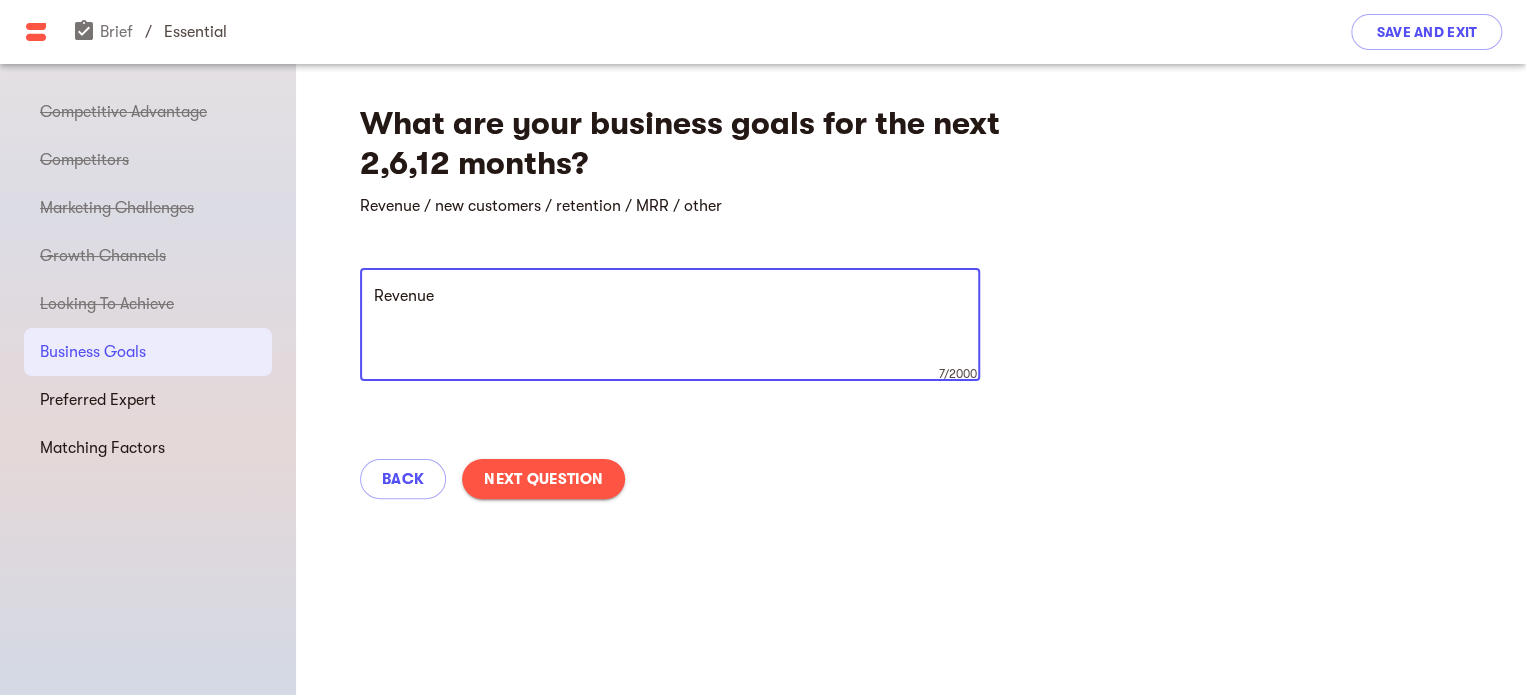 type on "Revenue" 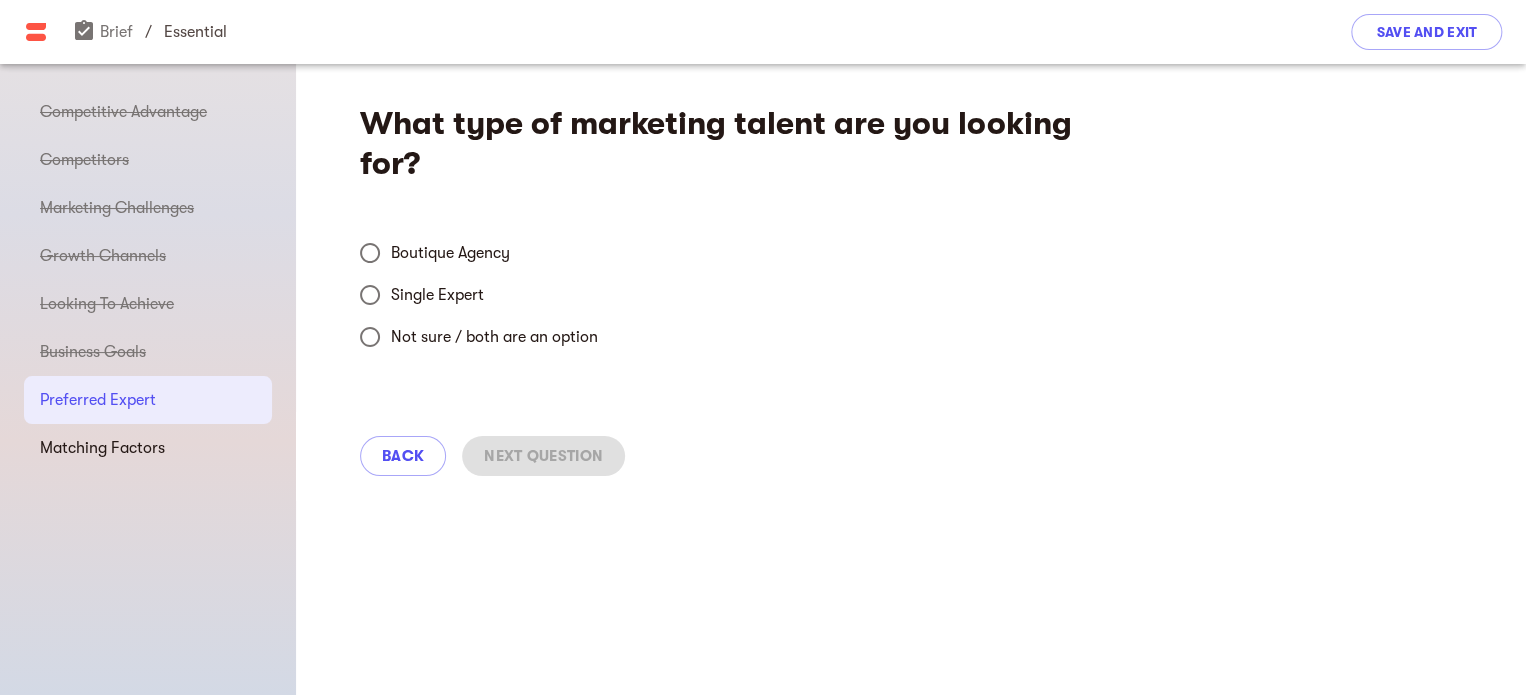 click on "Boutique Agency" at bounding box center [370, 253] 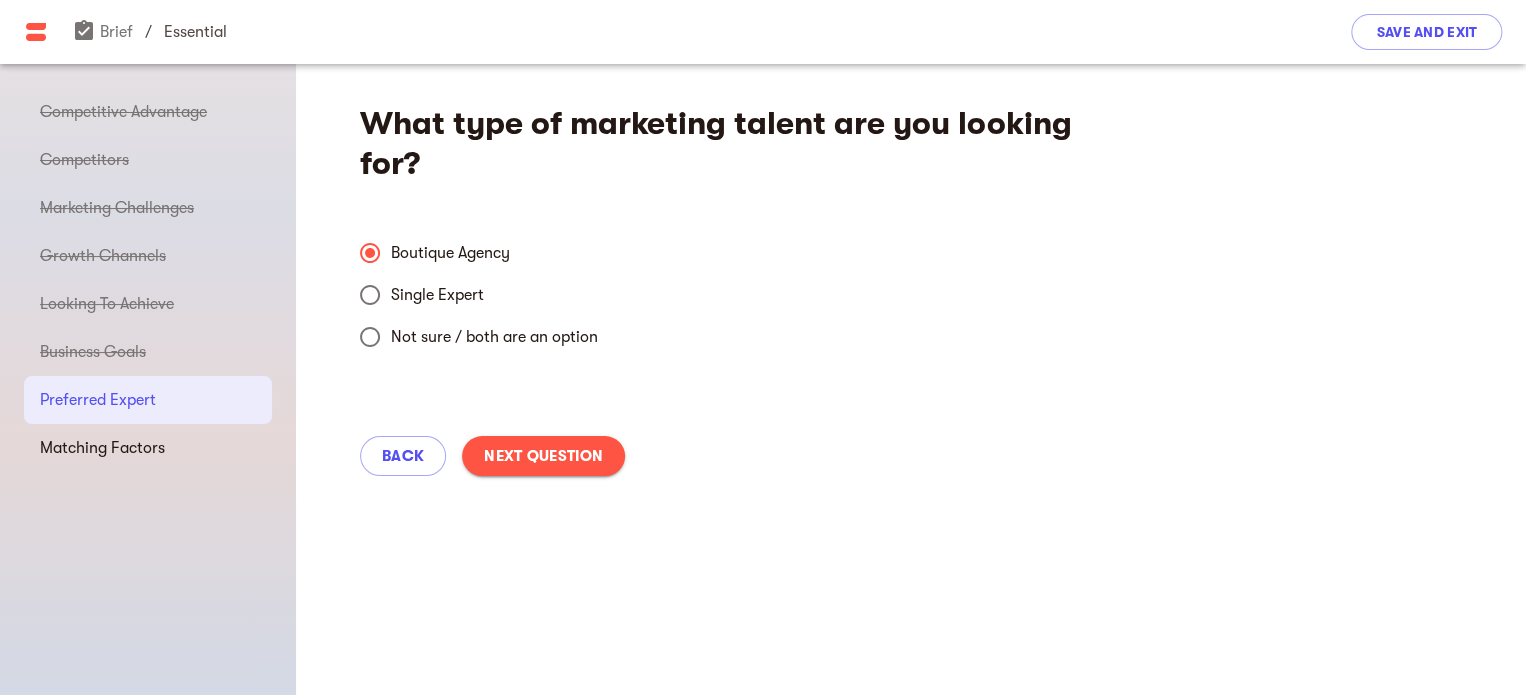 click on "Single Expert" at bounding box center [370, 295] 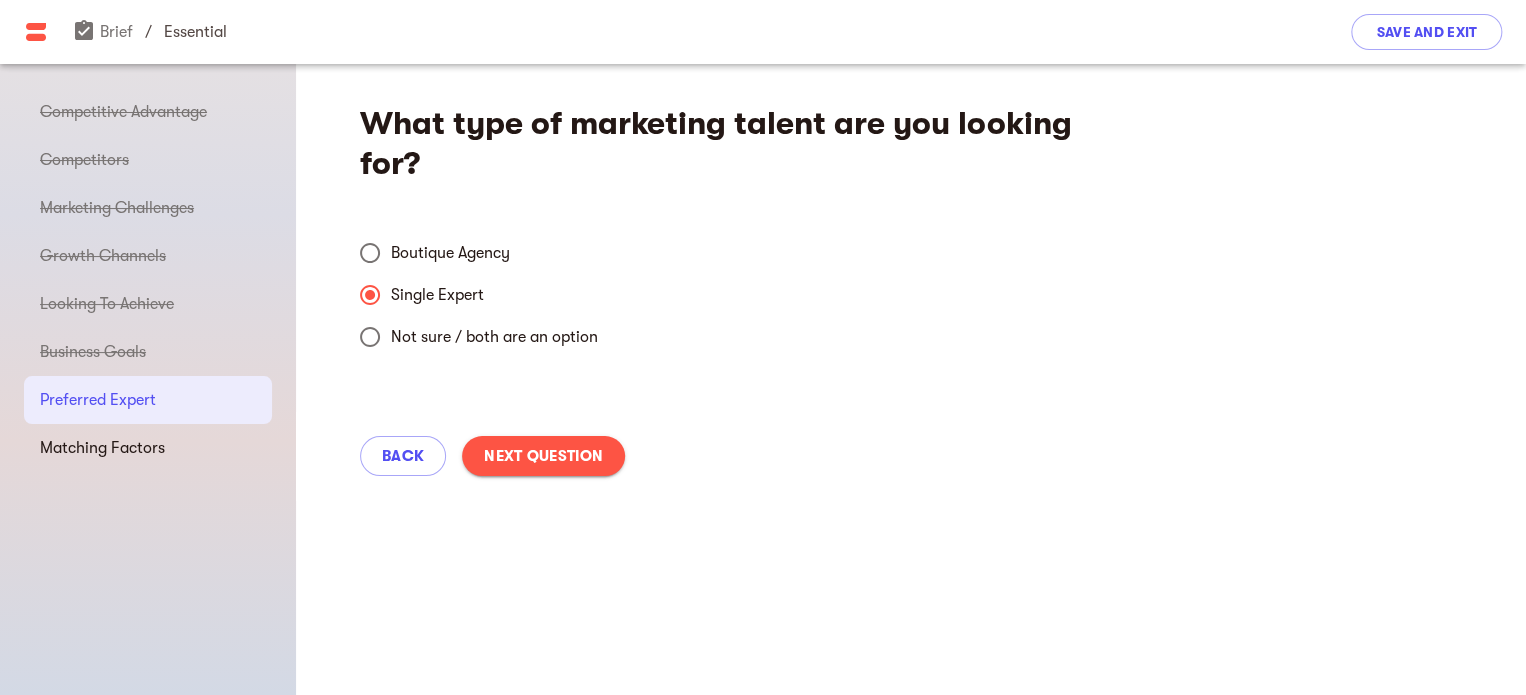 click on "Not sure / both are an option" at bounding box center (370, 337) 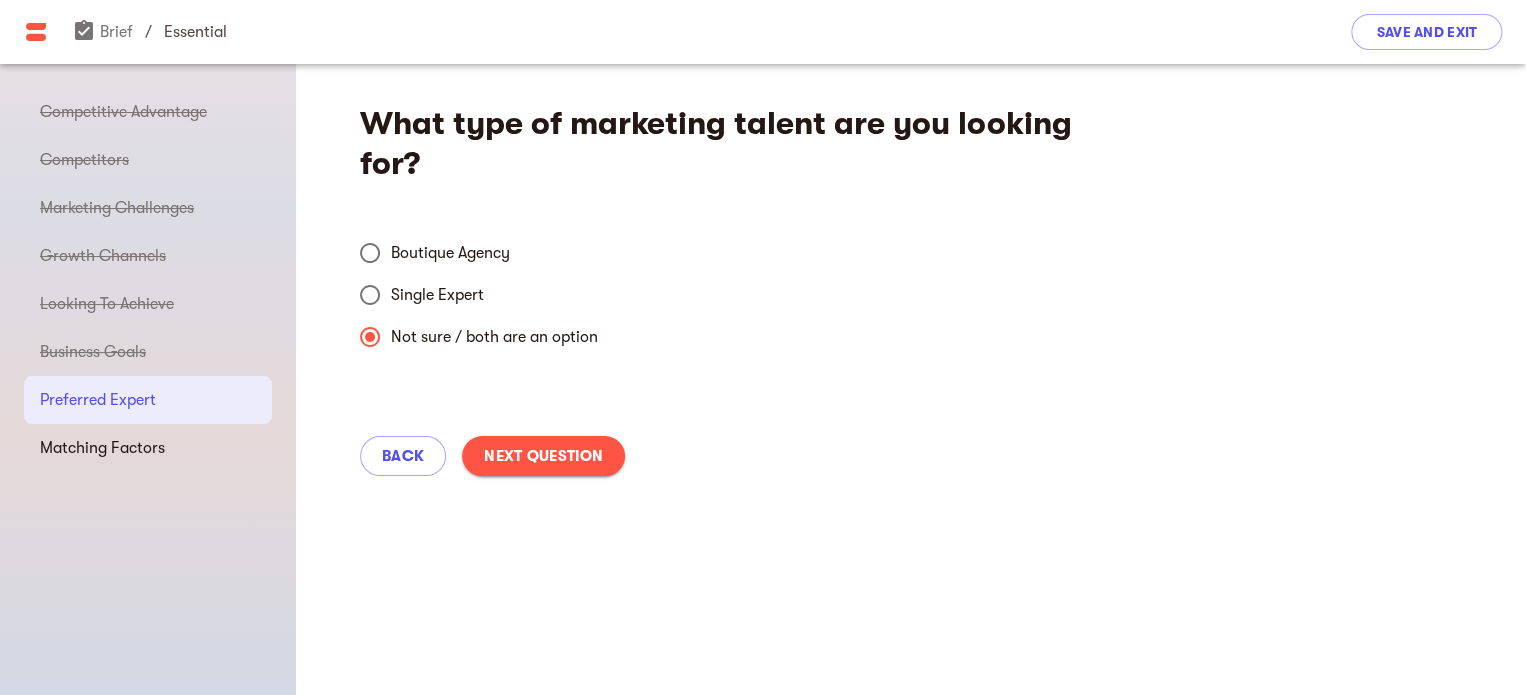 click on "Next Question" at bounding box center (543, 456) 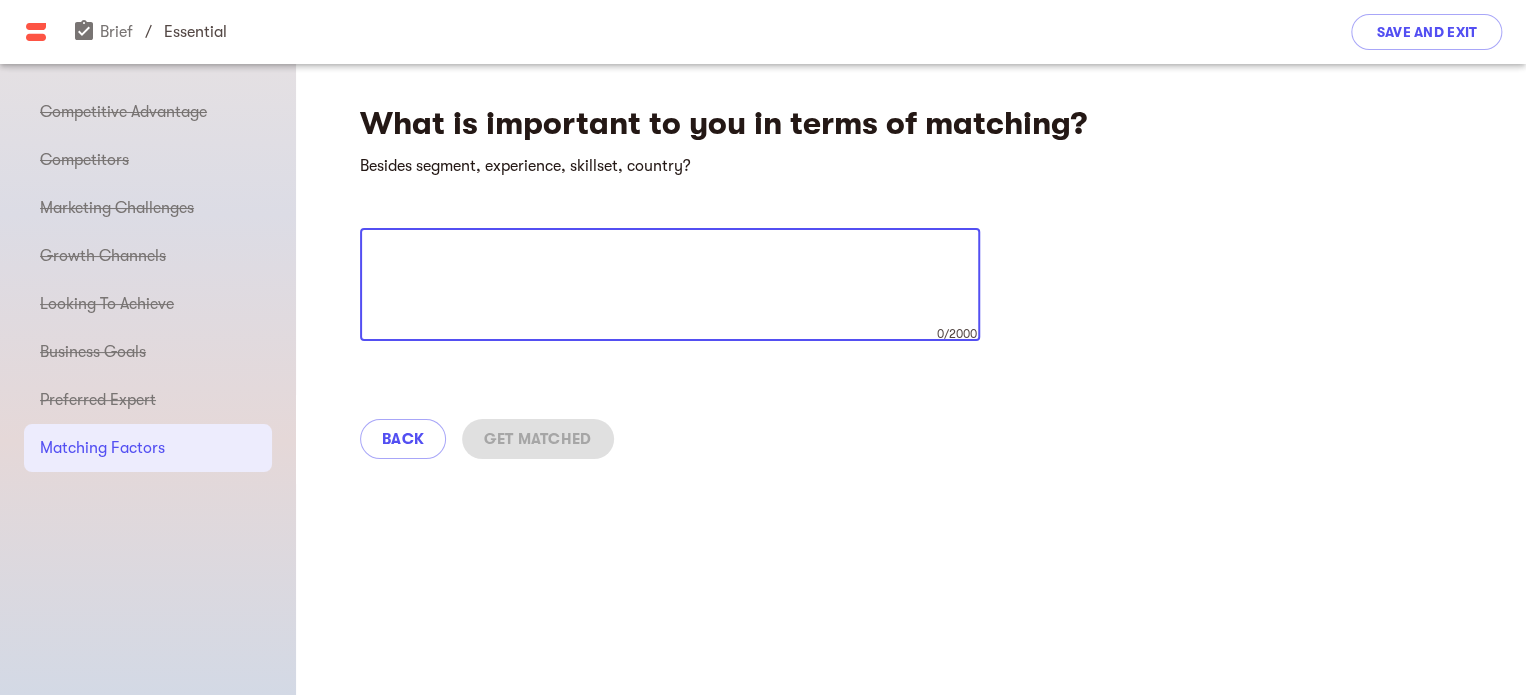 click on "What is important to you in terms of matching?" at bounding box center [725, 124] 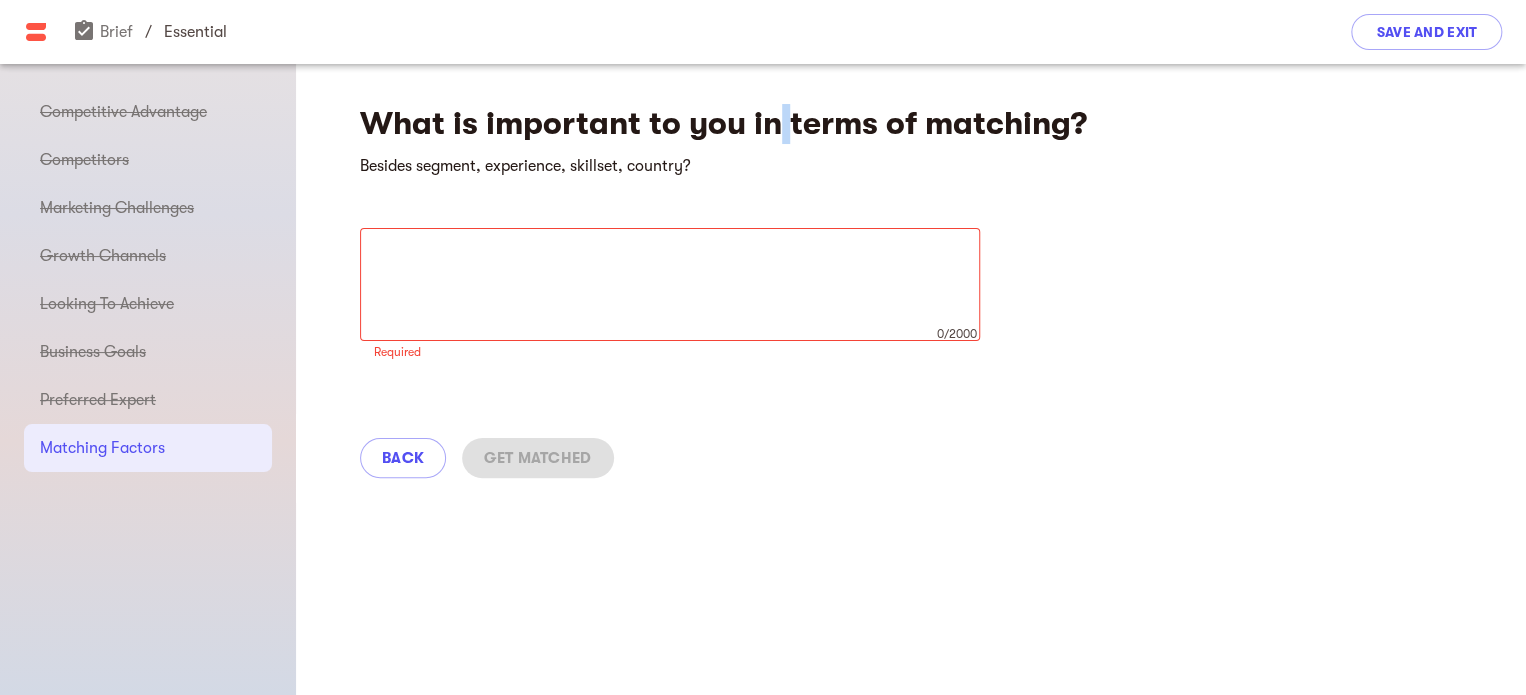 click on "What is important to you in terms of matching?" at bounding box center (725, 124) 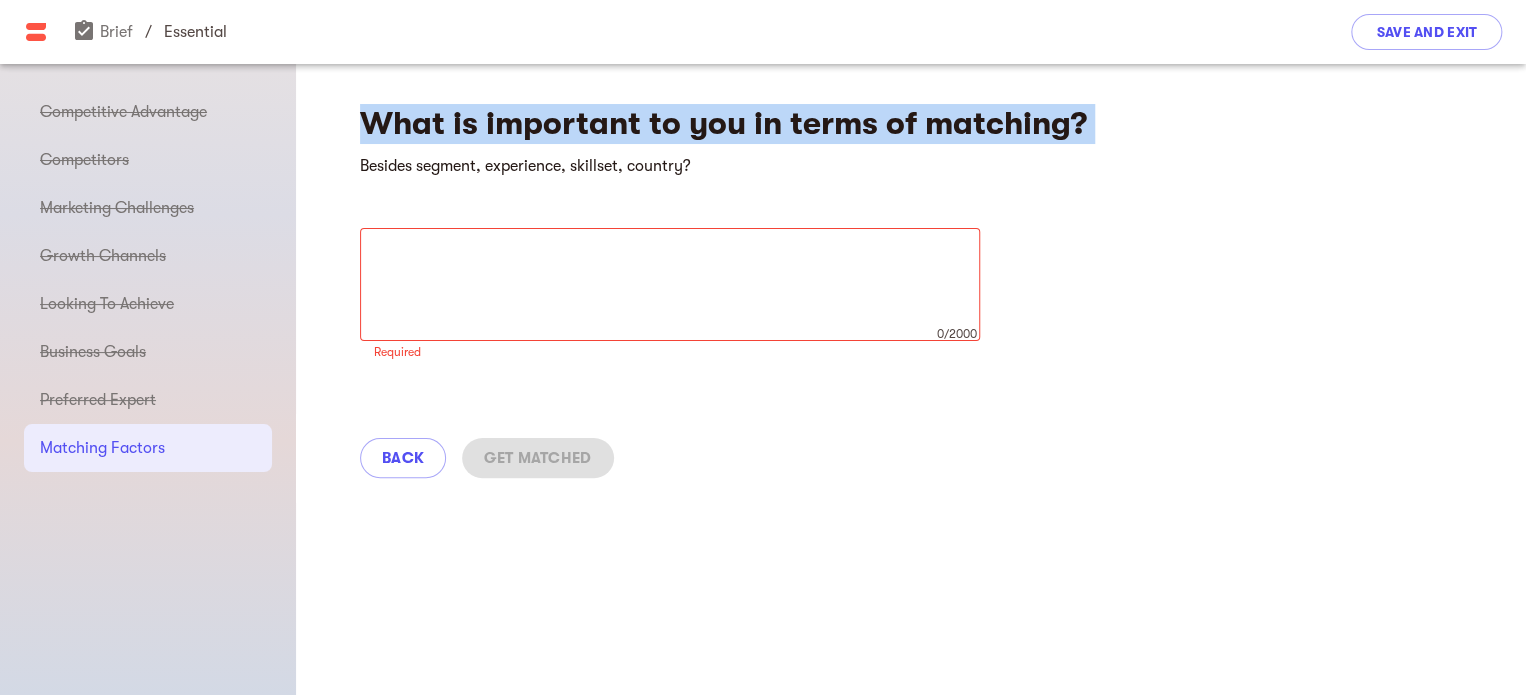 click on "What is important to you in terms of matching?" at bounding box center [725, 124] 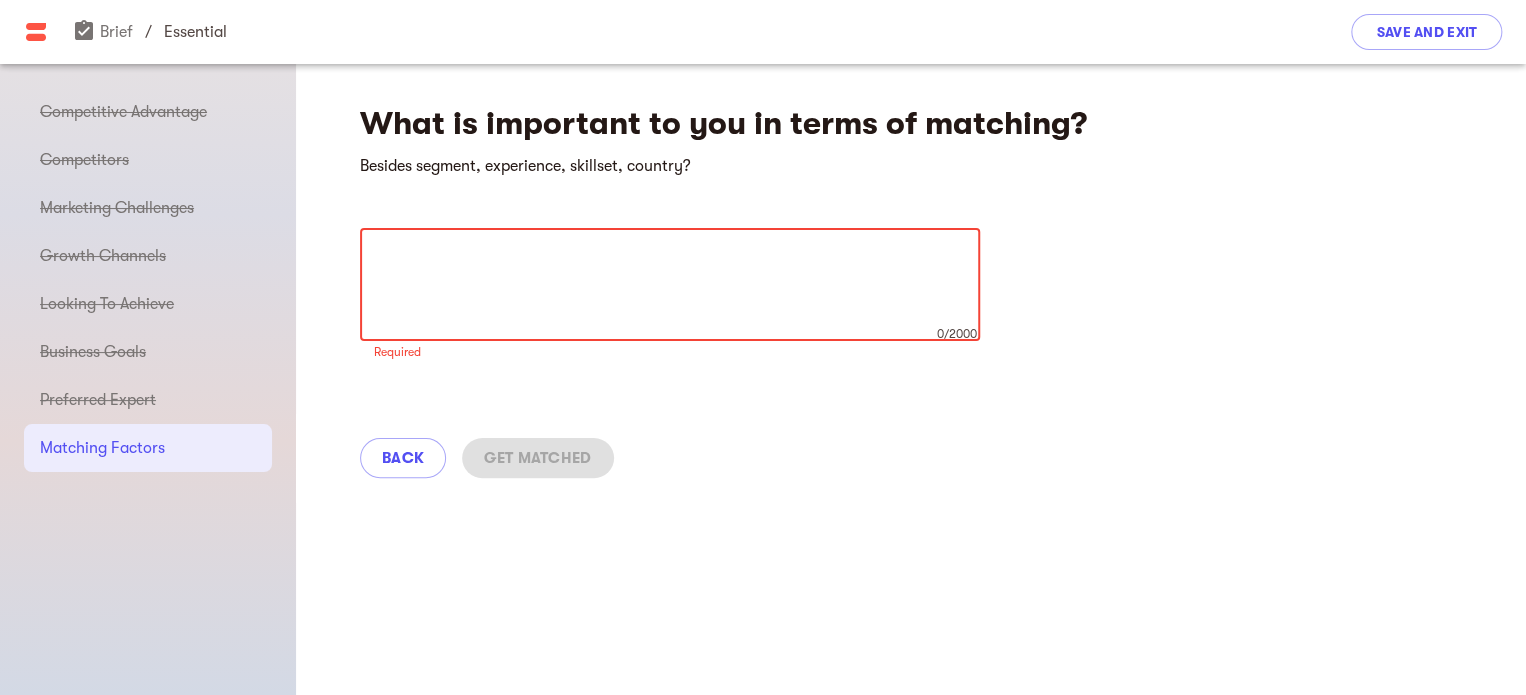click at bounding box center (670, 285) 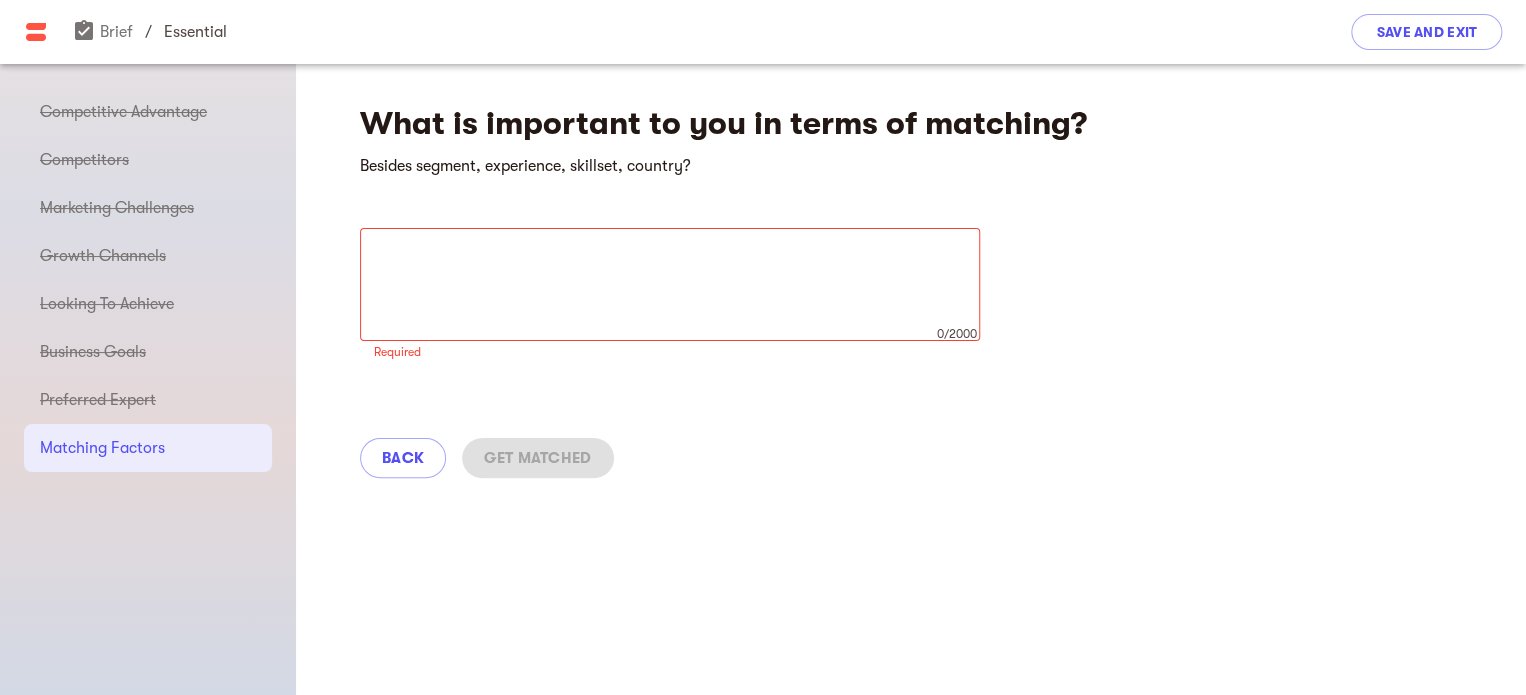 click on "What is important to you in terms of matching?" at bounding box center (725, 124) 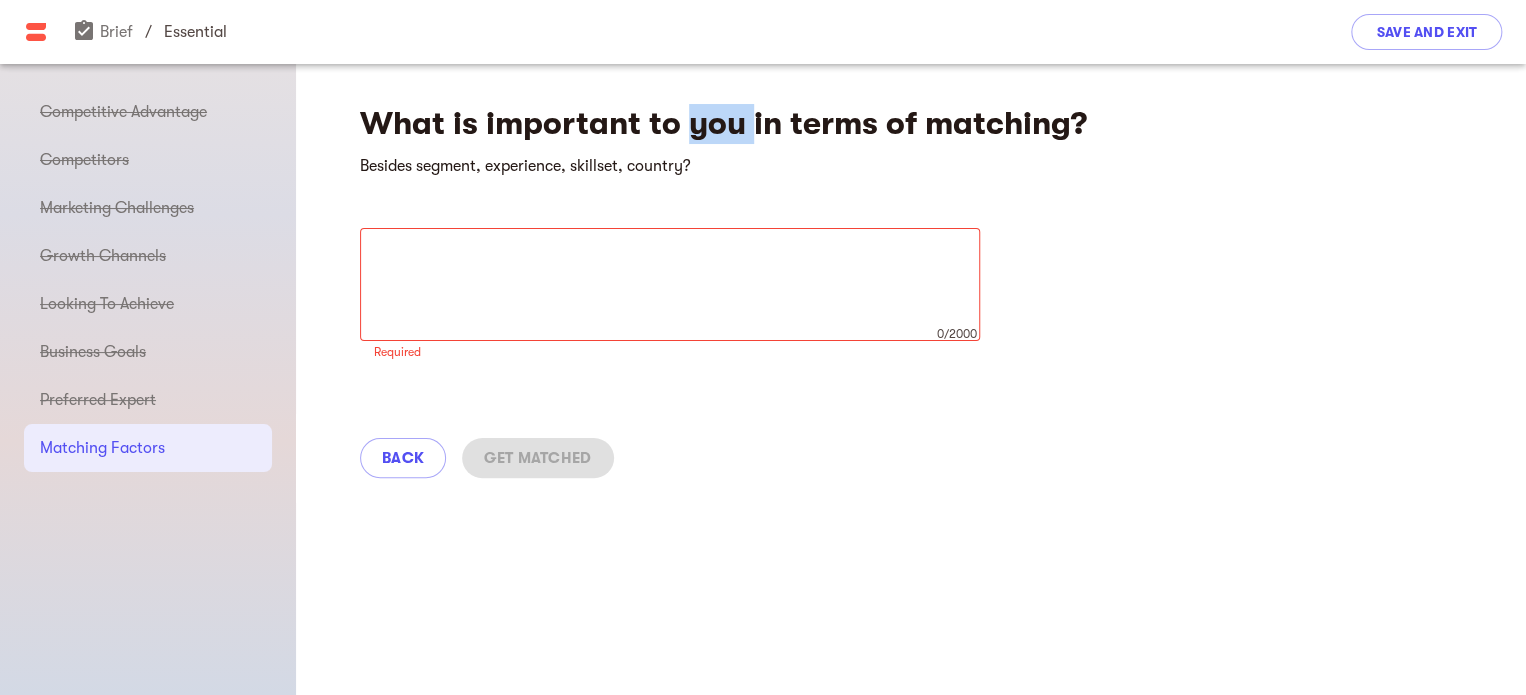 click on "What is important to you in terms of matching?" at bounding box center [725, 124] 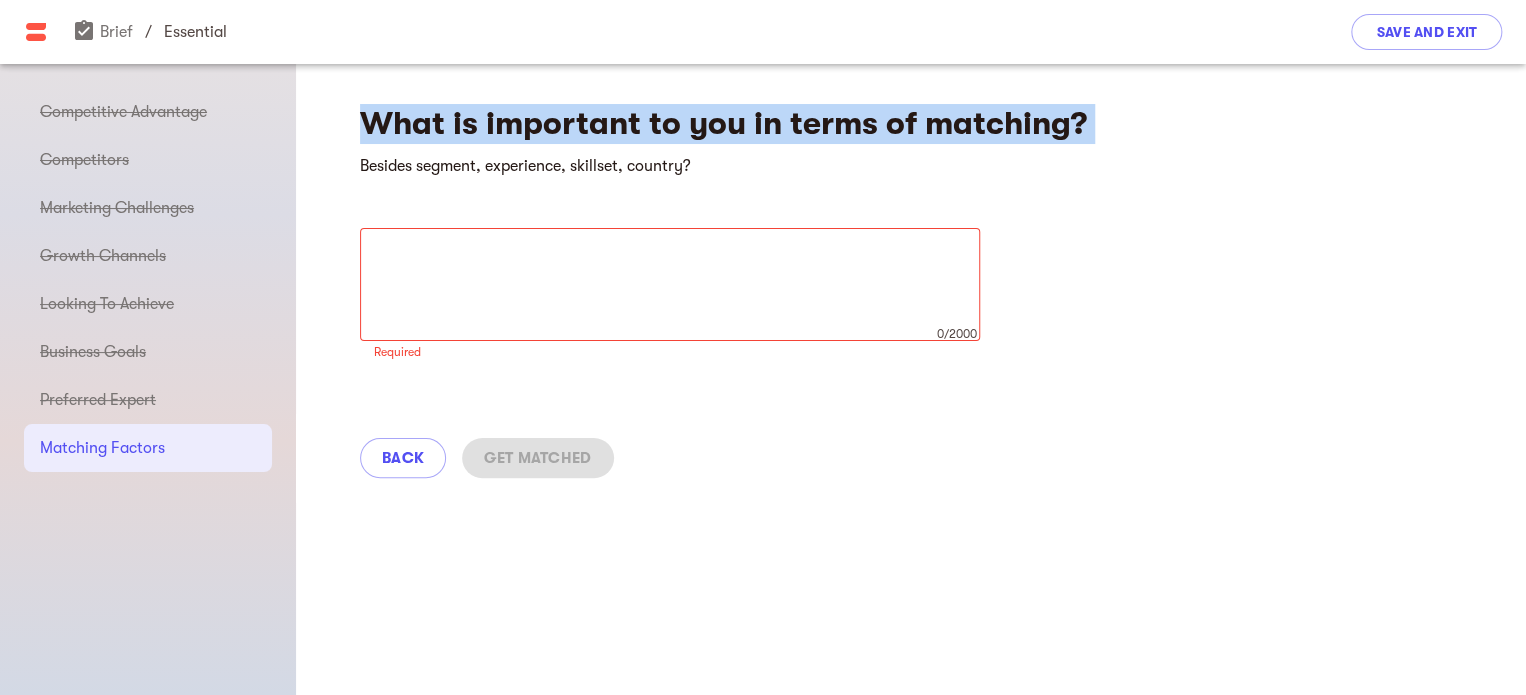 click on "What is important to you in terms of matching?" at bounding box center [725, 124] 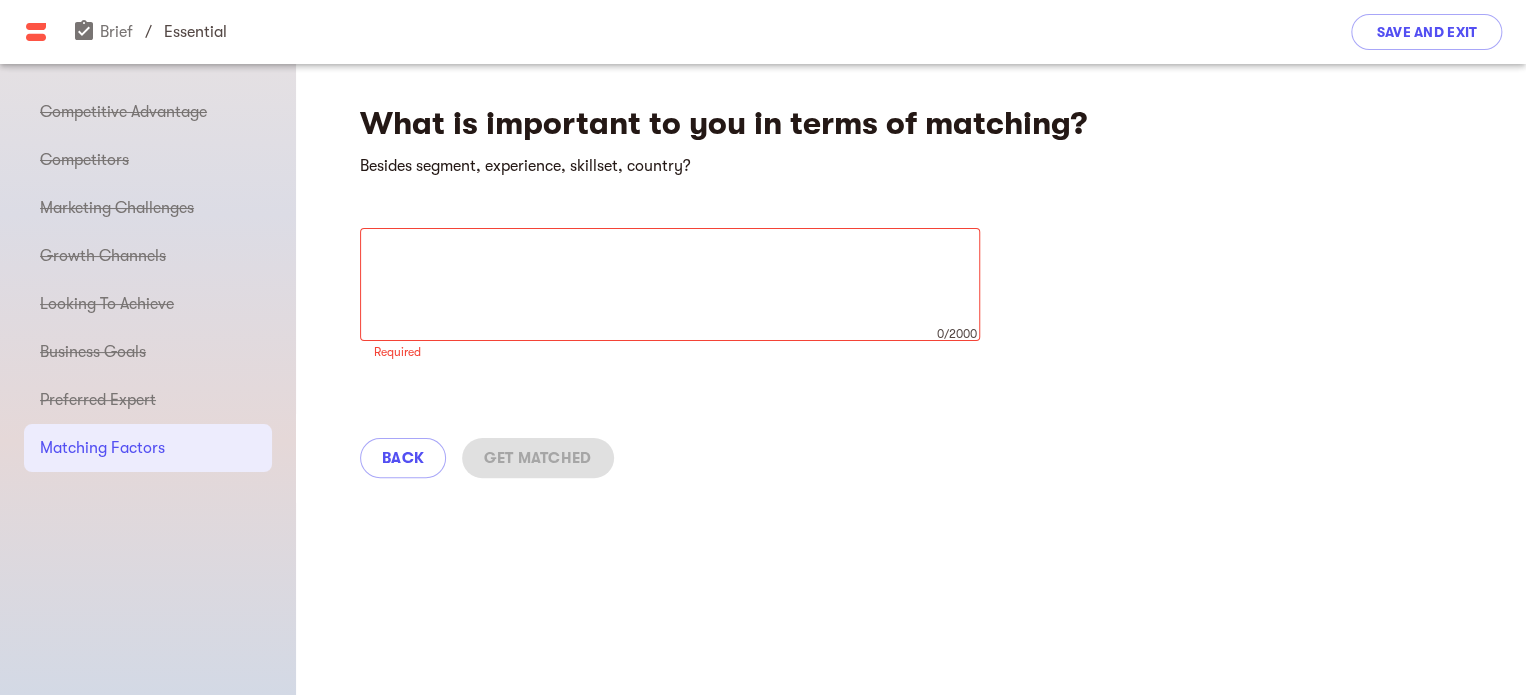 click at bounding box center [670, 285] 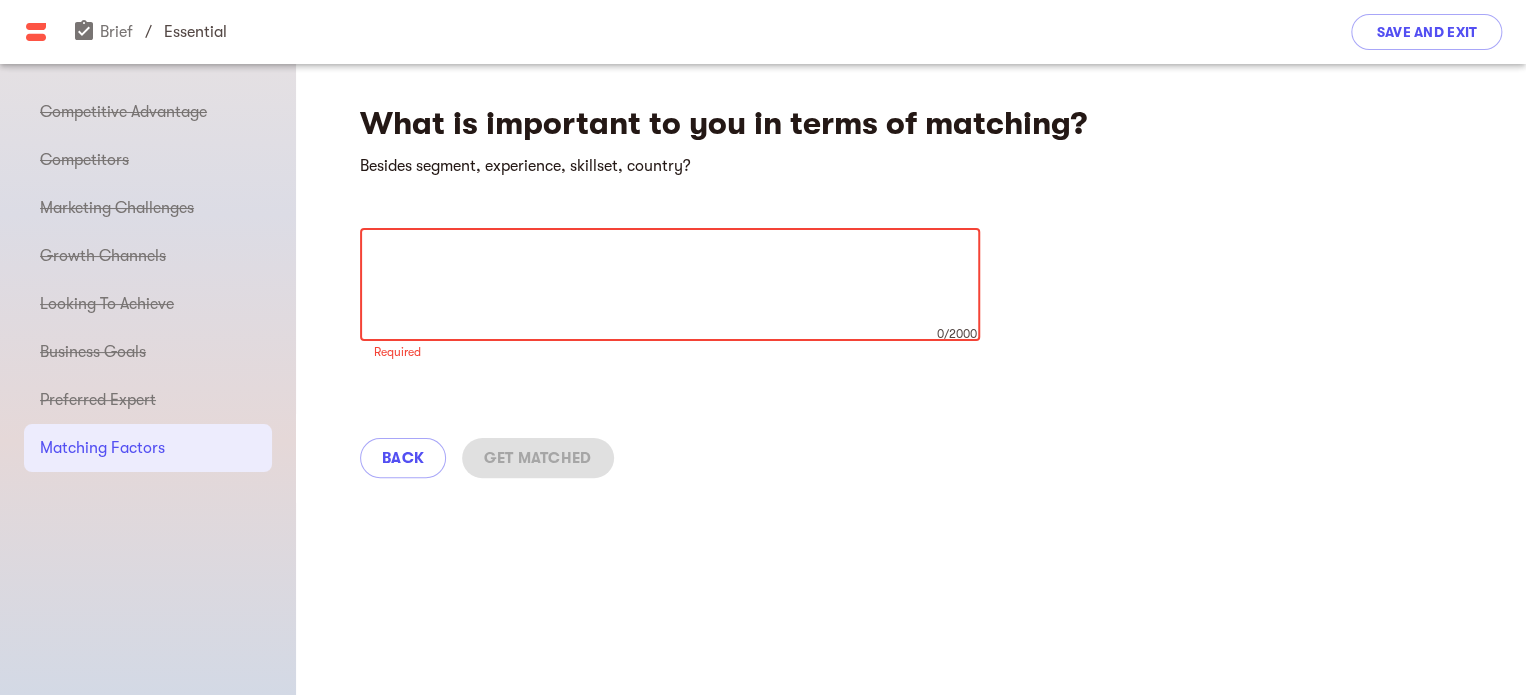 paste on "Proven results are essential. We’re looking to work with partners who have a strong track record of delivering measurable SEO improvements, especially for content-driven websites. Experience with ranking recovery, traffic growth, and long-term SEO success is key. We value transparency, data-backed strategies, and clear communication." 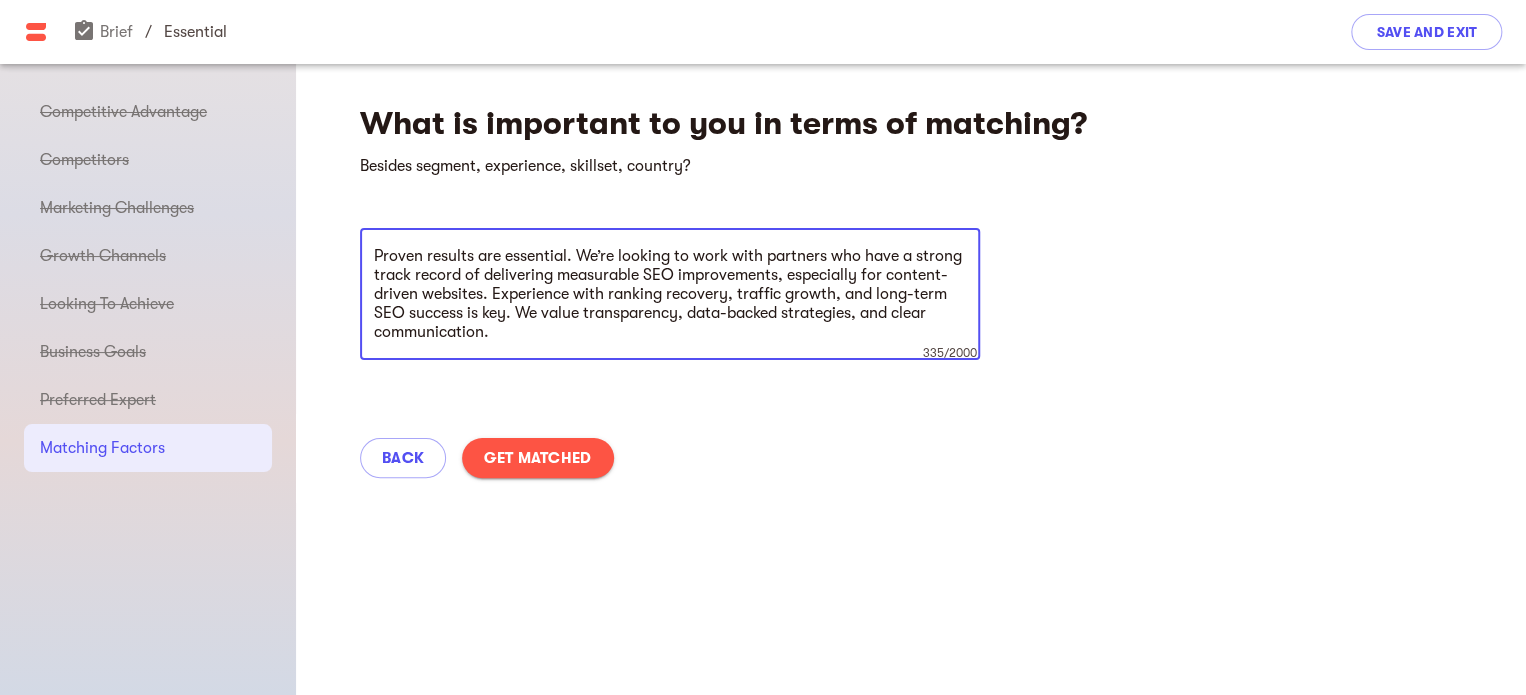 drag, startPoint x: 555, startPoint y: 334, endPoint x: 517, endPoint y: 318, distance: 41.231056 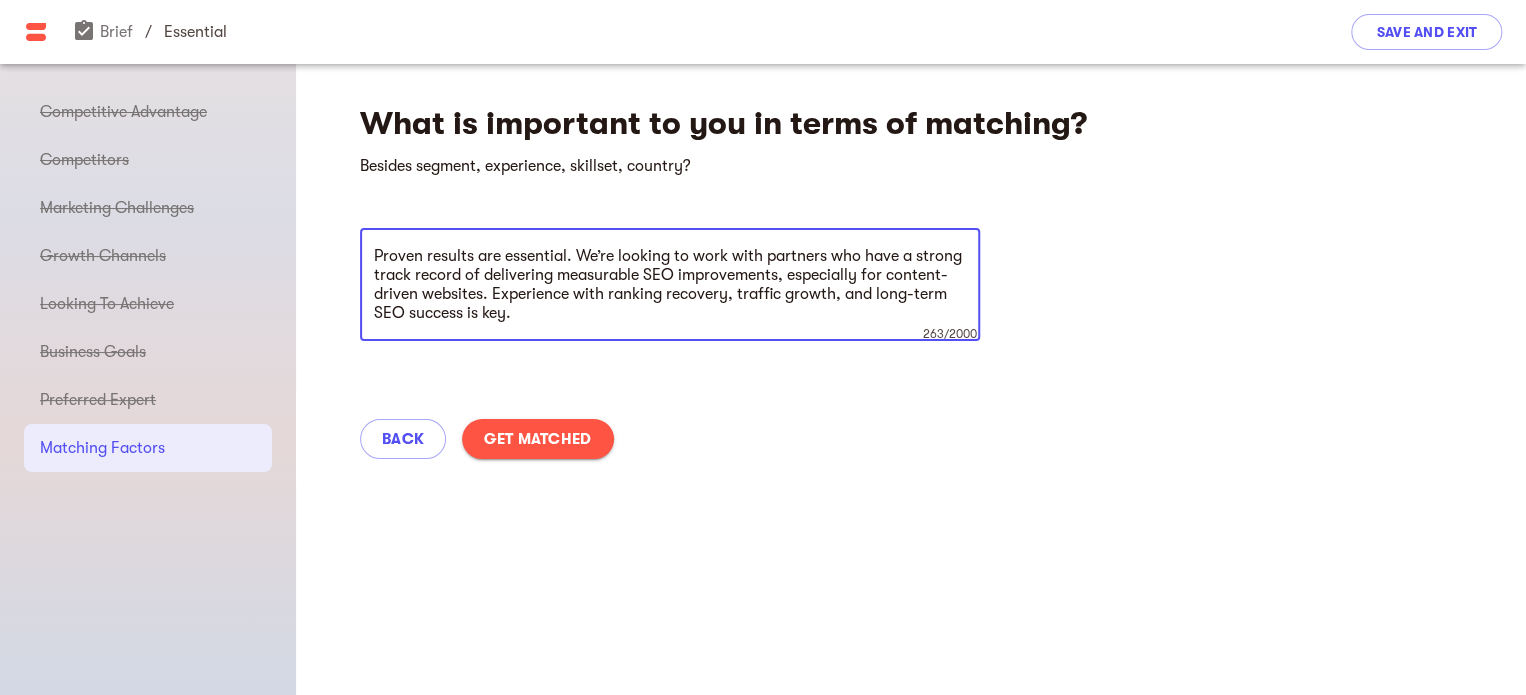 type on "Proven results are essential. We’re looking to work with partners who have a strong track record of delivering measurable SEO improvements, especially for content-driven websites. Experience with ranking recovery, traffic growth, and long-term SEO success is key." 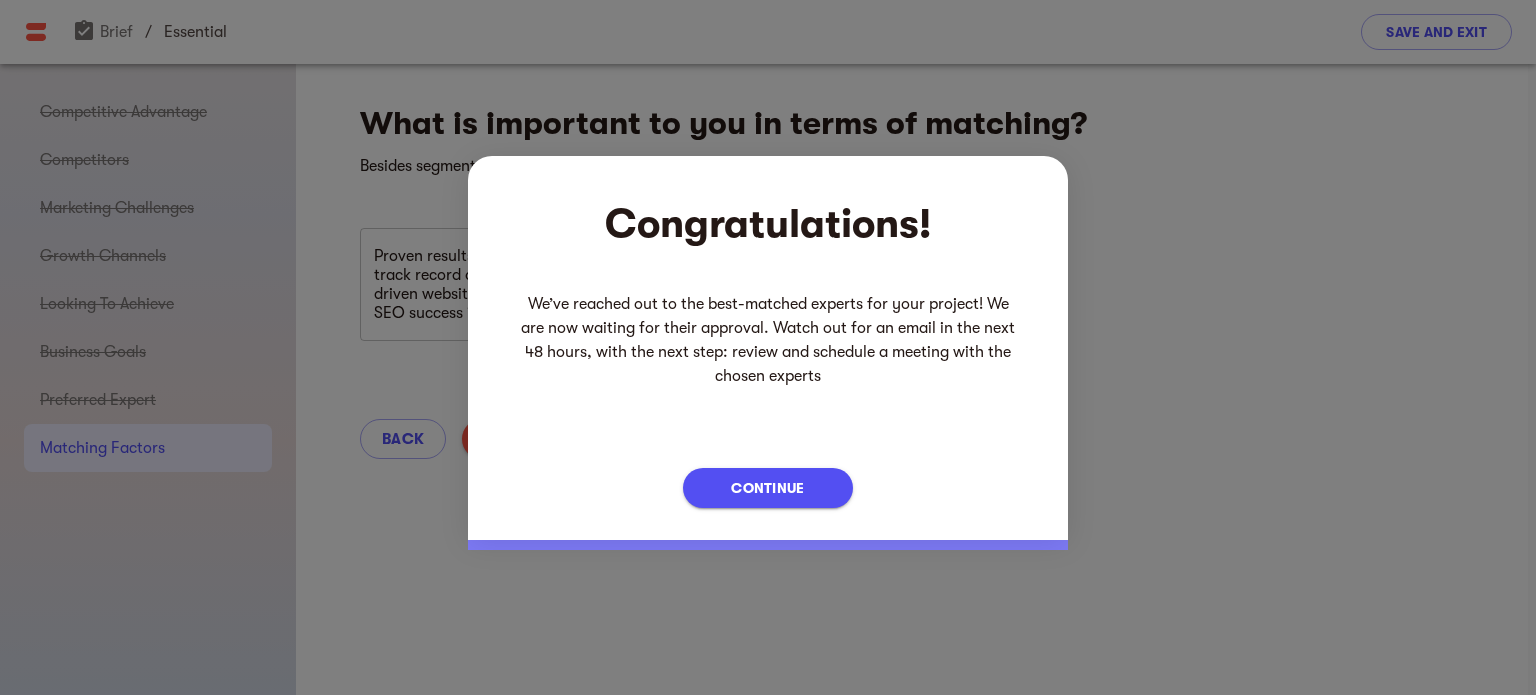 click on "Continue" at bounding box center [767, 488] 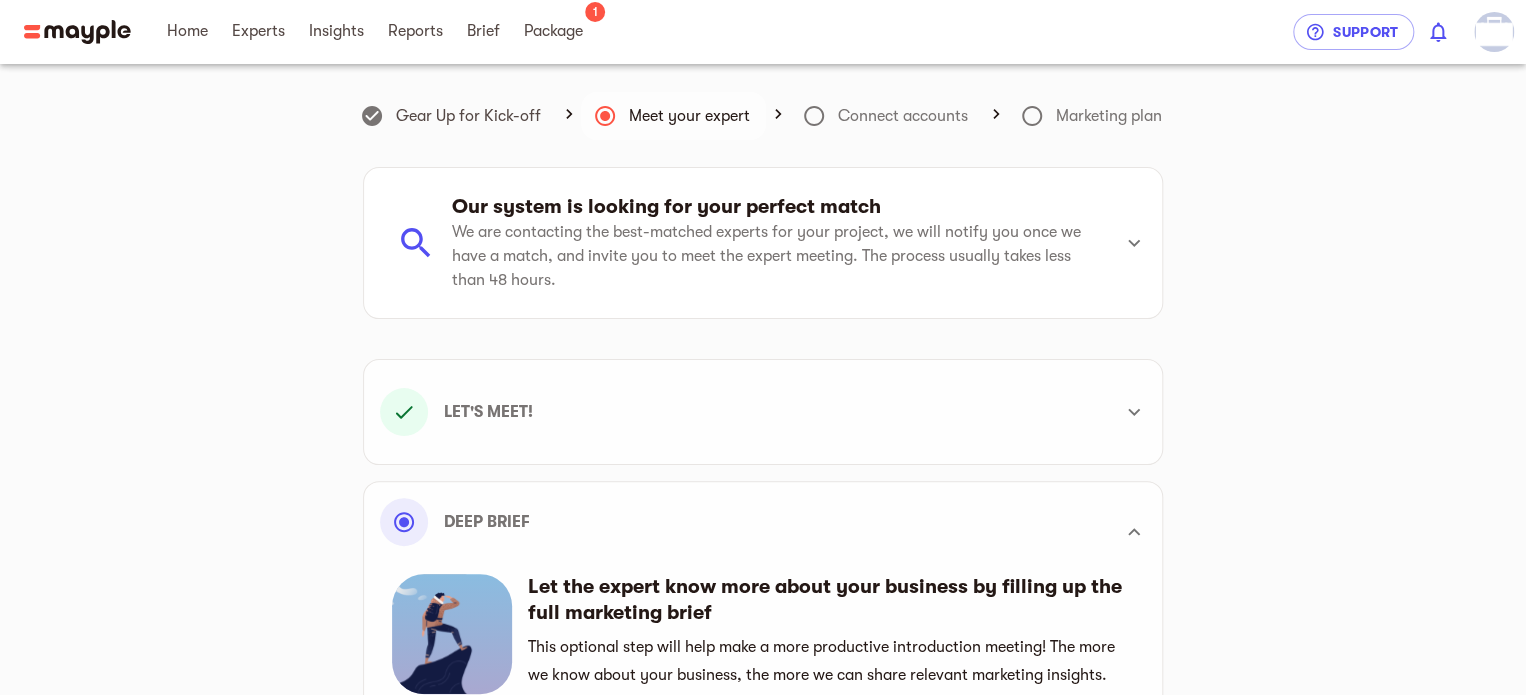 scroll, scrollTop: 567, scrollLeft: 0, axis: vertical 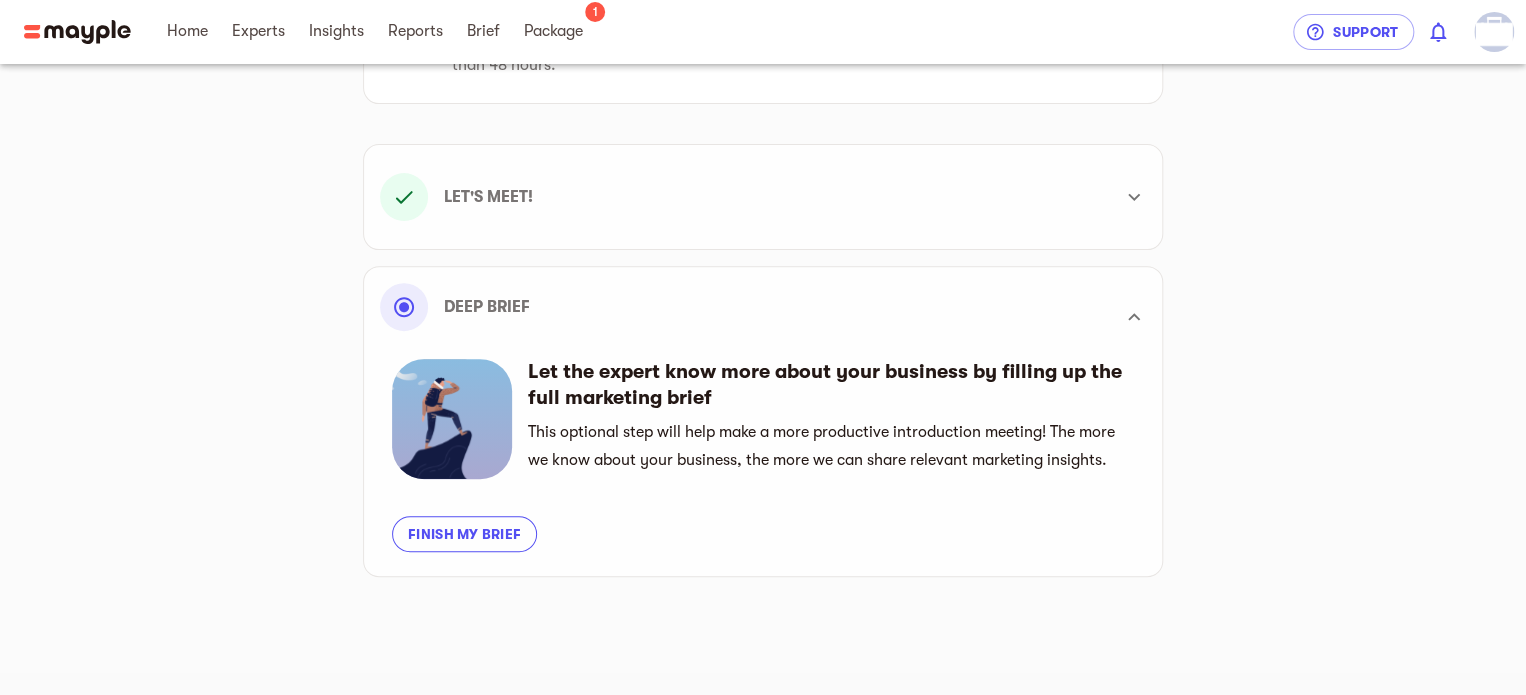 click on "Finish my brief" at bounding box center (464, 534) 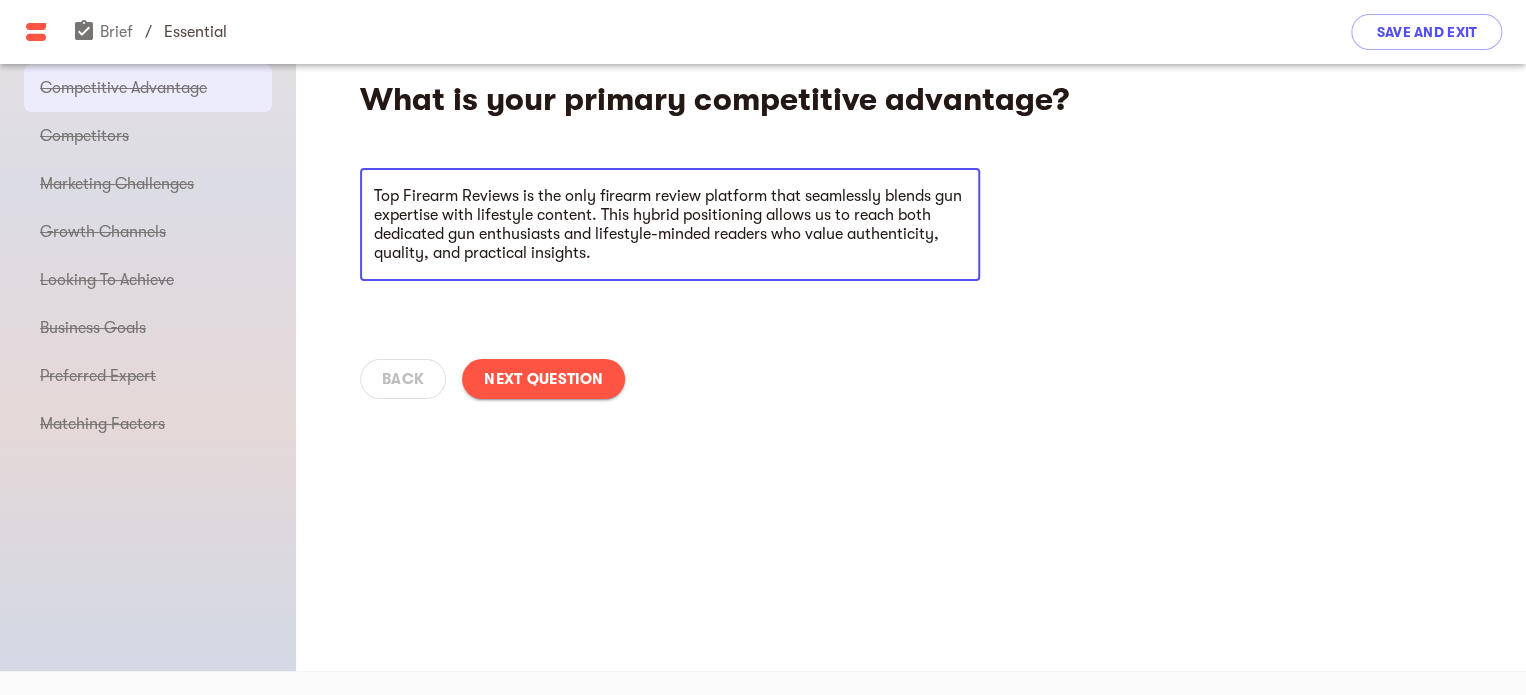 scroll, scrollTop: 0, scrollLeft: 0, axis: both 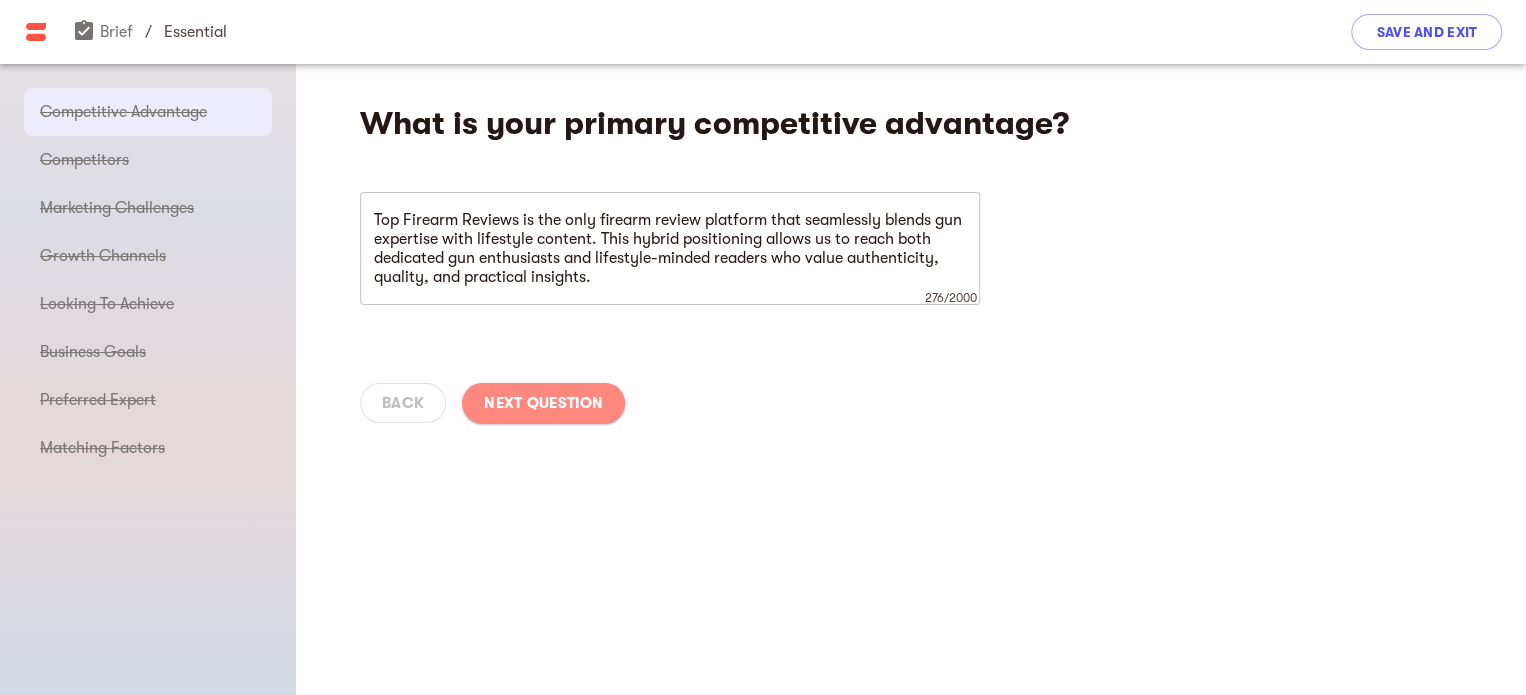 click on "Next Question" at bounding box center (543, 403) 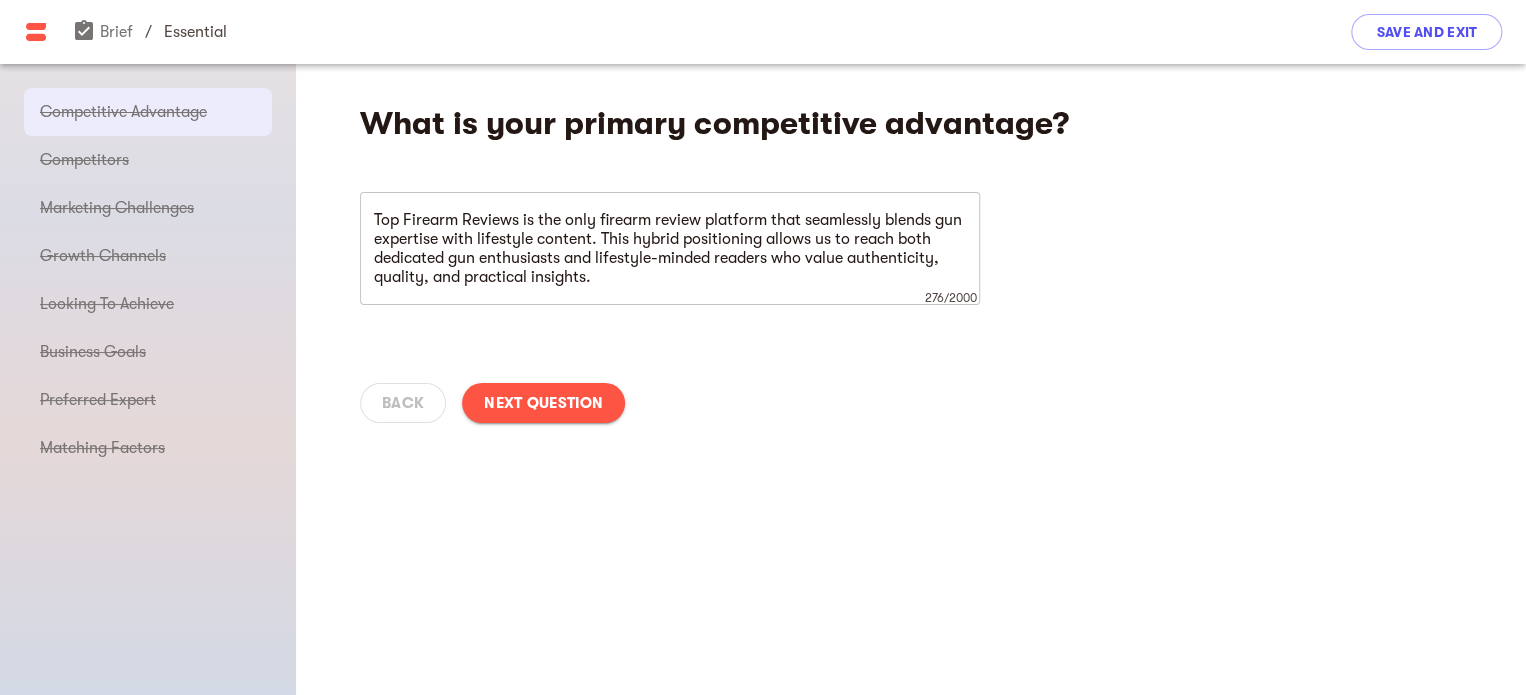 type on "https://www.pewpewtactical.com/" 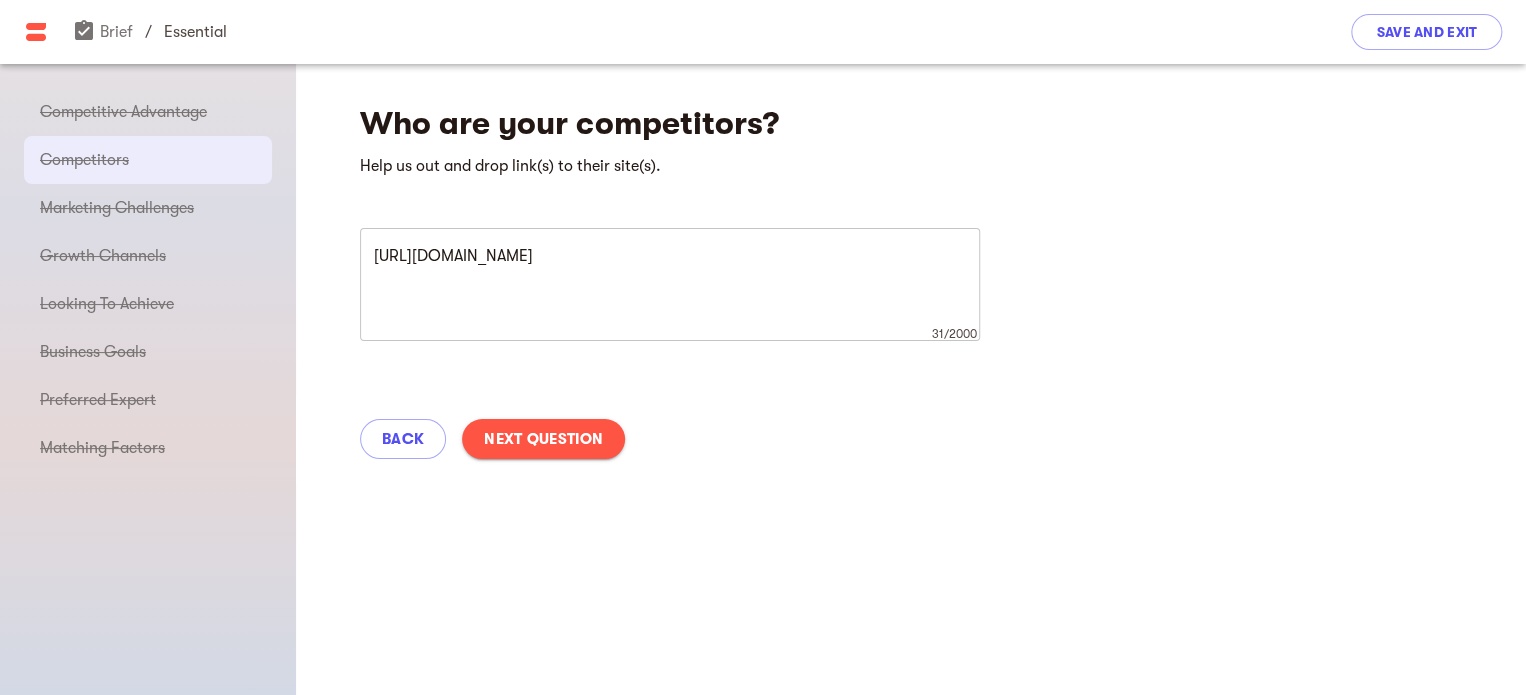 click on "Next Question" at bounding box center [543, 439] 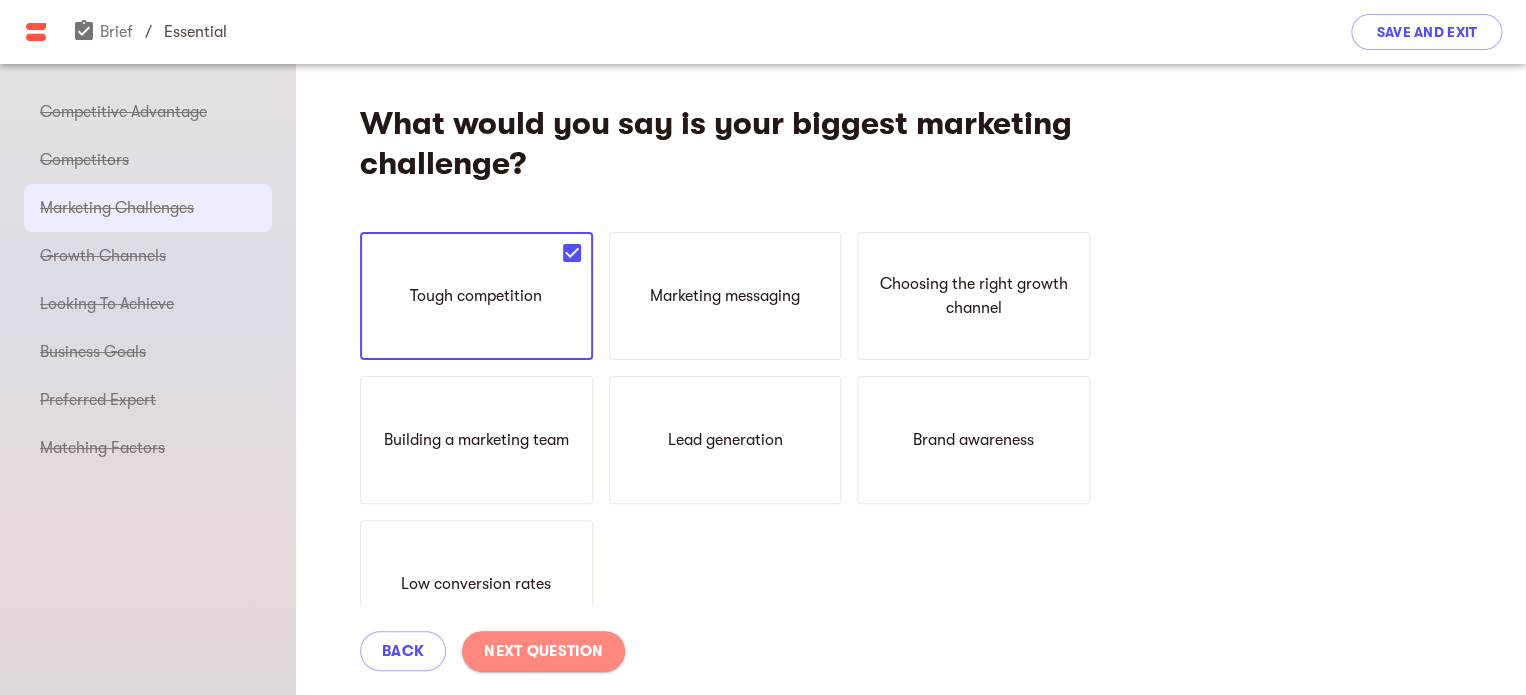 click on "Next Question" at bounding box center [543, 651] 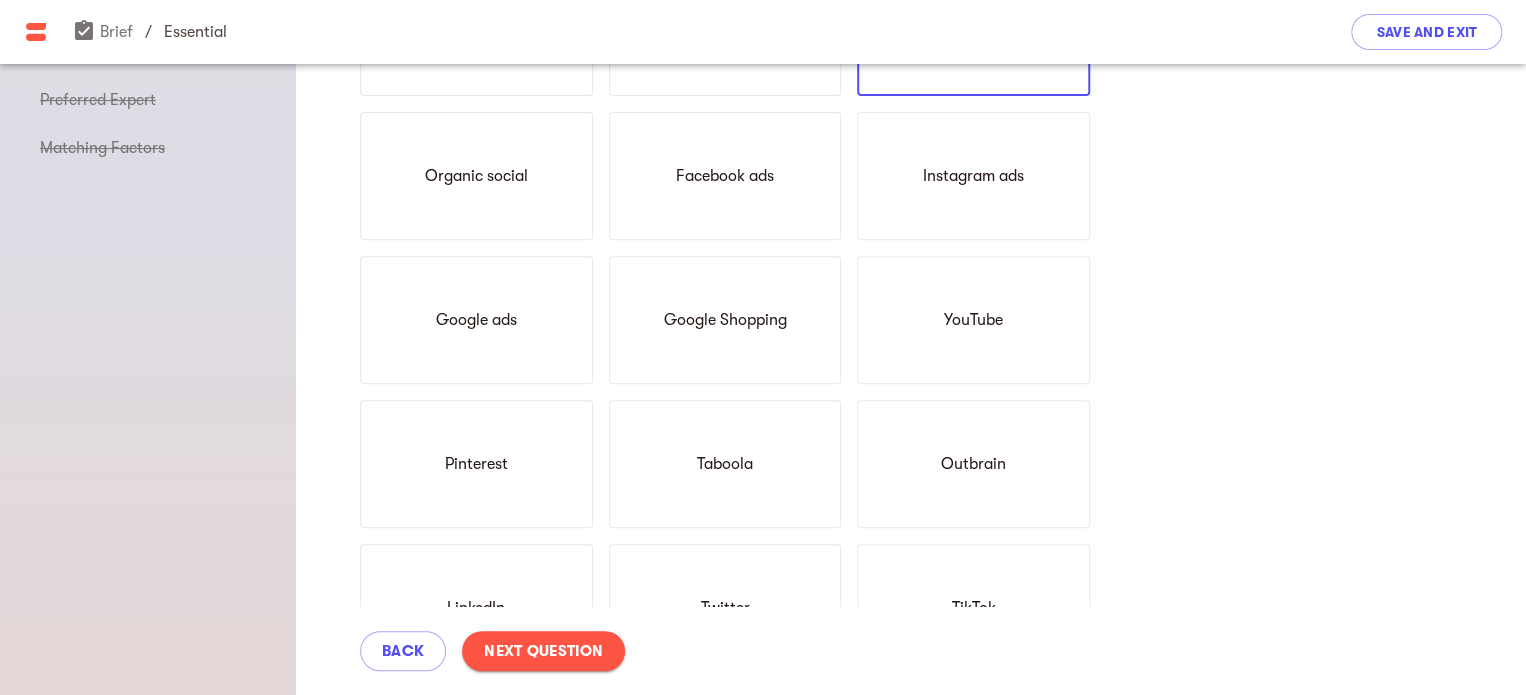 click on "Next Question" at bounding box center [543, 651] 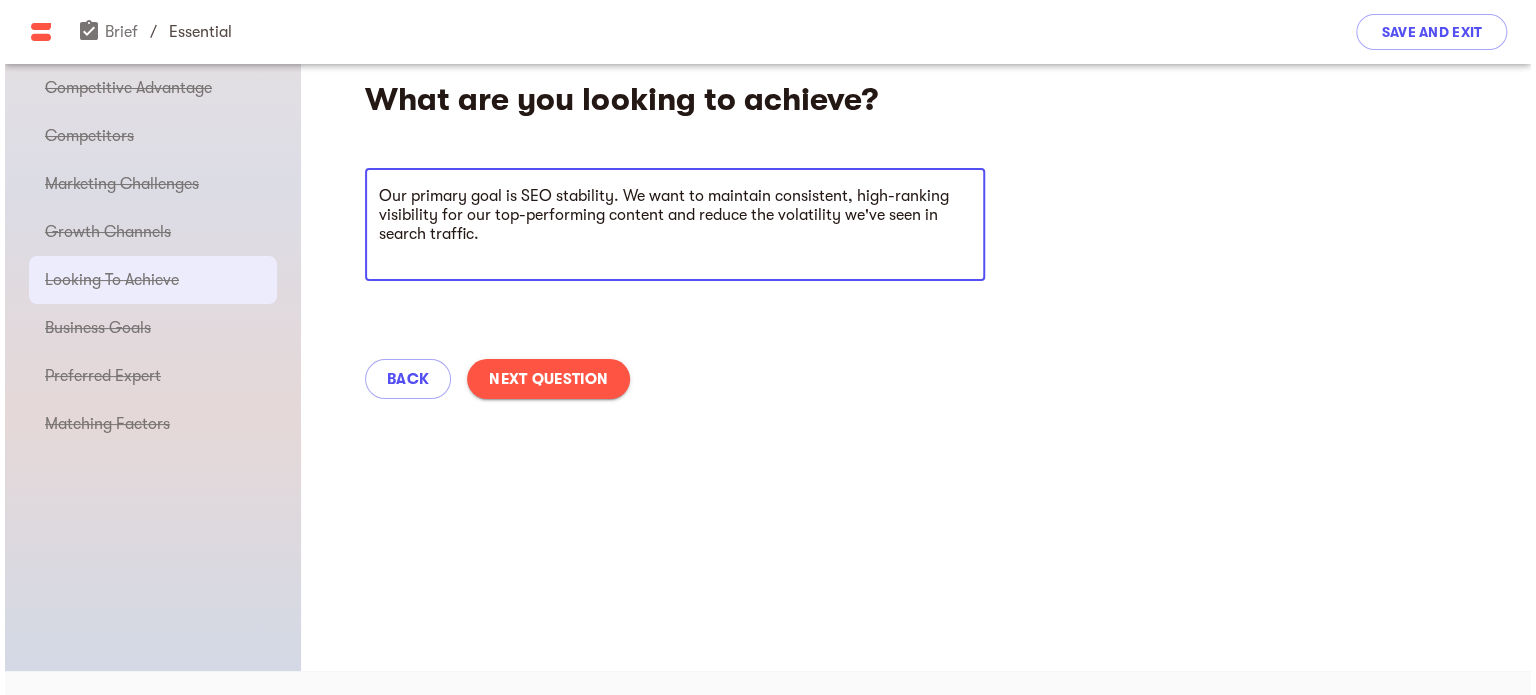 scroll, scrollTop: 24, scrollLeft: 0, axis: vertical 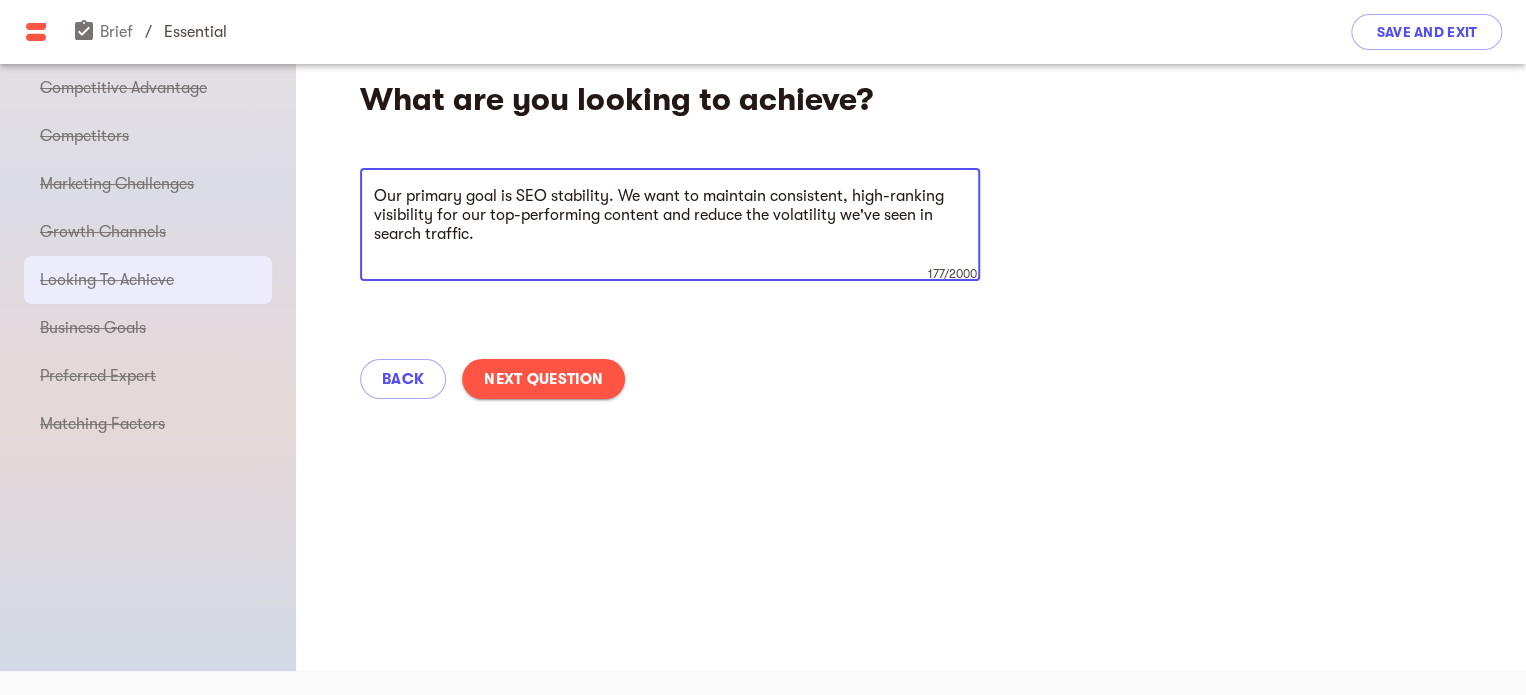 click on "Next Question" at bounding box center (543, 379) 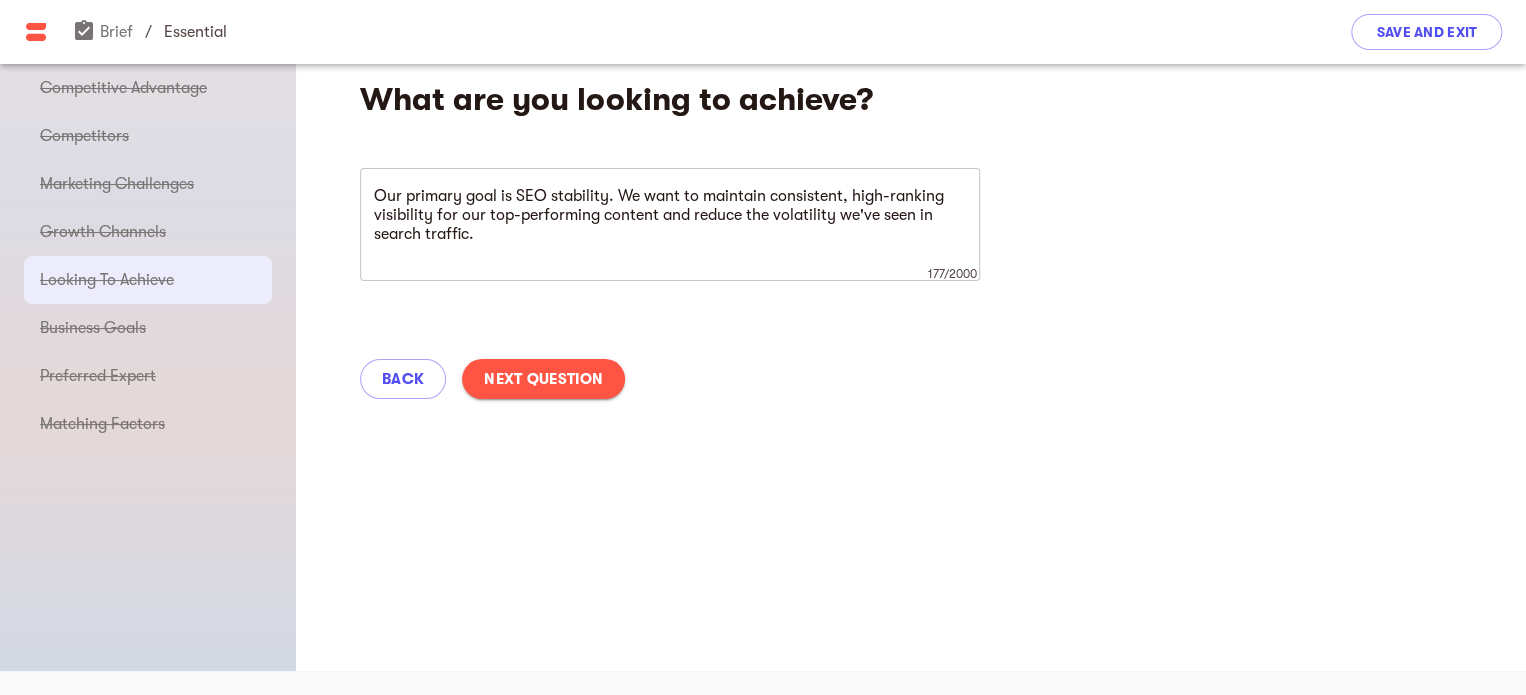 type on "Revenue" 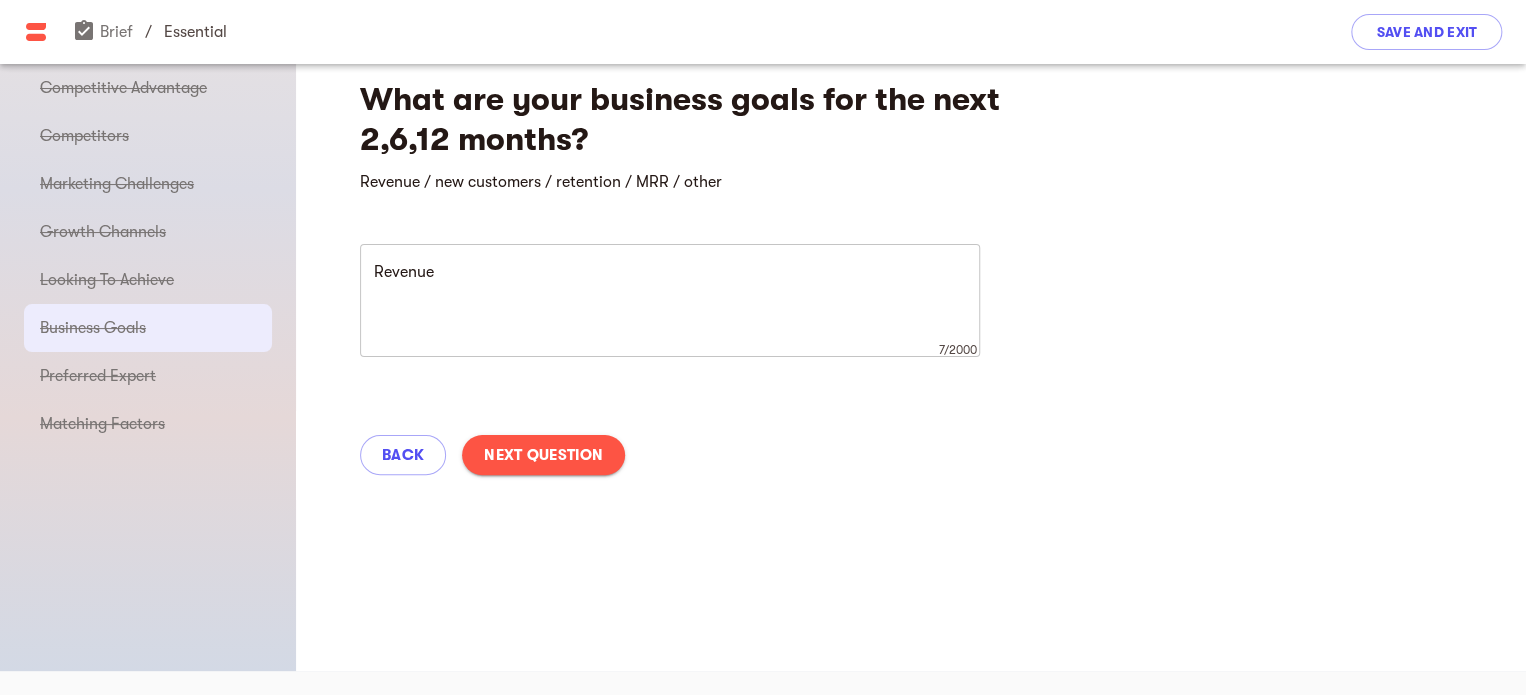click on "Next Question" at bounding box center [543, 455] 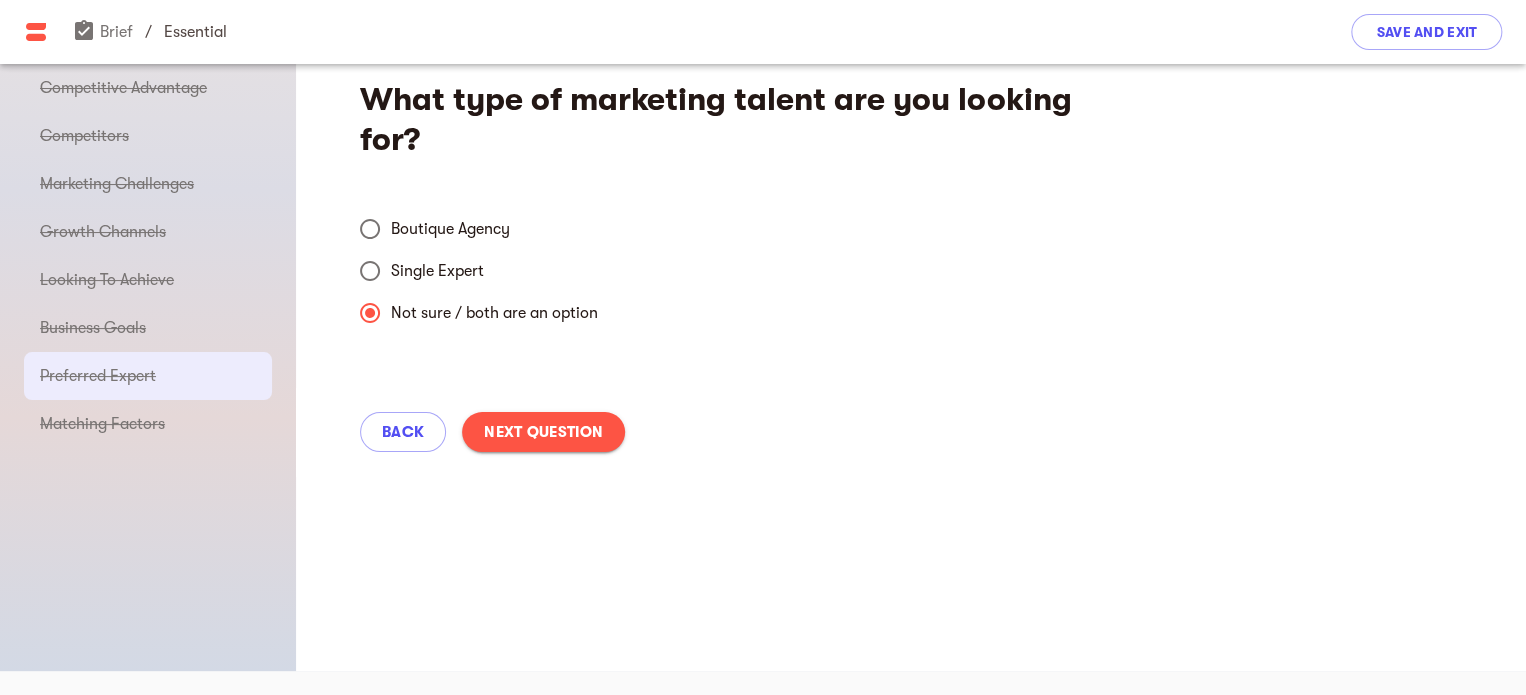 click on "Next Question" at bounding box center (543, 432) 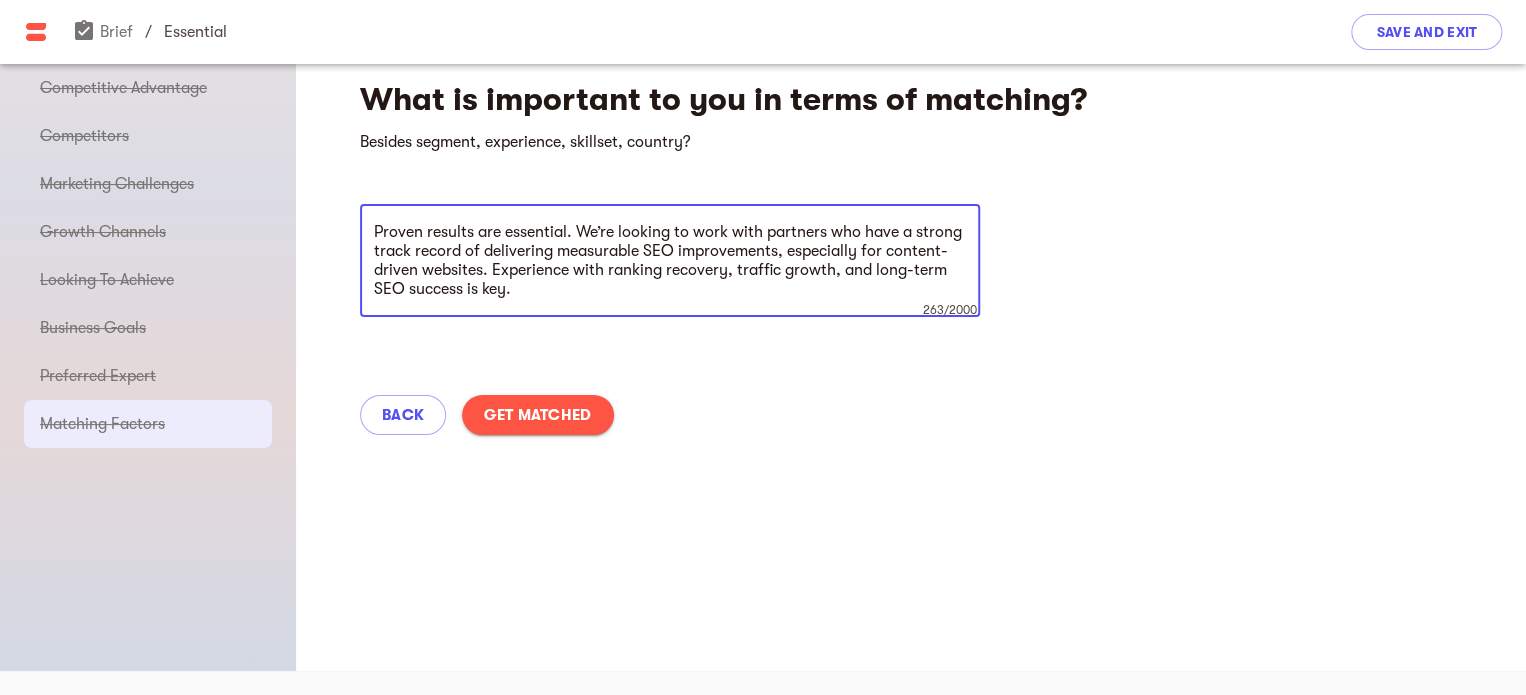 click on "Get Matched" at bounding box center (537, 415) 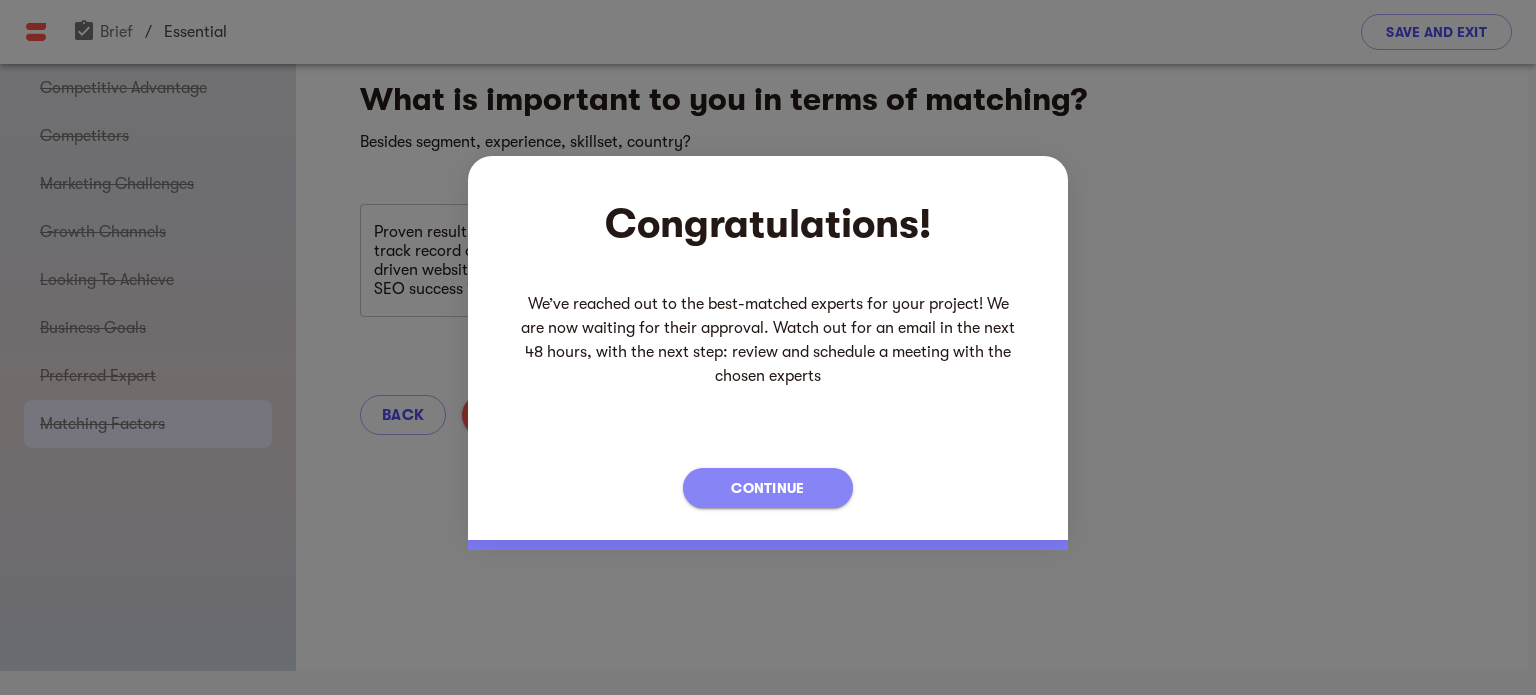 click on "Continue" at bounding box center (767, 488) 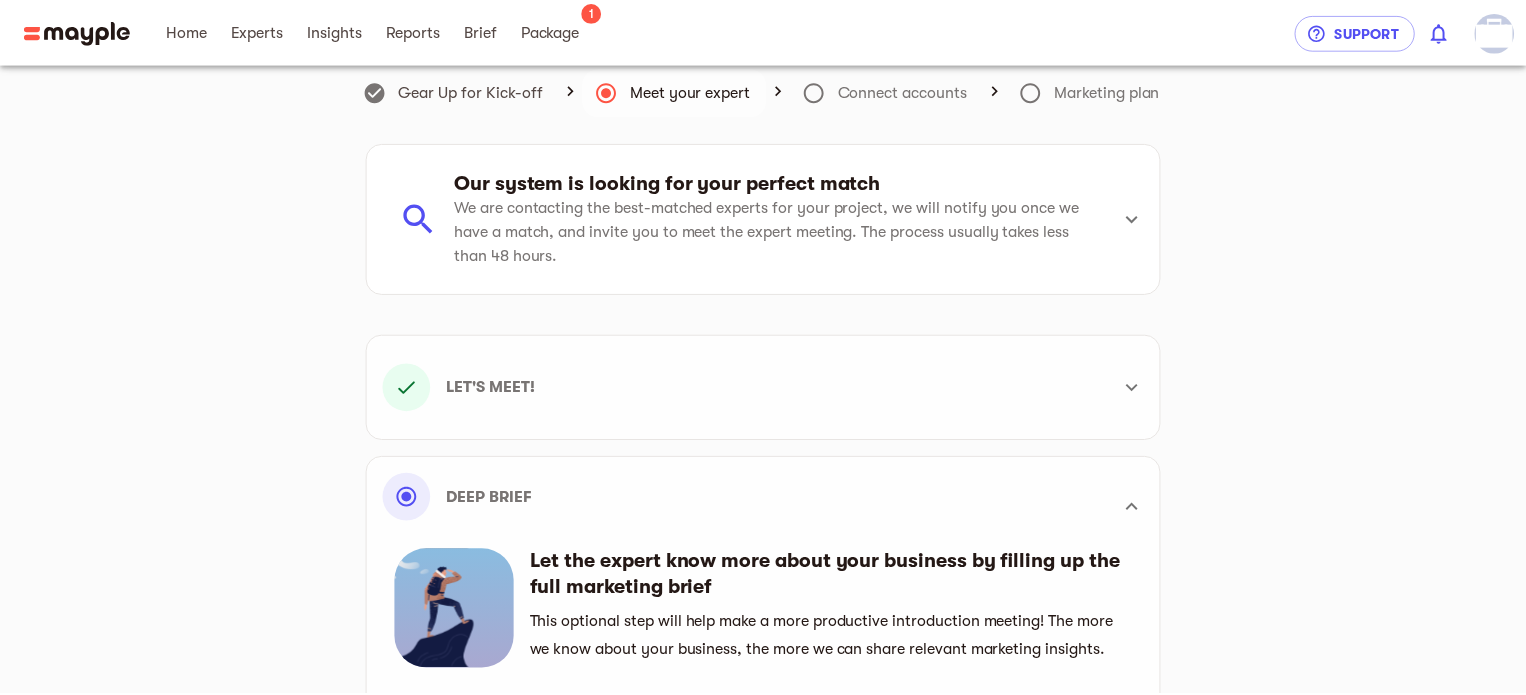 scroll, scrollTop: 0, scrollLeft: 0, axis: both 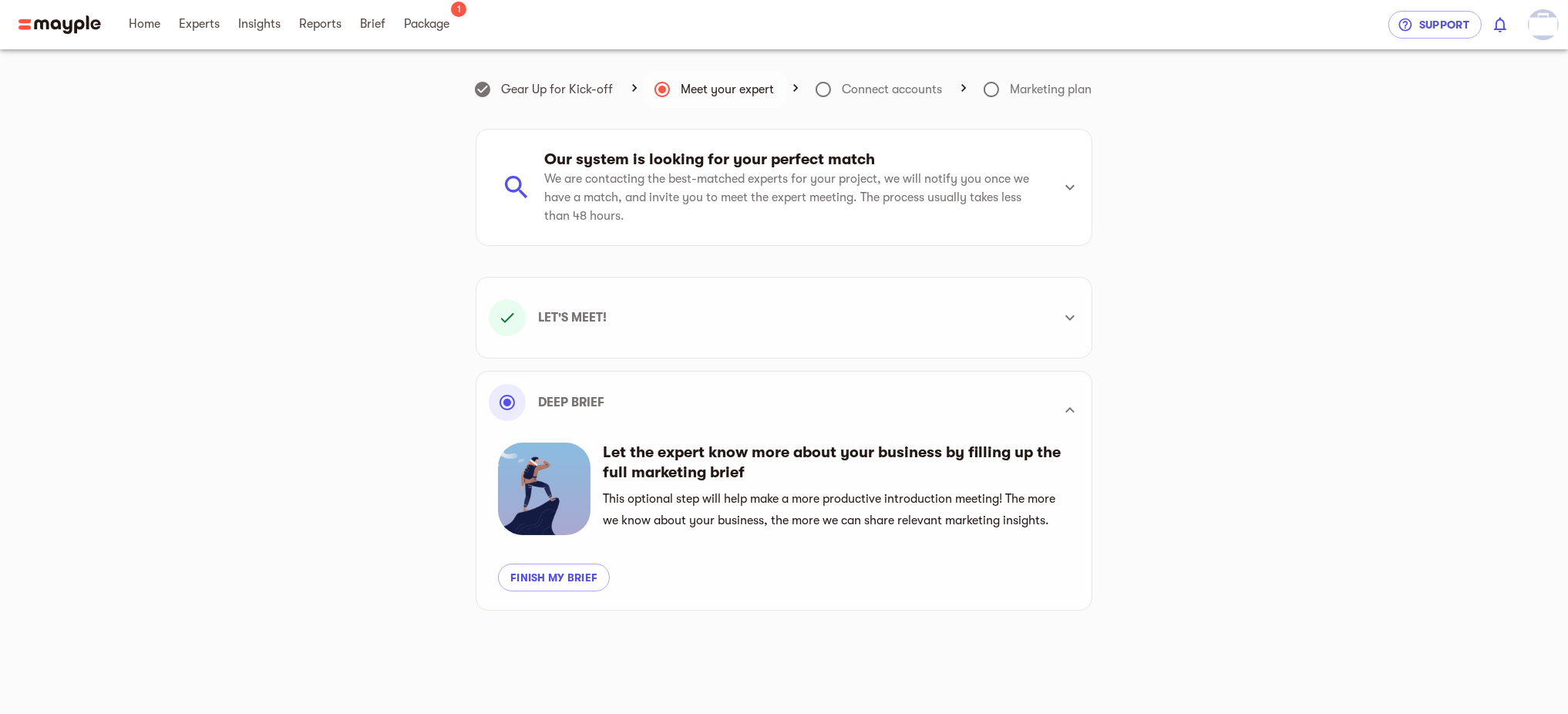 click 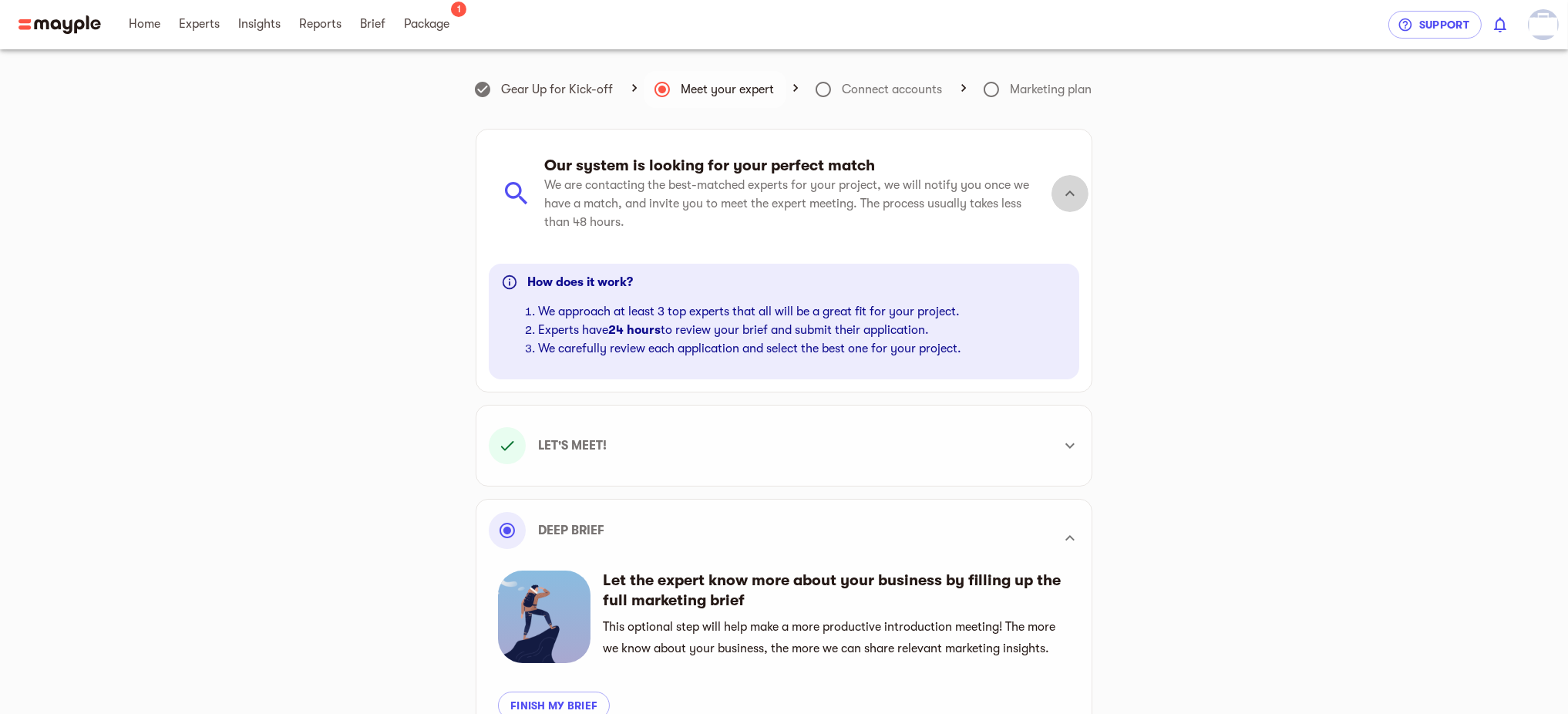 click 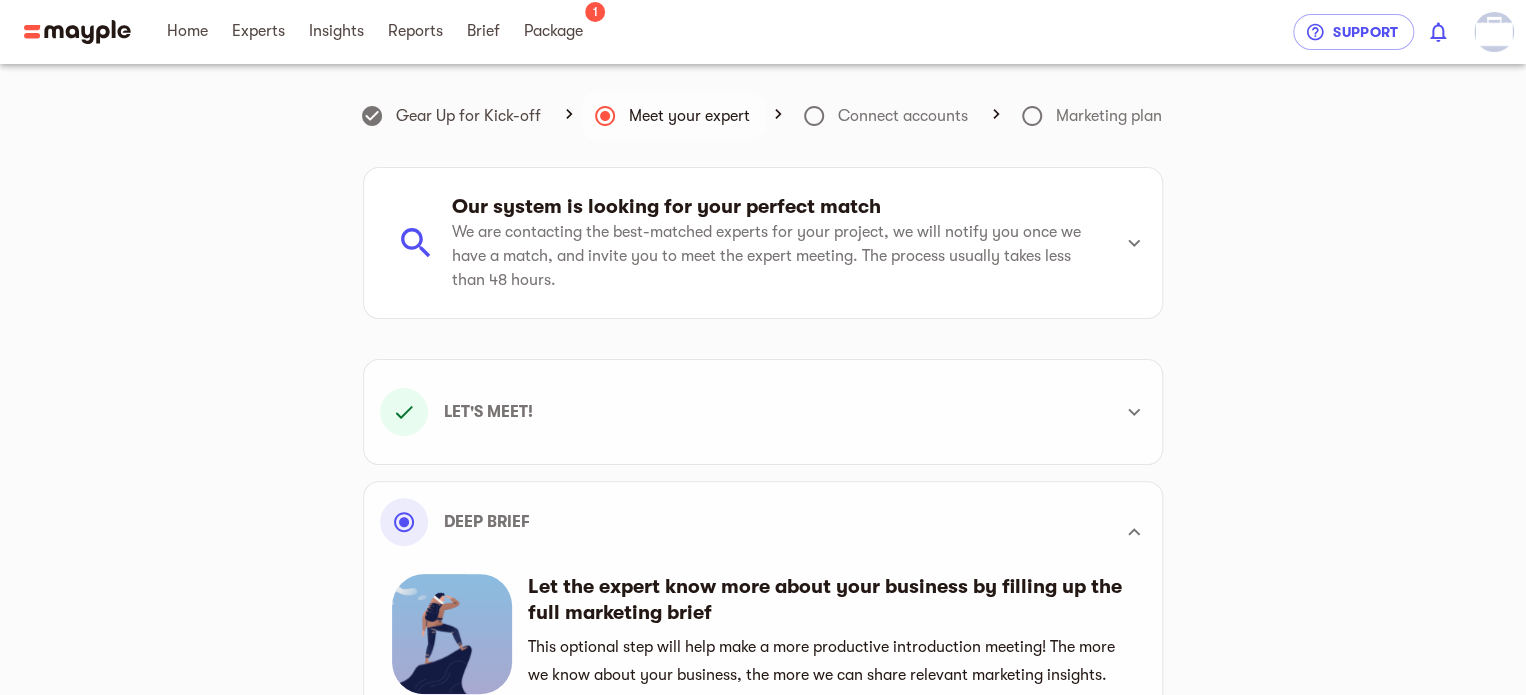 scroll, scrollTop: 567, scrollLeft: 0, axis: vertical 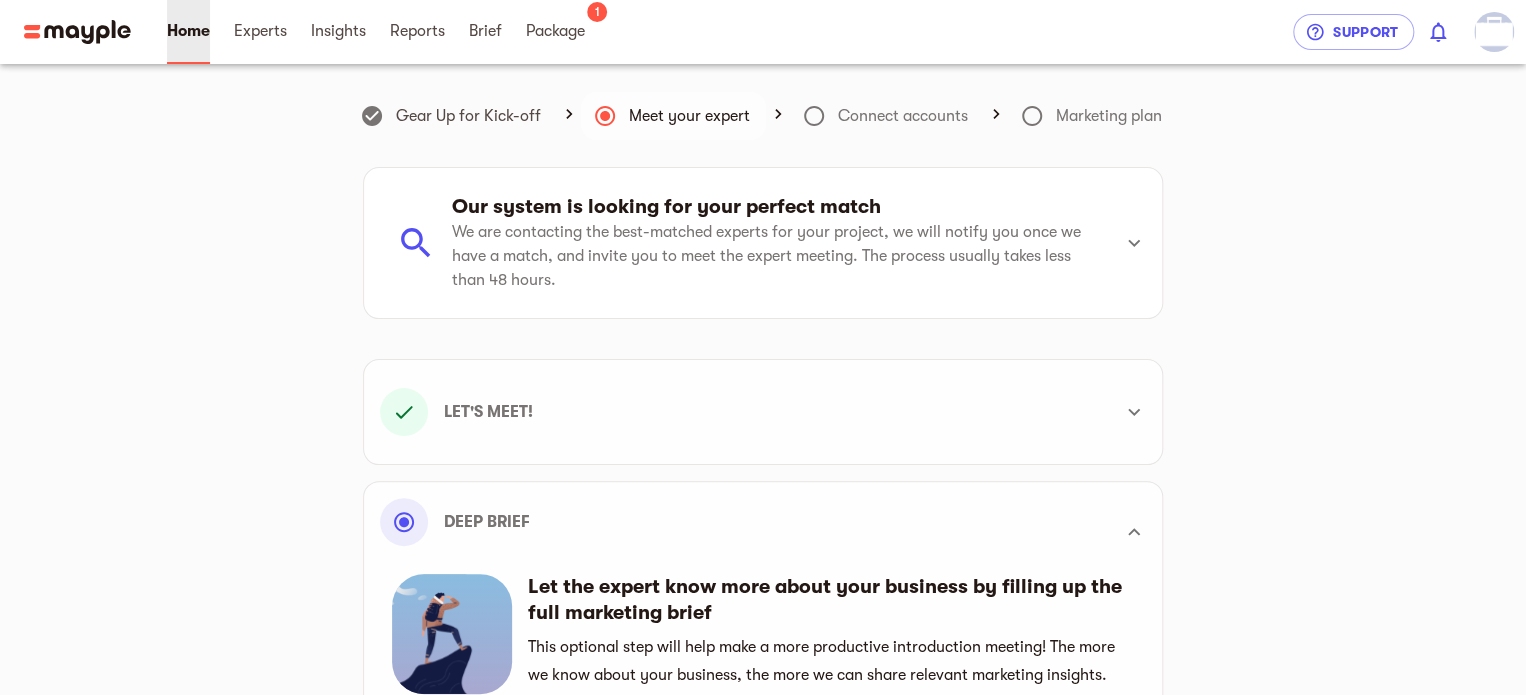 click on "Home" at bounding box center [188, 31] 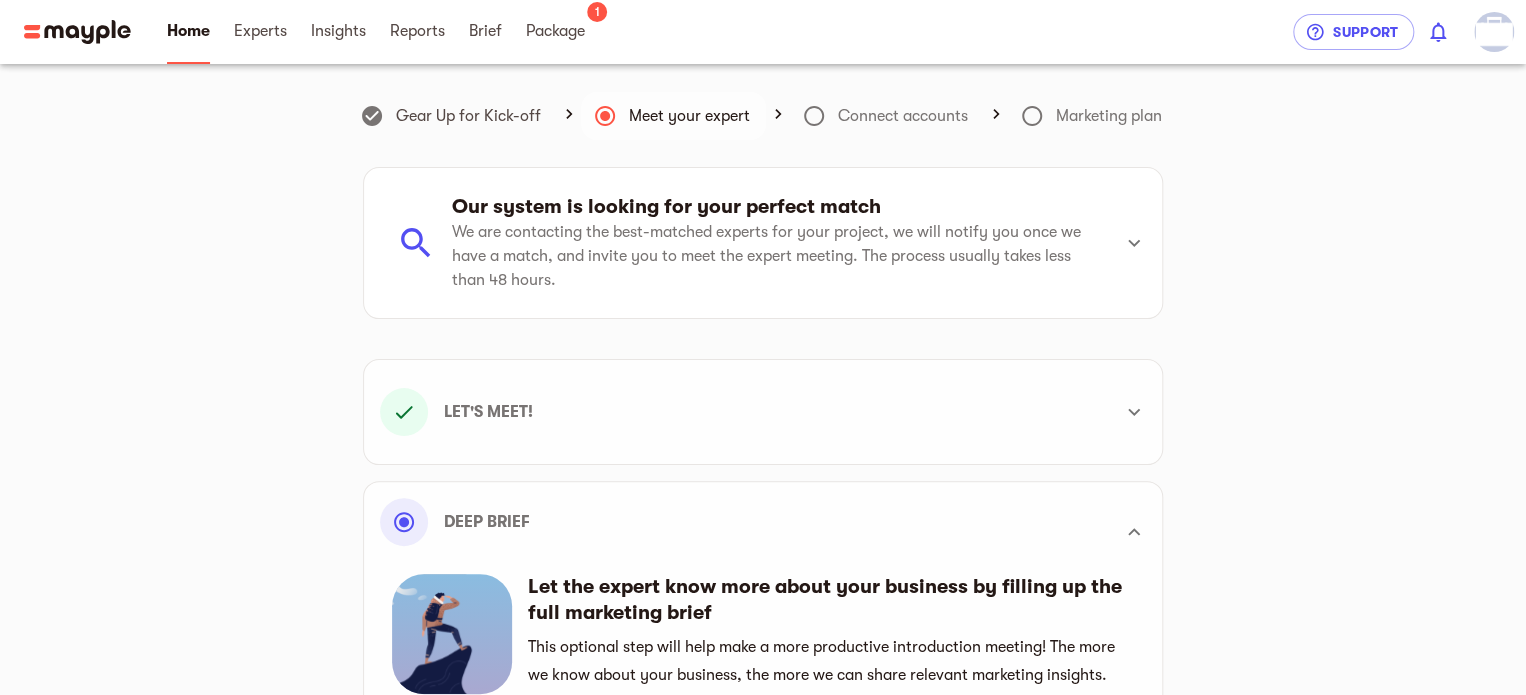 click at bounding box center (77, 32) 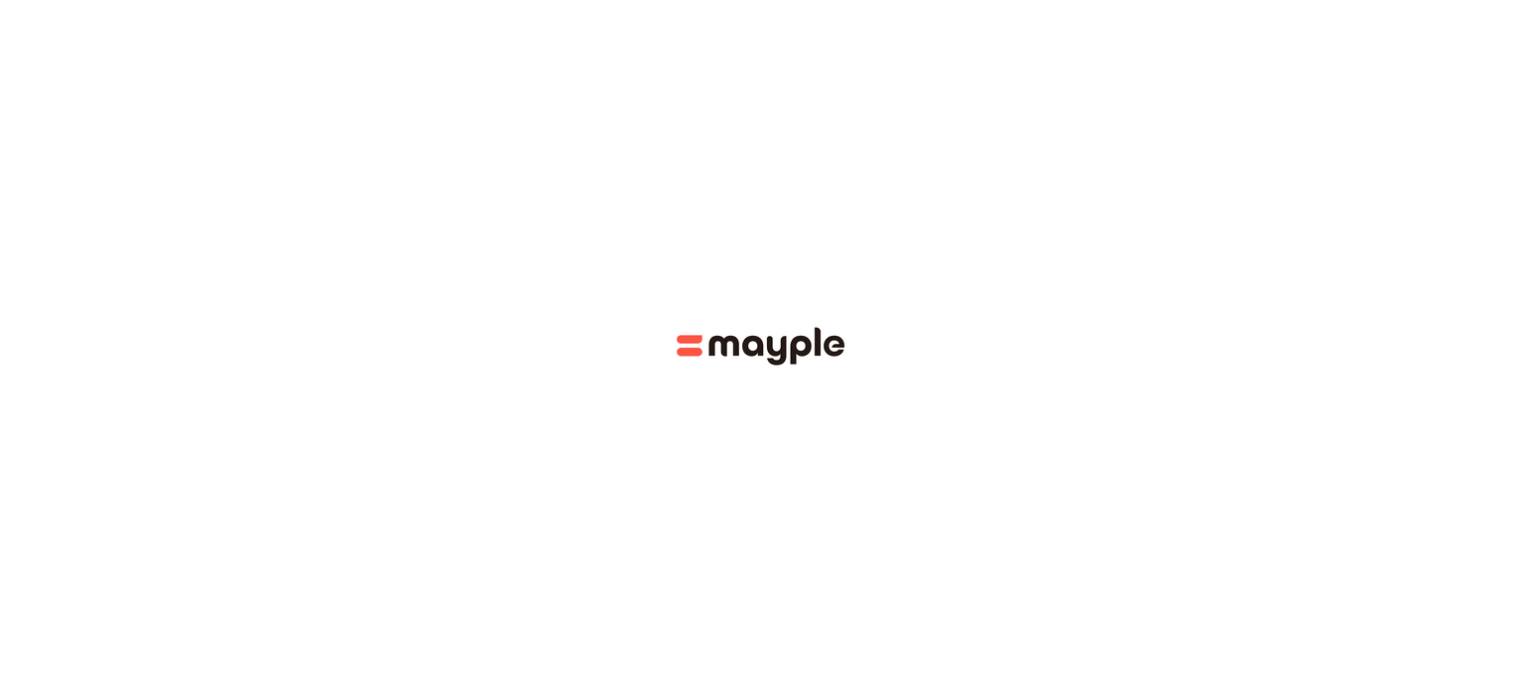 scroll, scrollTop: 0, scrollLeft: 0, axis: both 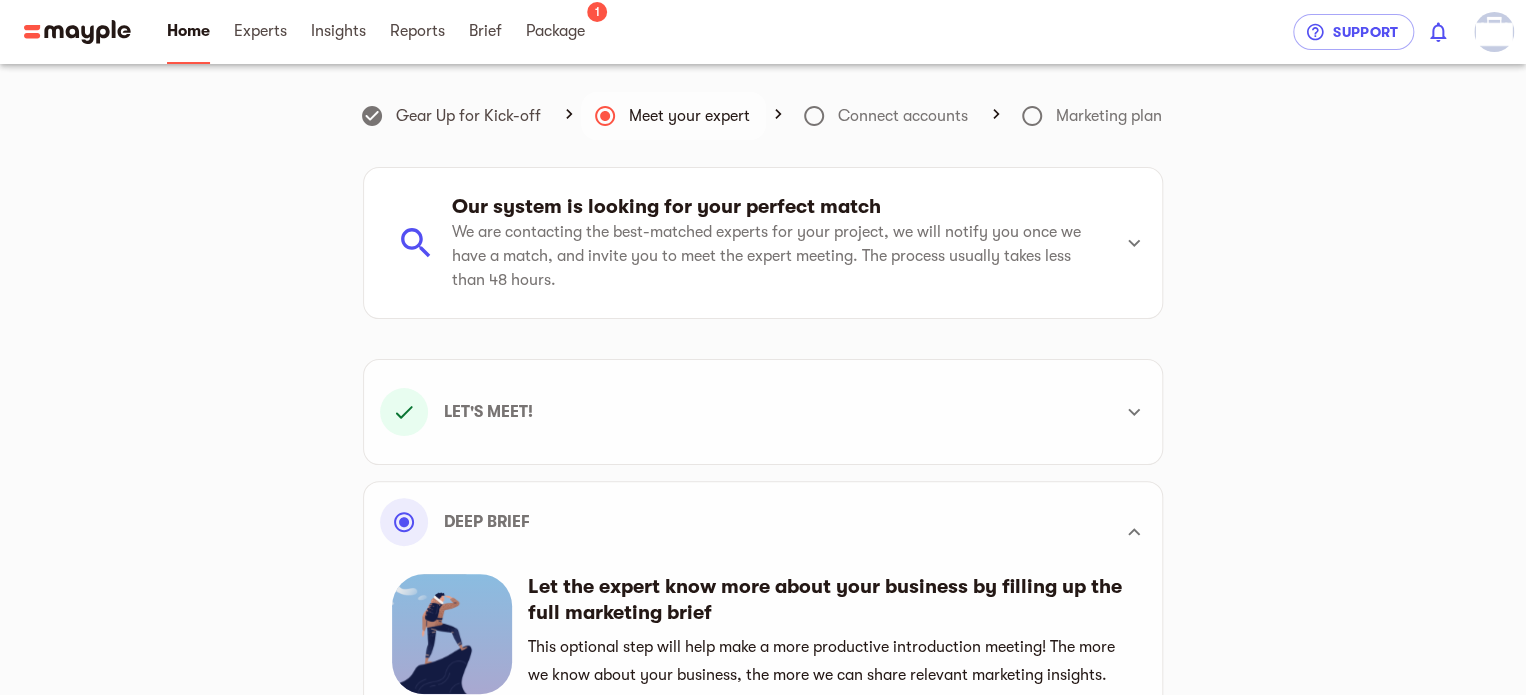 click 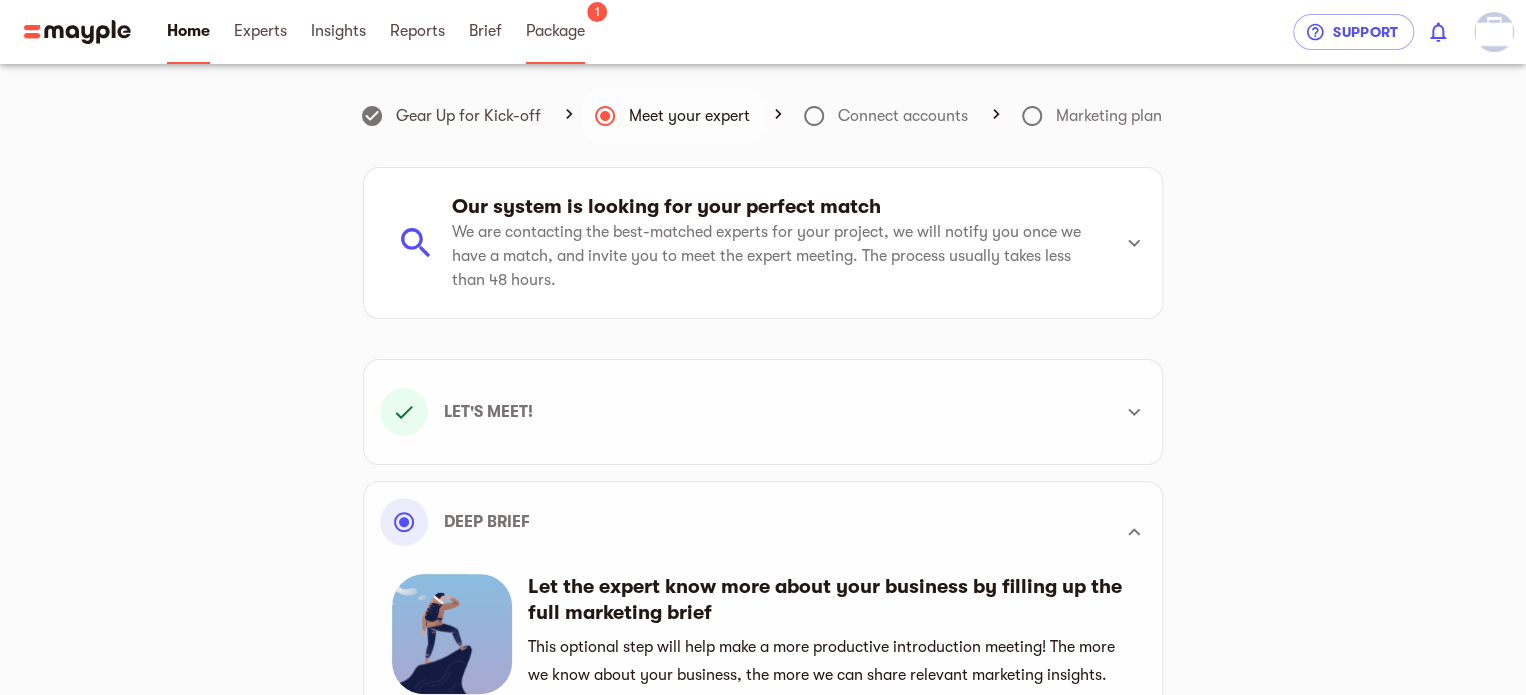 click on "Package" at bounding box center (555, 31) 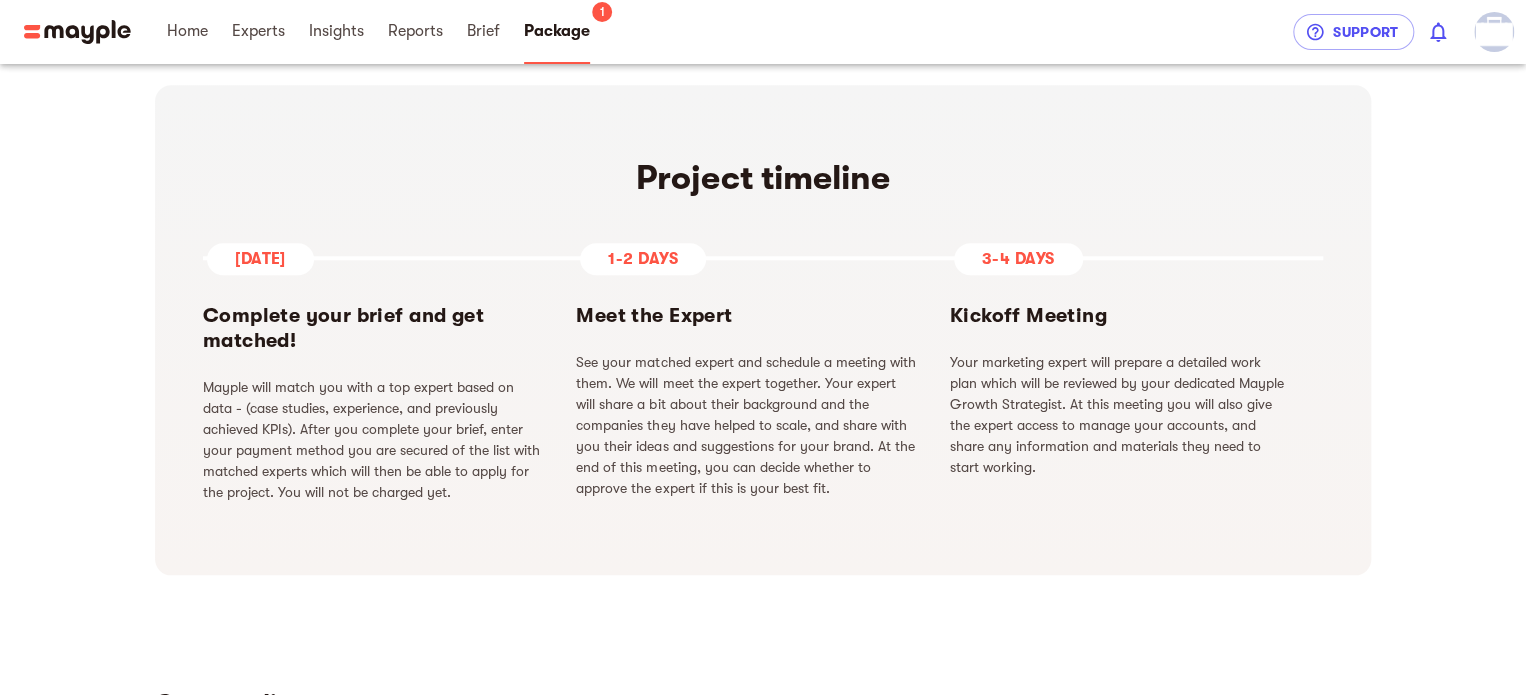 scroll, scrollTop: 0, scrollLeft: 0, axis: both 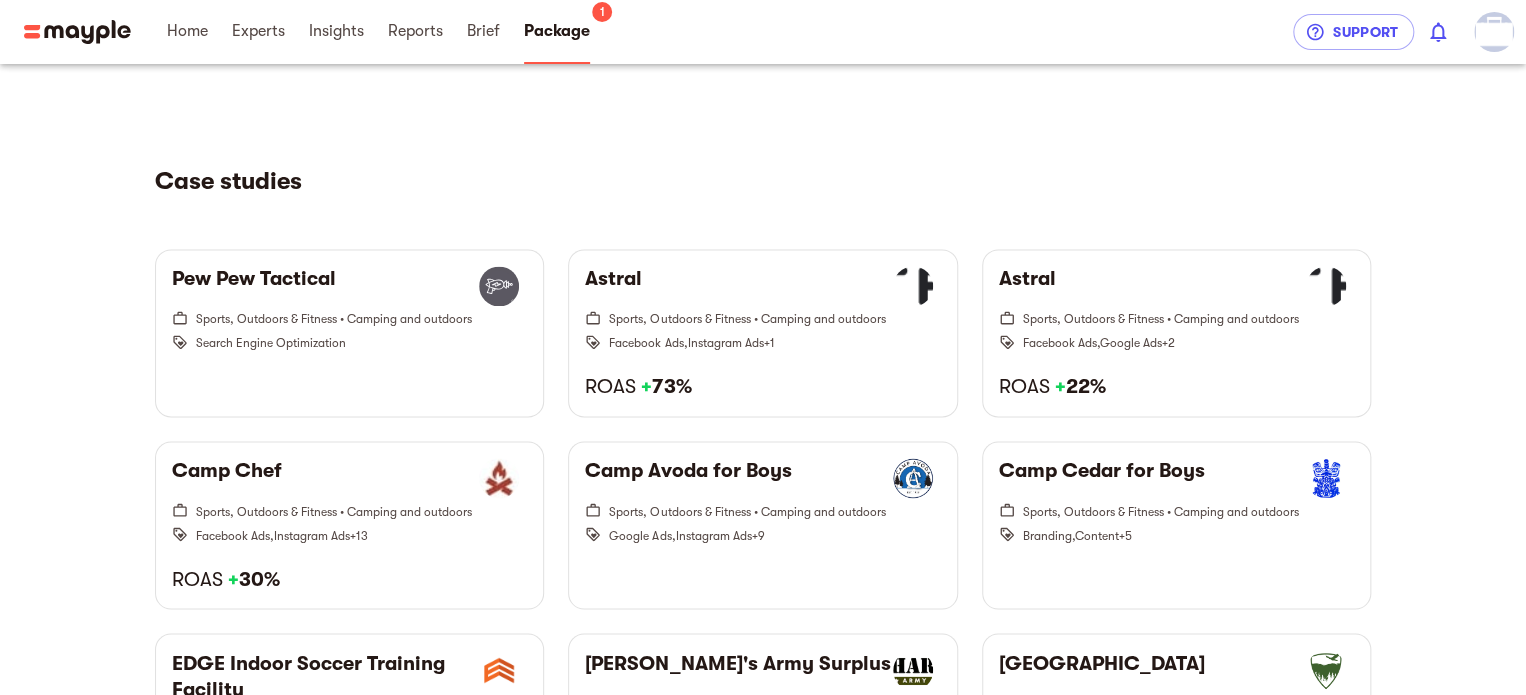 drag, startPoint x: 235, startPoint y: 279, endPoint x: 85, endPoint y: 276, distance: 150.03 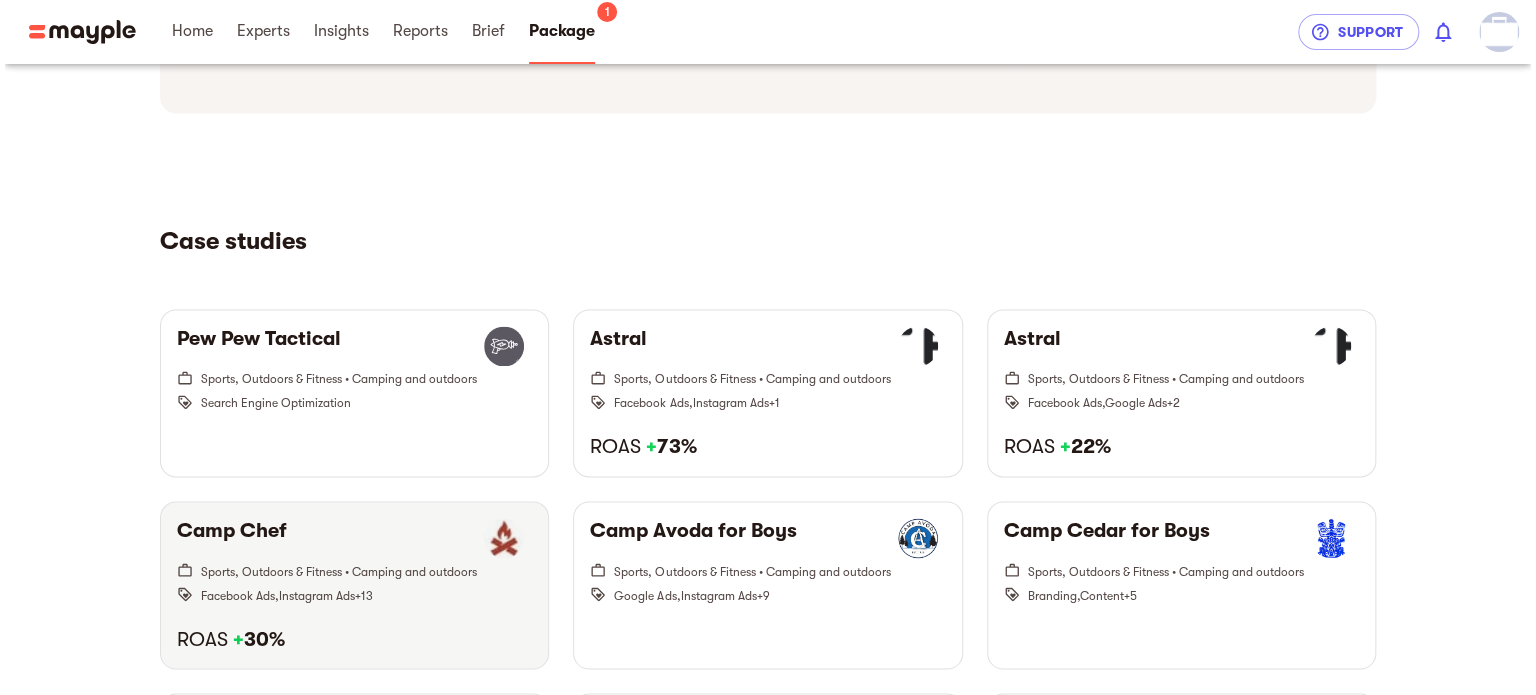 scroll, scrollTop: 1292, scrollLeft: 0, axis: vertical 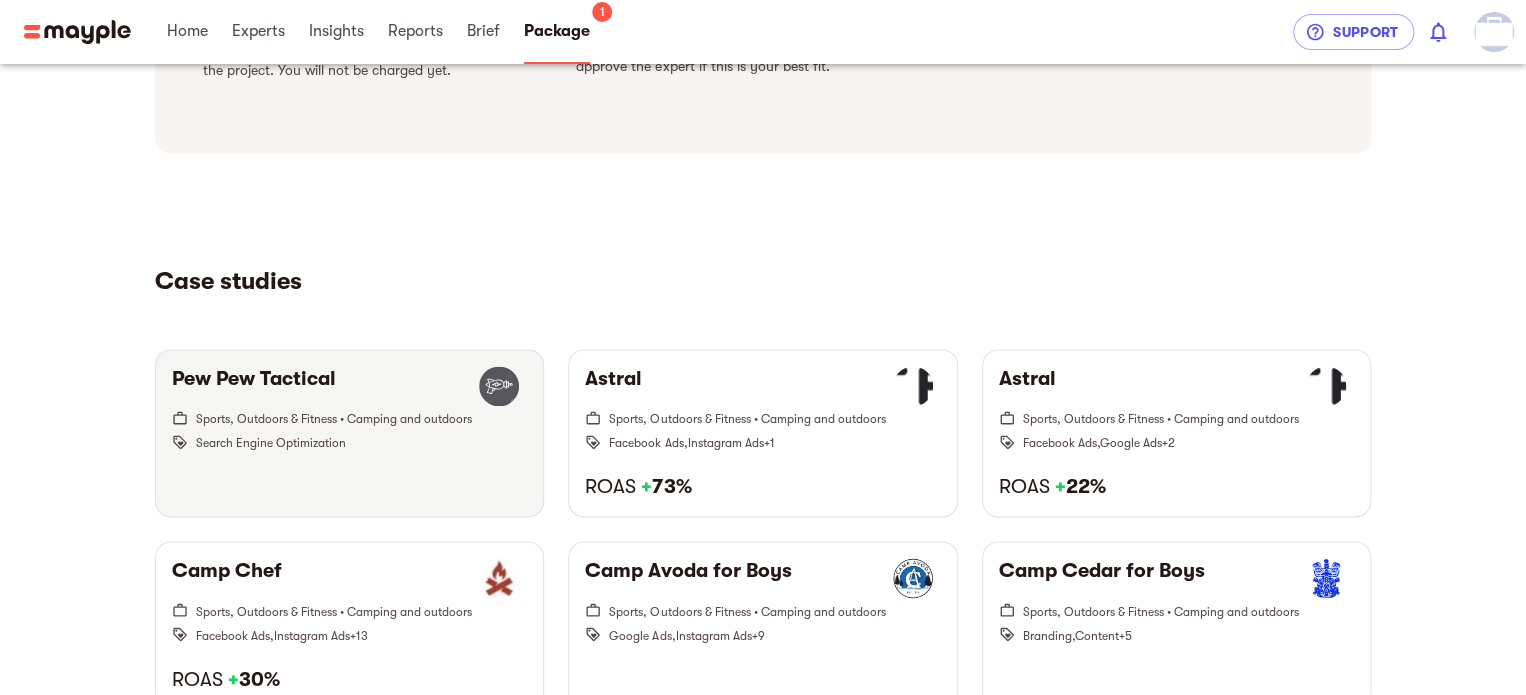 click on "Pew Pew Tactical" at bounding box center (254, 386) 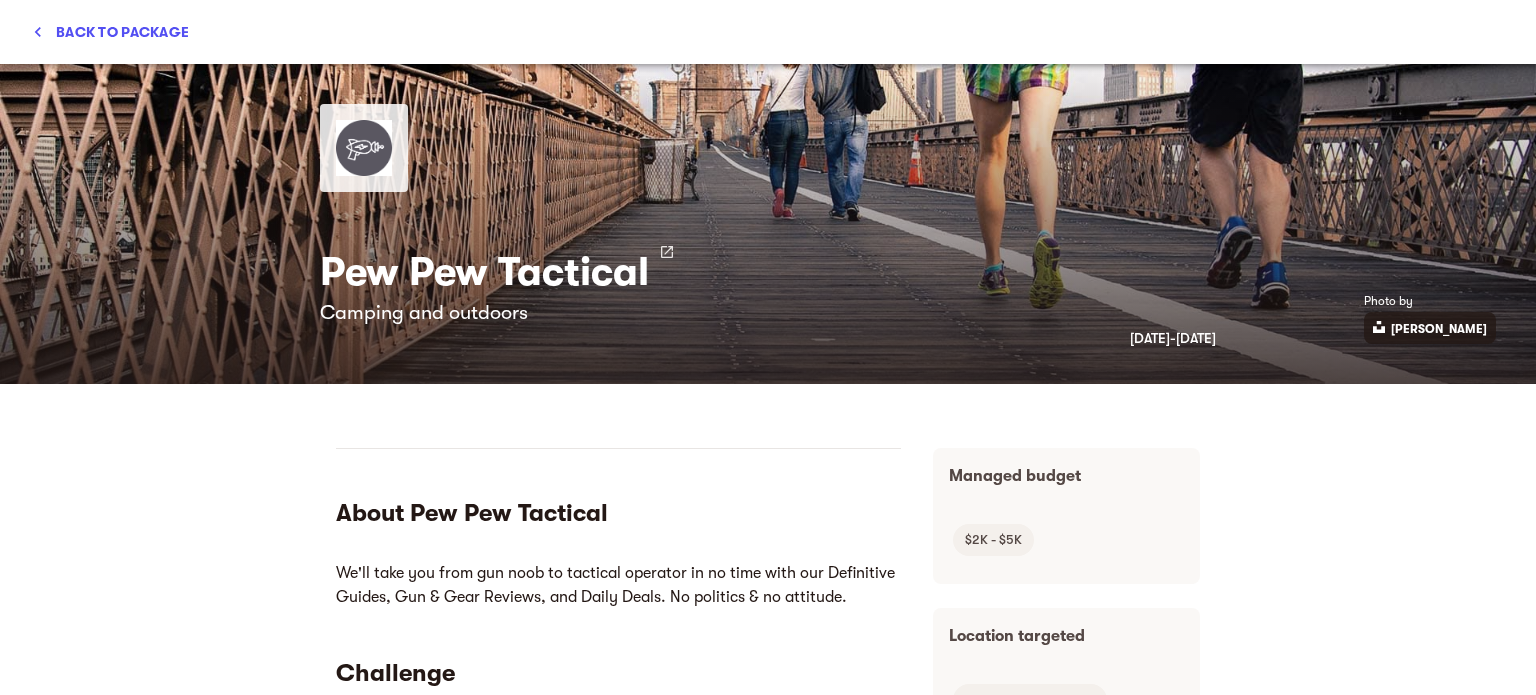 scroll, scrollTop: 0, scrollLeft: 0, axis: both 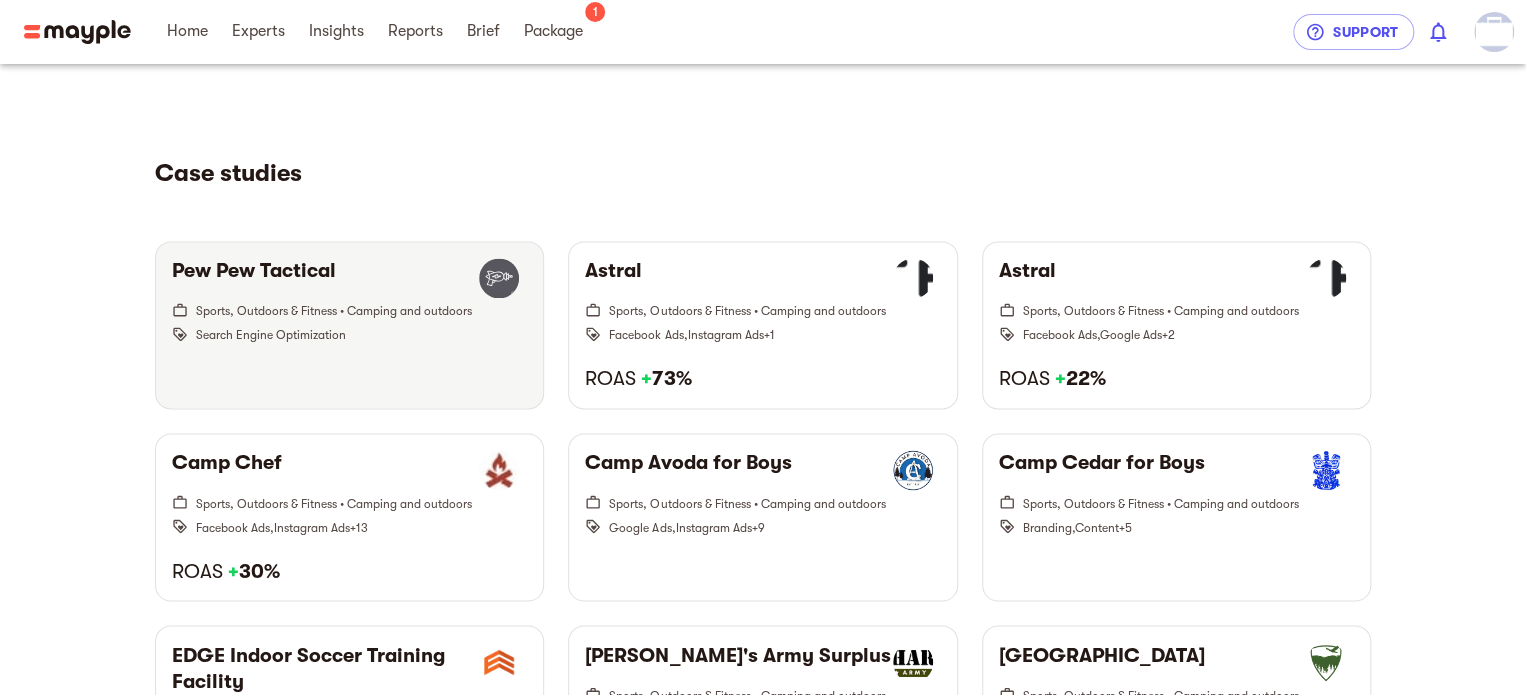 click on "Pew Pew Tactical" at bounding box center (254, 278) 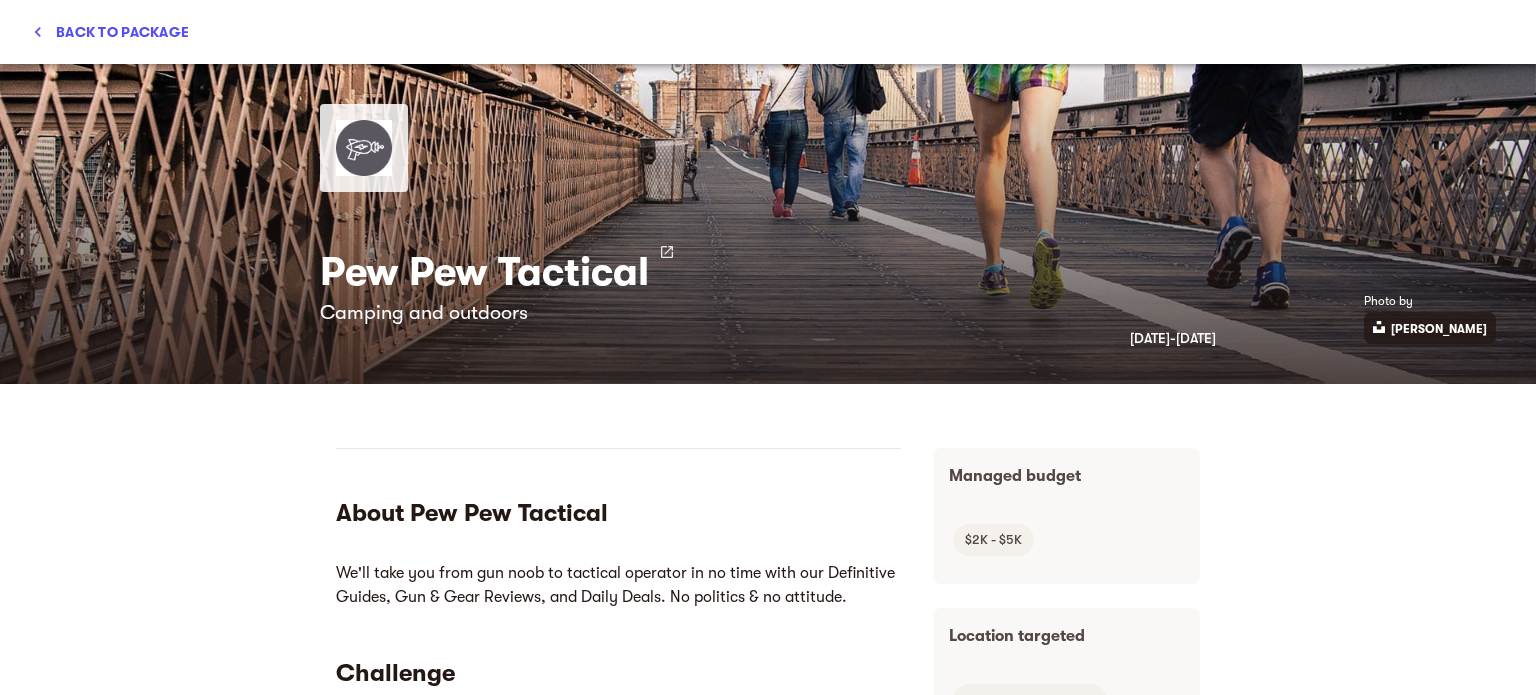 scroll, scrollTop: 0, scrollLeft: 0, axis: both 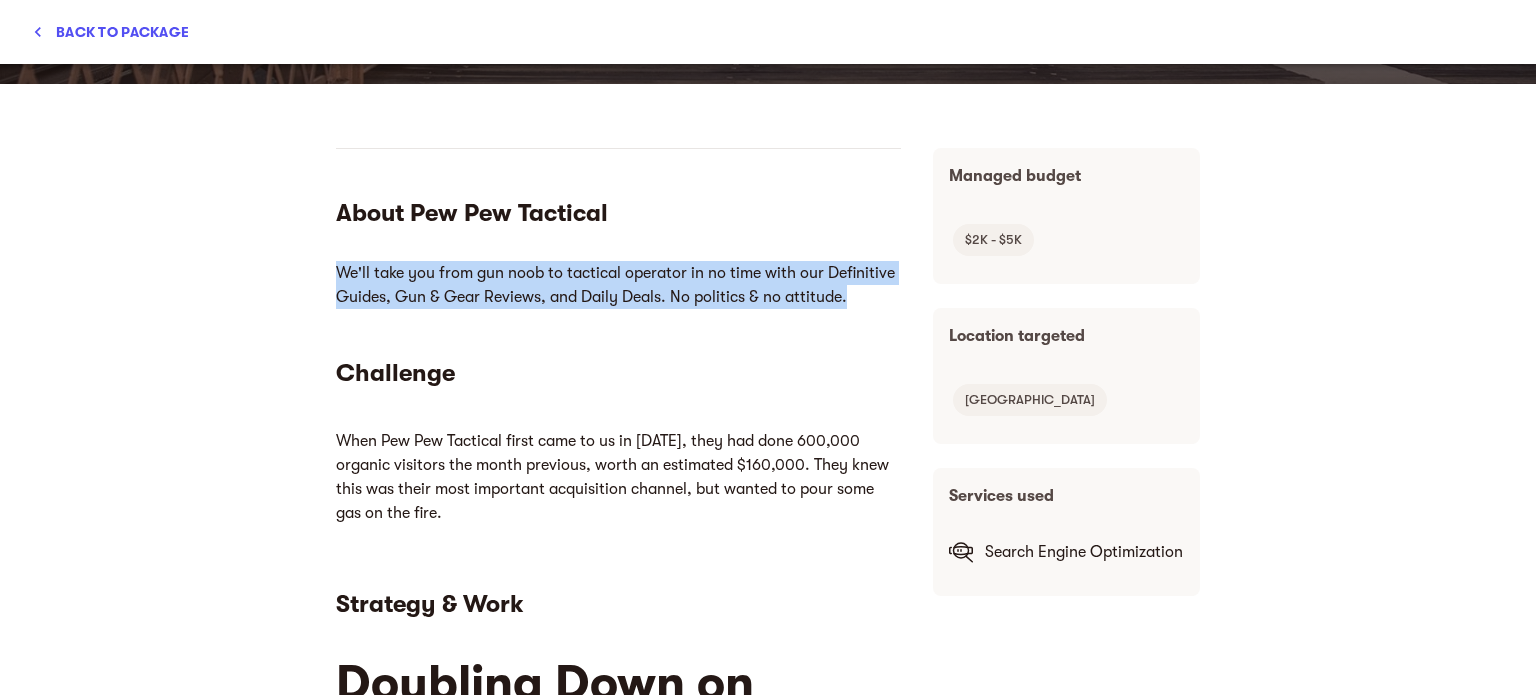 drag, startPoint x: 334, startPoint y: 272, endPoint x: 856, endPoint y: 300, distance: 522.7504 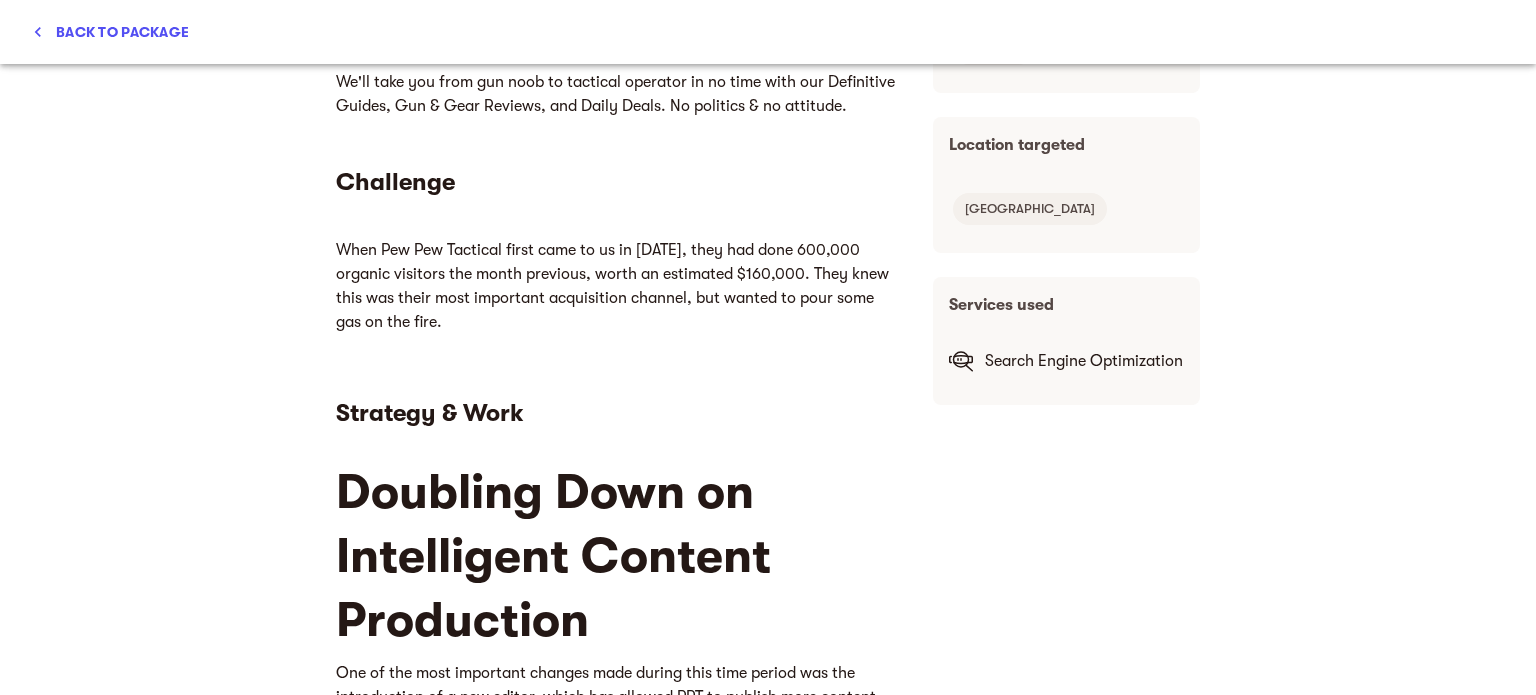 scroll, scrollTop: 500, scrollLeft: 0, axis: vertical 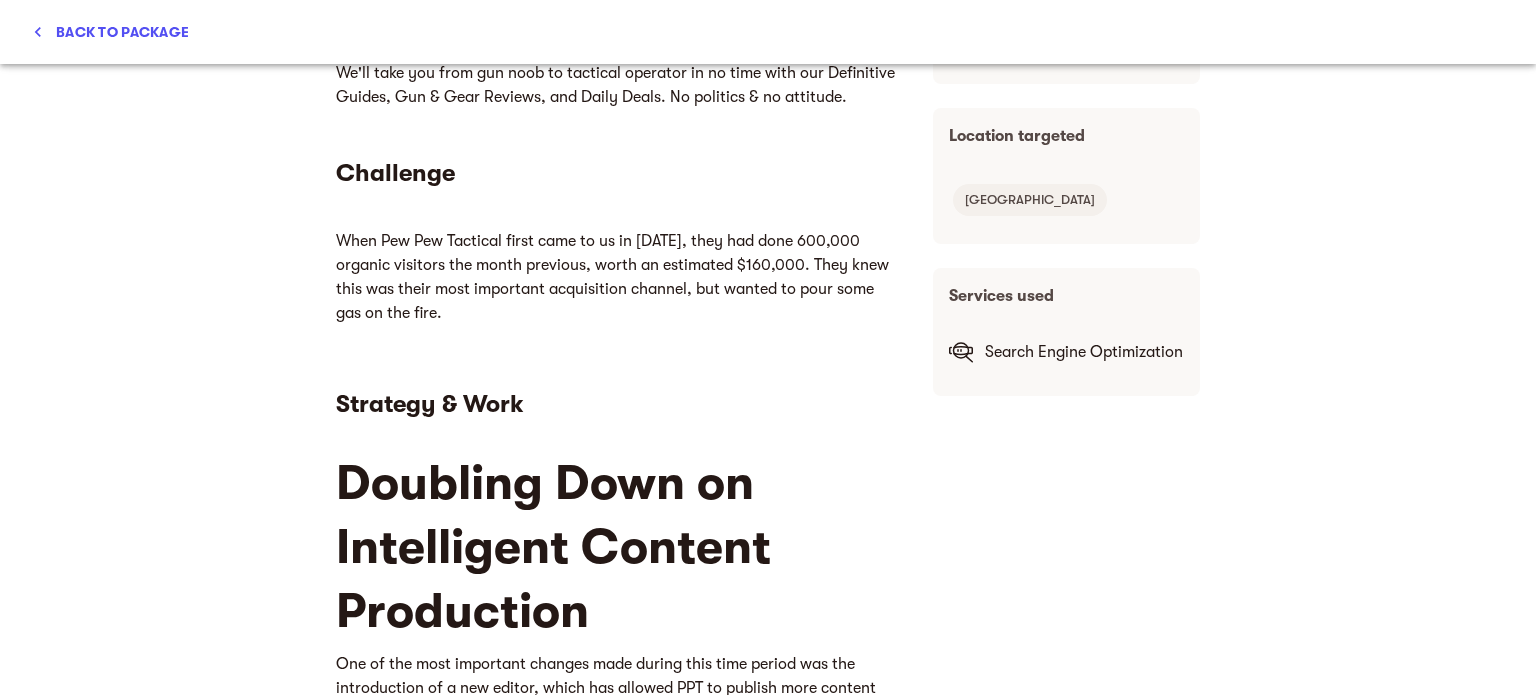 drag, startPoint x: 610, startPoint y: 304, endPoint x: 624, endPoint y: 311, distance: 15.652476 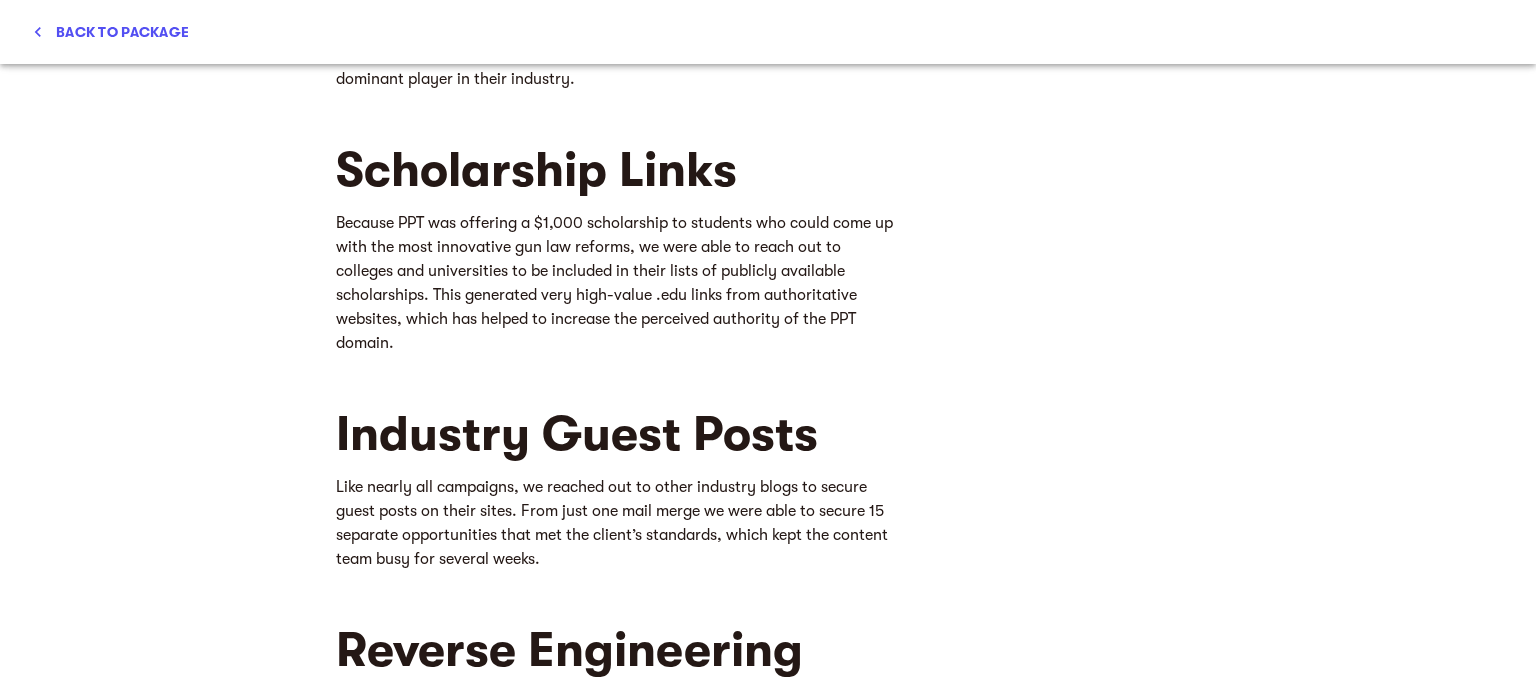 scroll, scrollTop: 1300, scrollLeft: 0, axis: vertical 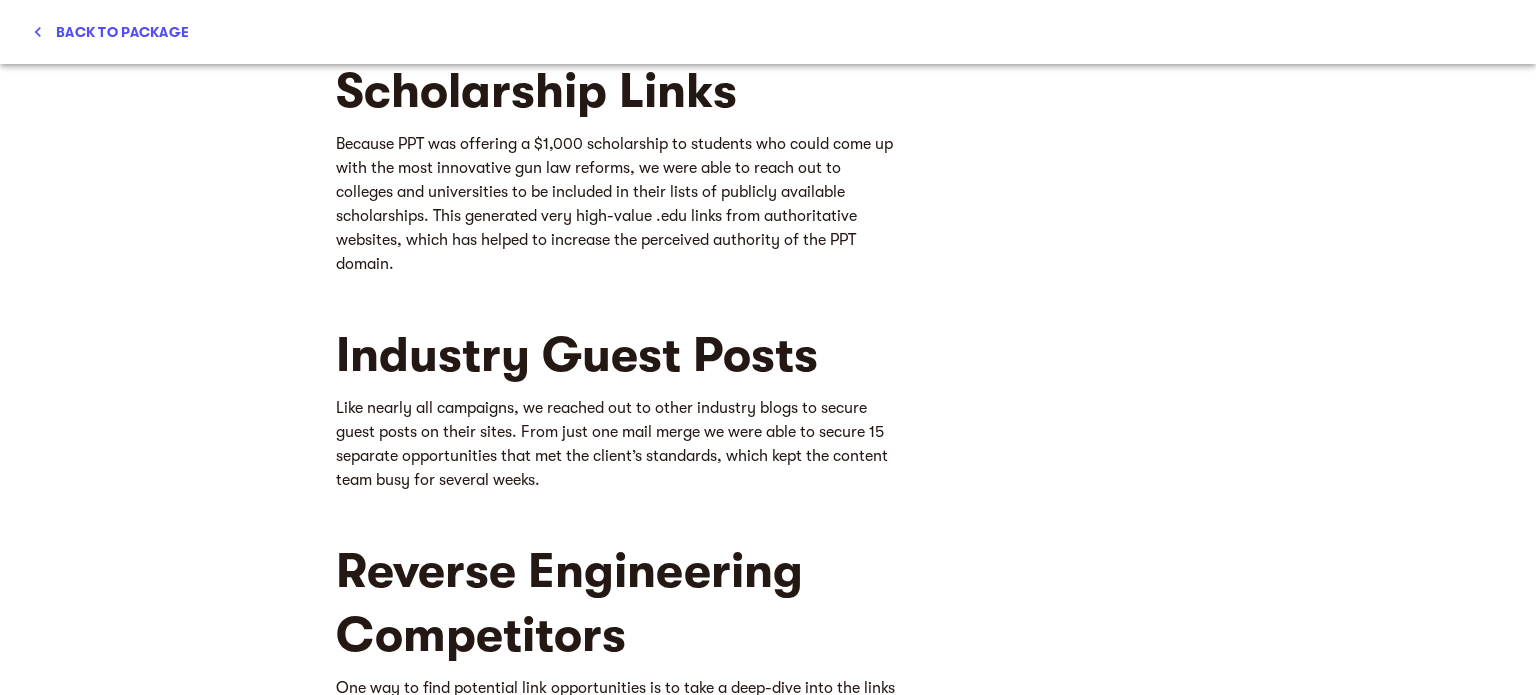 drag, startPoint x: 657, startPoint y: -198, endPoint x: 734, endPoint y: 223, distance: 427.98364 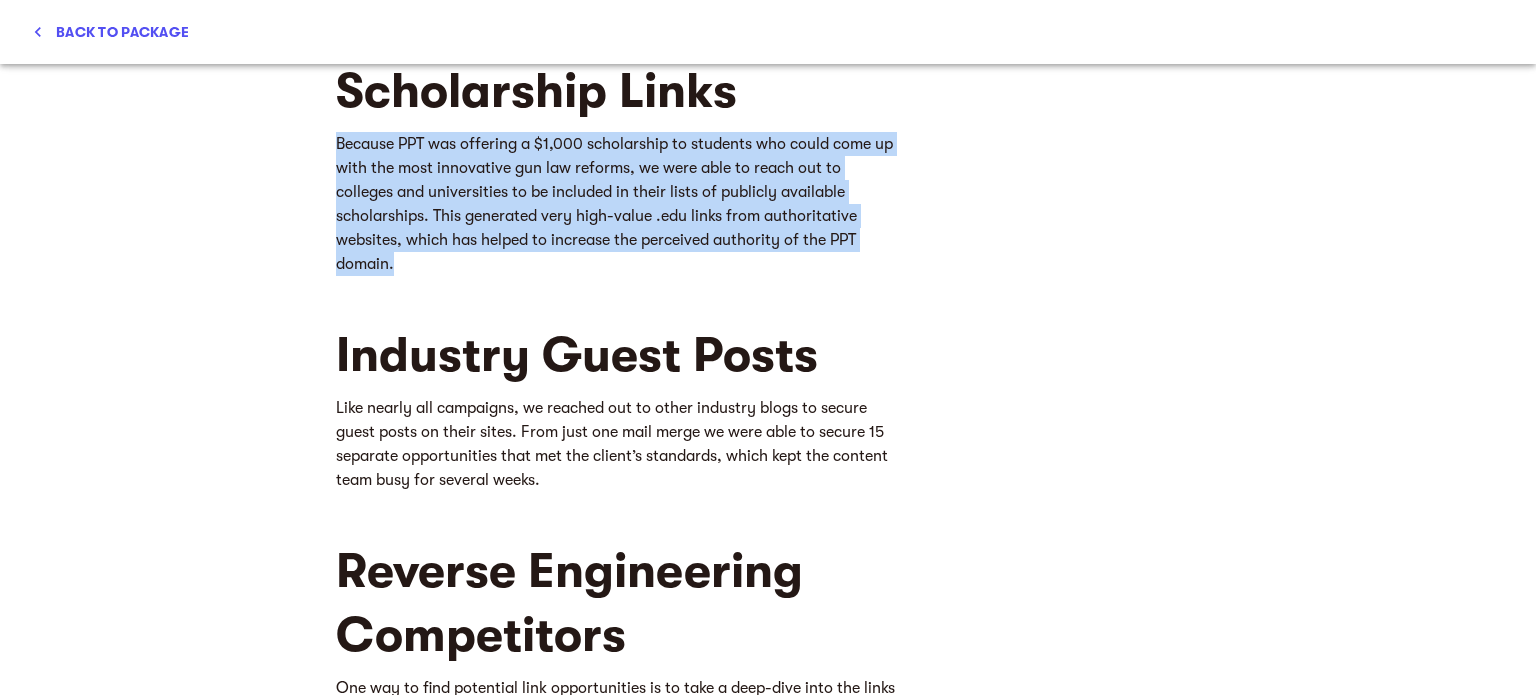 click on "Doubling Down on Intelligent Content Production One of the most important changes made during this time period was the introduction of a new editor, which has allowed PPT to publish more content than ever before based on our analysis of which keywords would be most likely to provide a solid ROI. Combined with our other efforts, this is working very well to make them a dominant player in their industry. Scholarship Links Because PPT was offering a $1,000 scholarship to students who could come up with the most innovative gun law reforms, we were able to reach out to colleges and universities to be included in their lists of publicly available scholarships. This generated very high-value .edu links from authoritative websites, which has helped to increase the perceived authority of the PPT domain. Industry Guest Posts Reverse Engineering Competitors Social Traffic Capturing Featured Snippets With On-Page Optimization" 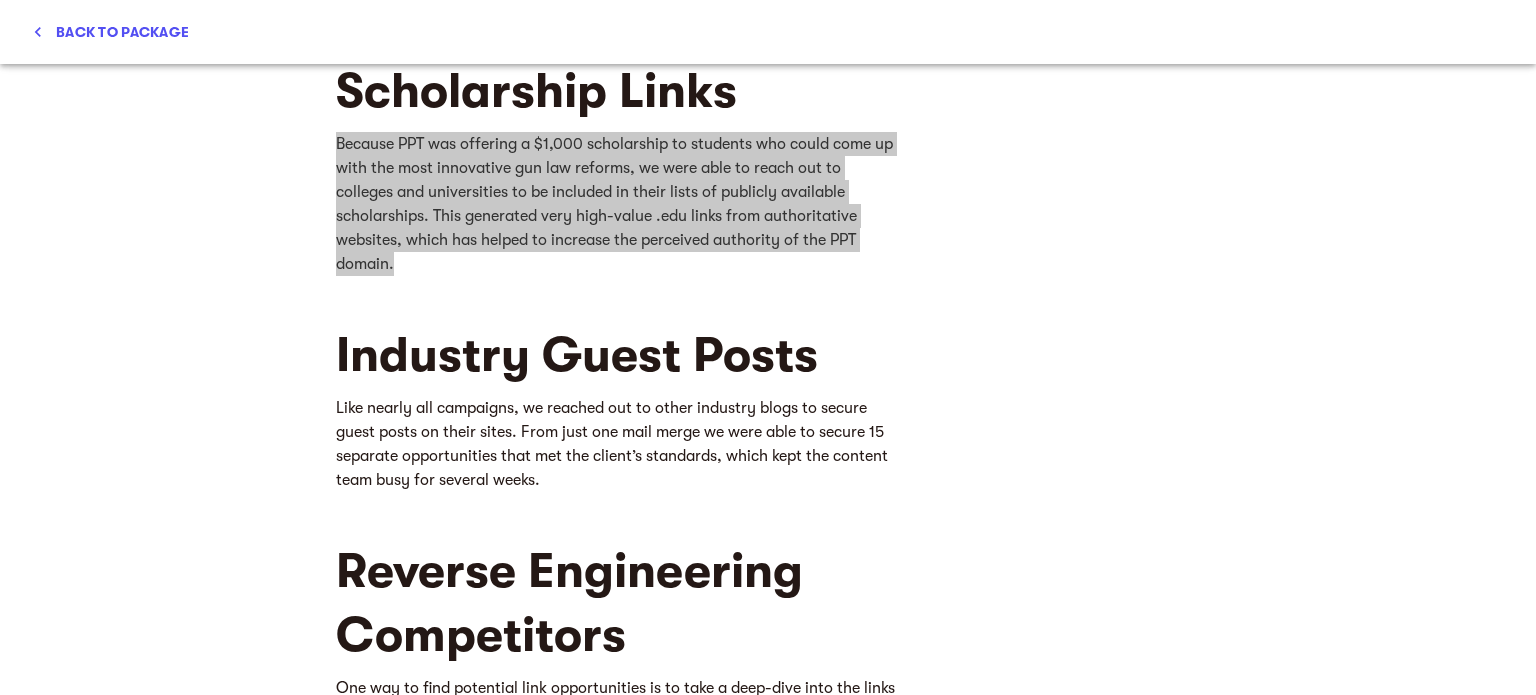 click on "About Pew Pew Tactical We'll take you from gun noob to tactical operator in no time with our Definitive Guides, Gun & Gear Reviews, and Daily Deals. No politics & no attitude. Challenge Strategy & Work Results" at bounding box center [618, 455] 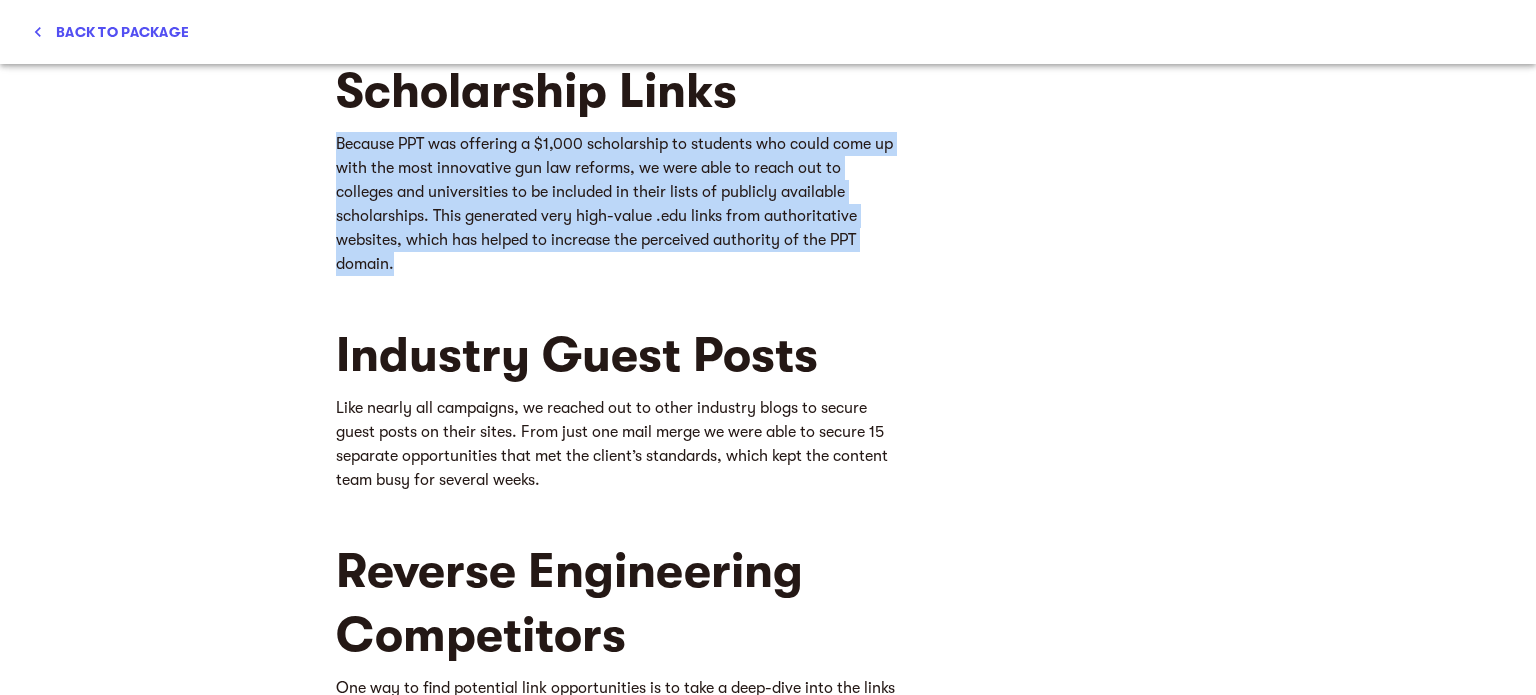 click on "Because PPT was offering a $1,000 scholarship to students who could come up with the most innovative gun law reforms, we were able to reach out to colleges and universities to be included in their lists of publicly available scholarships. This generated very high-value .edu links from authoritative websites, which has helped to increase the perceived authority of the PPT domain." at bounding box center (618, 204) 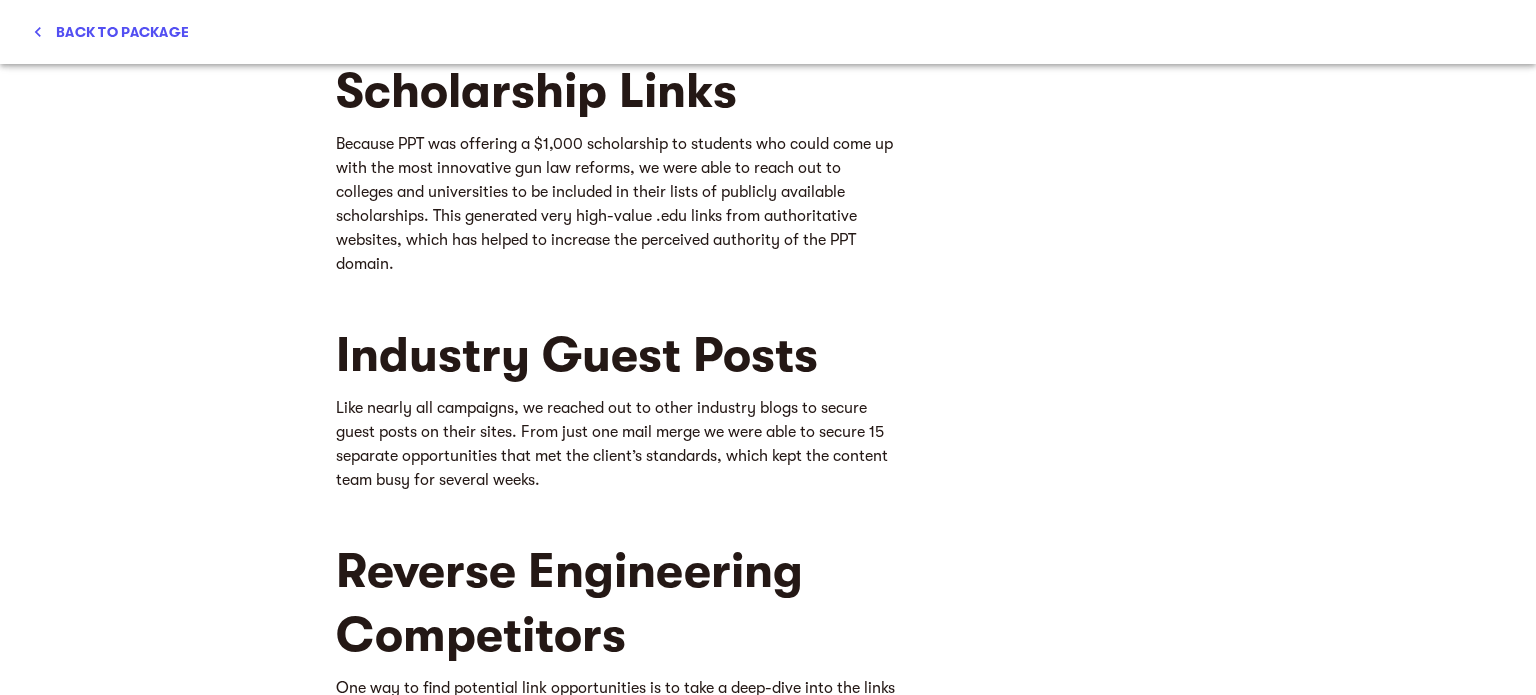 drag, startPoint x: 660, startPoint y: -198, endPoint x: 711, endPoint y: 221, distance: 422.0924 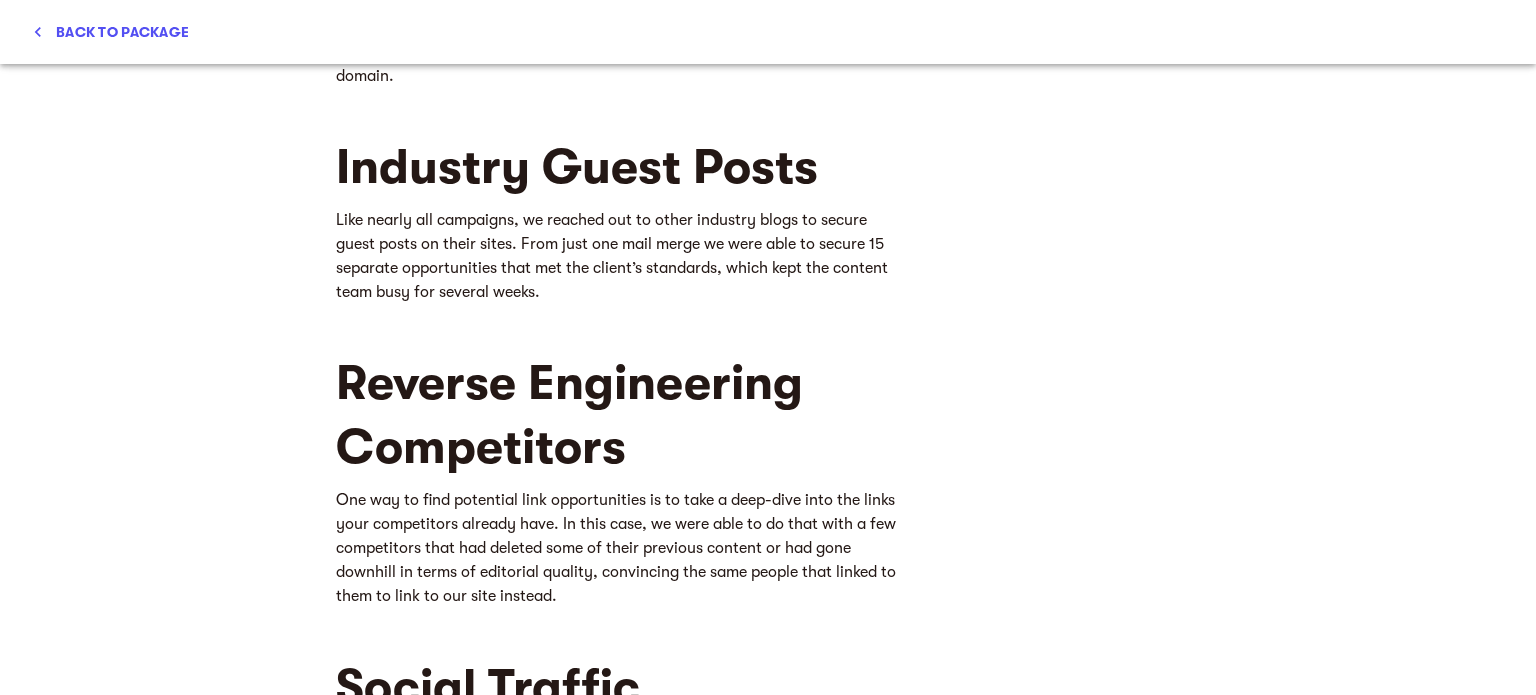 scroll, scrollTop: 1500, scrollLeft: 0, axis: vertical 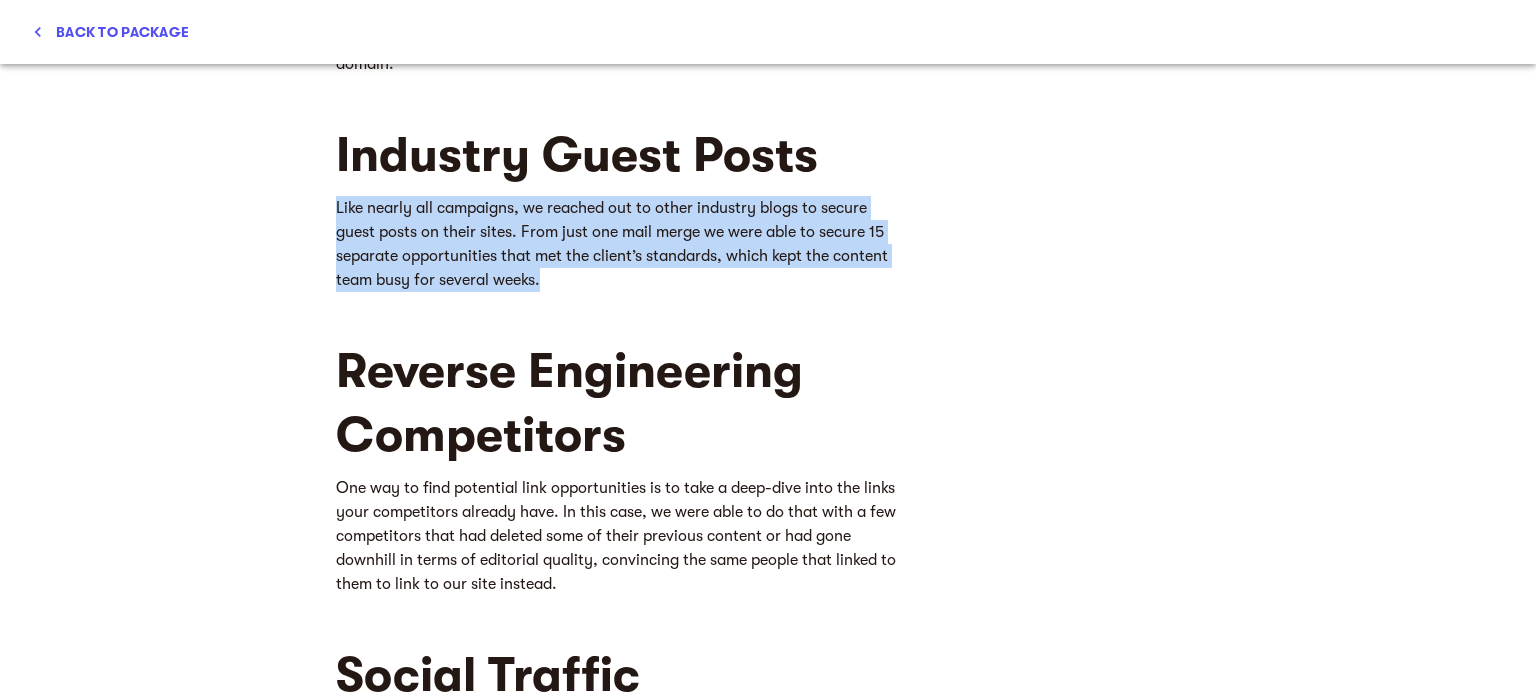 drag, startPoint x: 336, startPoint y: 180, endPoint x: 620, endPoint y: 249, distance: 292.26187 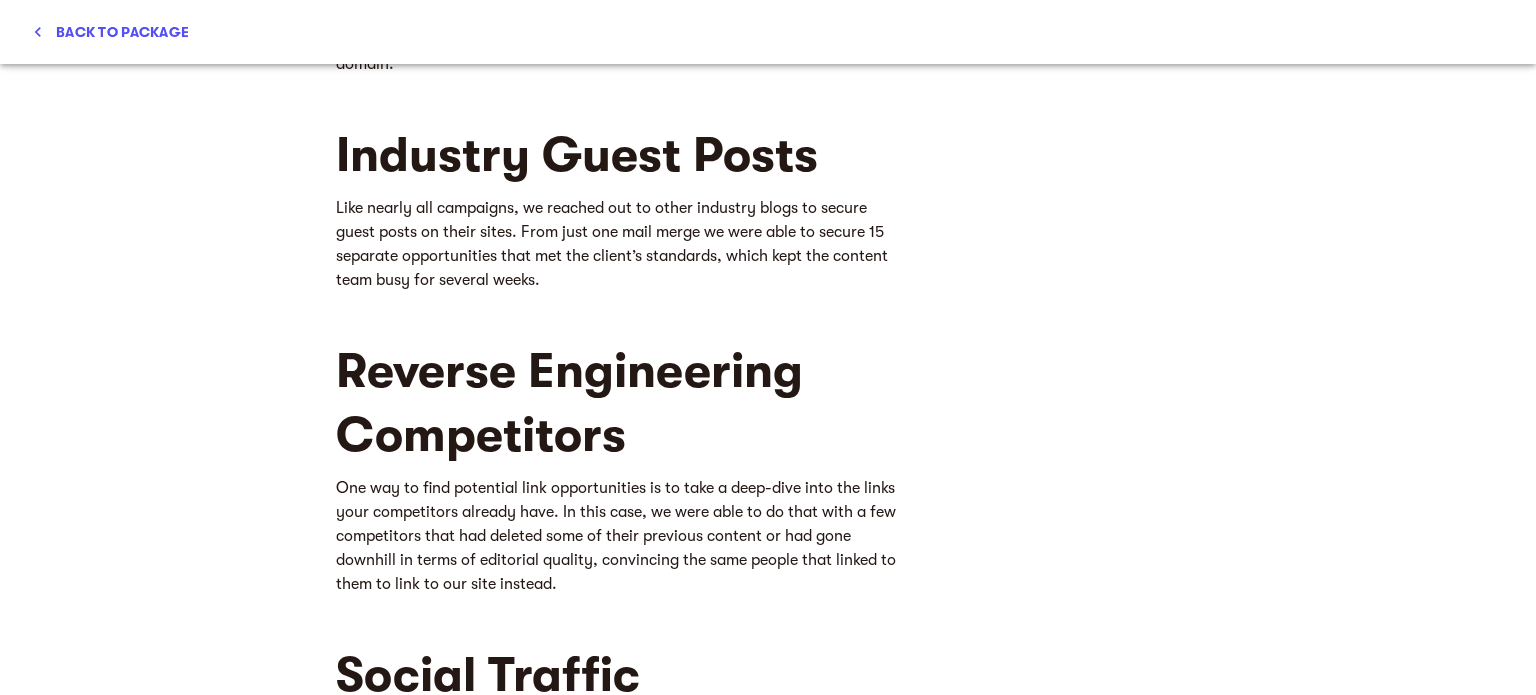 scroll, scrollTop: 1700, scrollLeft: 0, axis: vertical 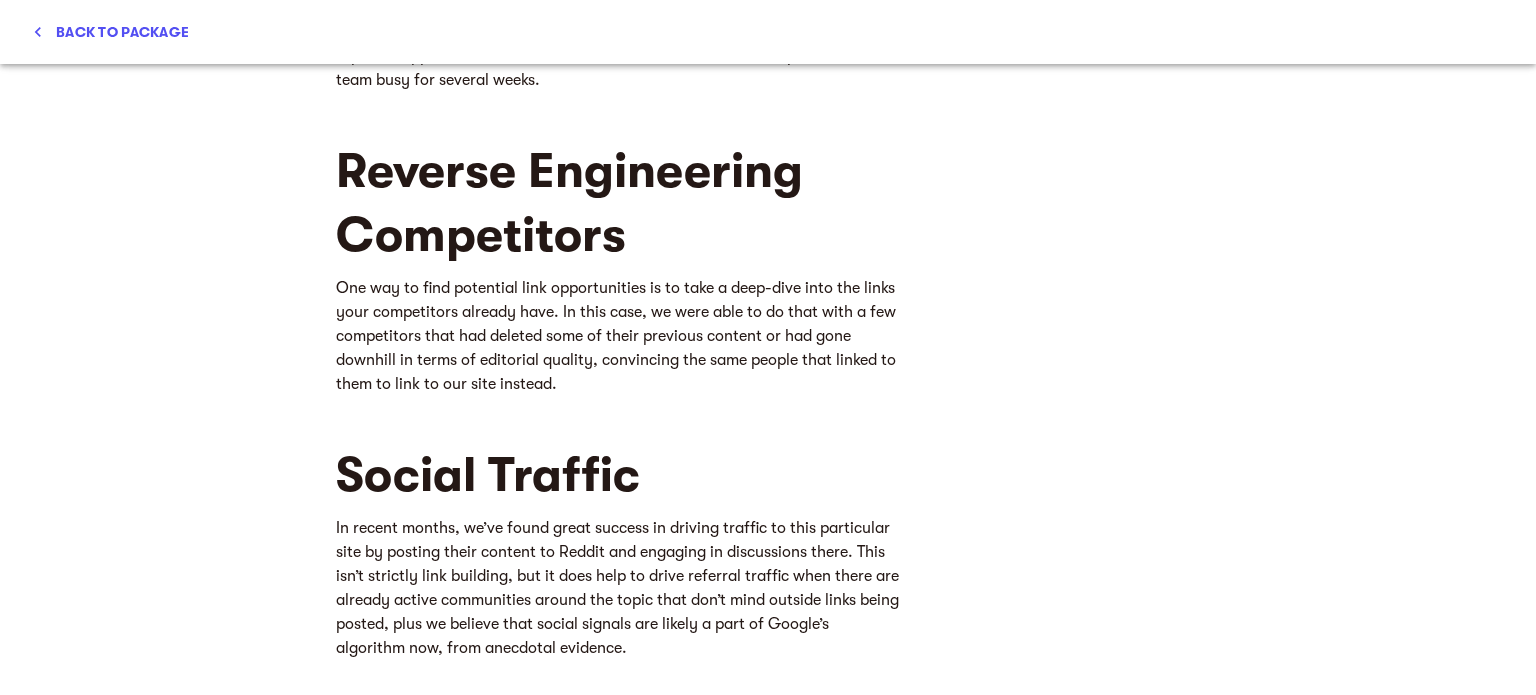 drag, startPoint x: 360, startPoint y: 270, endPoint x: 612, endPoint y: 367, distance: 270.02408 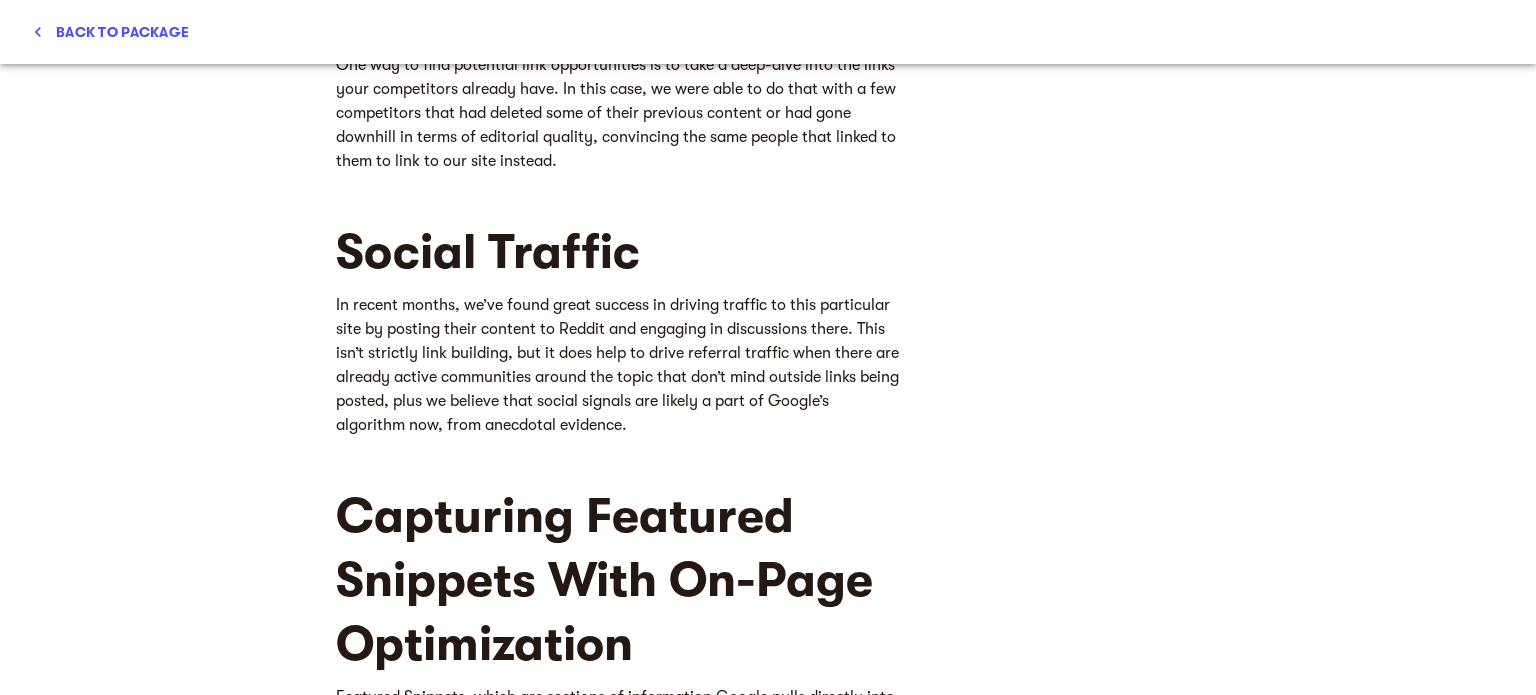 scroll, scrollTop: 2000, scrollLeft: 0, axis: vertical 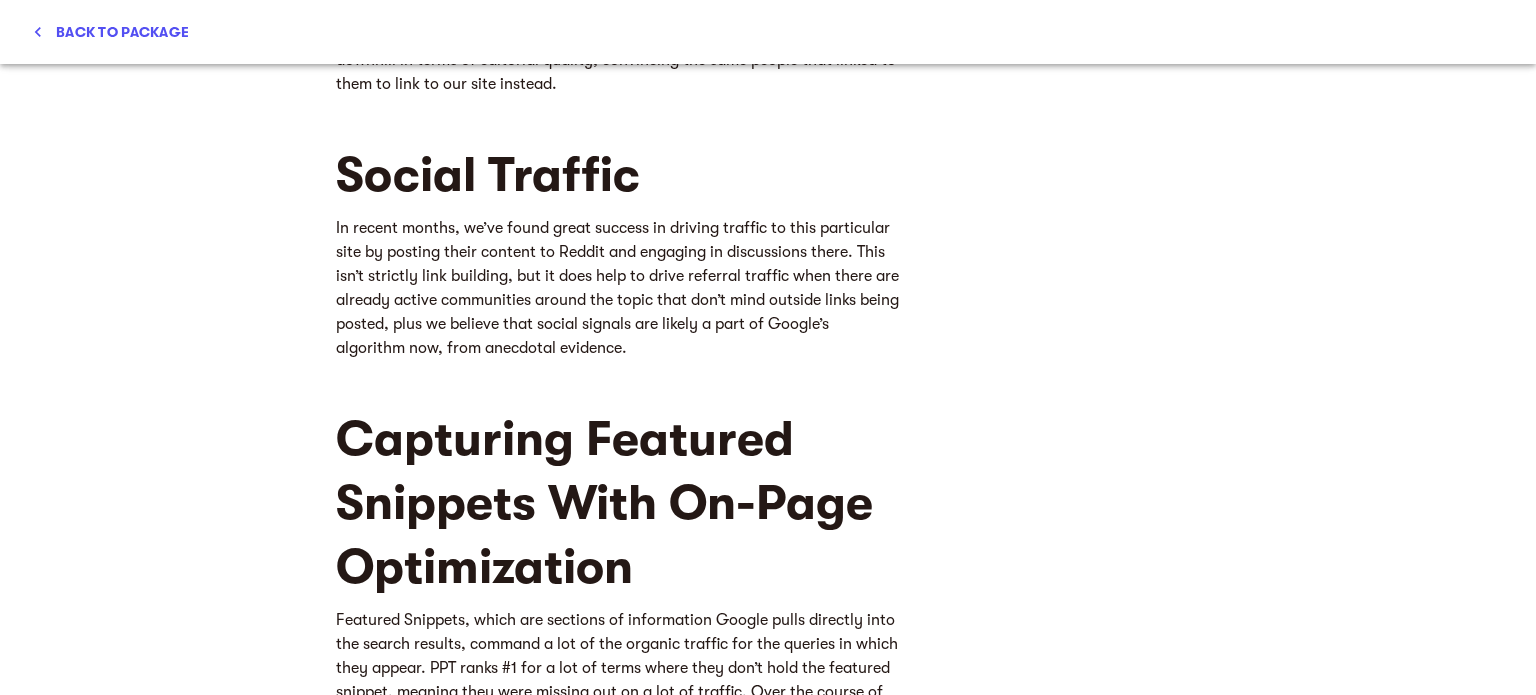 click on "In recent months, we’ve found great success in driving traffic to this particular site by posting their content to Reddit and engaging in discussions there. This isn’t strictly link building, but it does help to drive referral traffic when there are already active communities around the topic that don’t mind outside links being posted, plus we believe that social signals are likely a part of Google’s algorithm now, from anecdotal evidence." at bounding box center (618, 288) 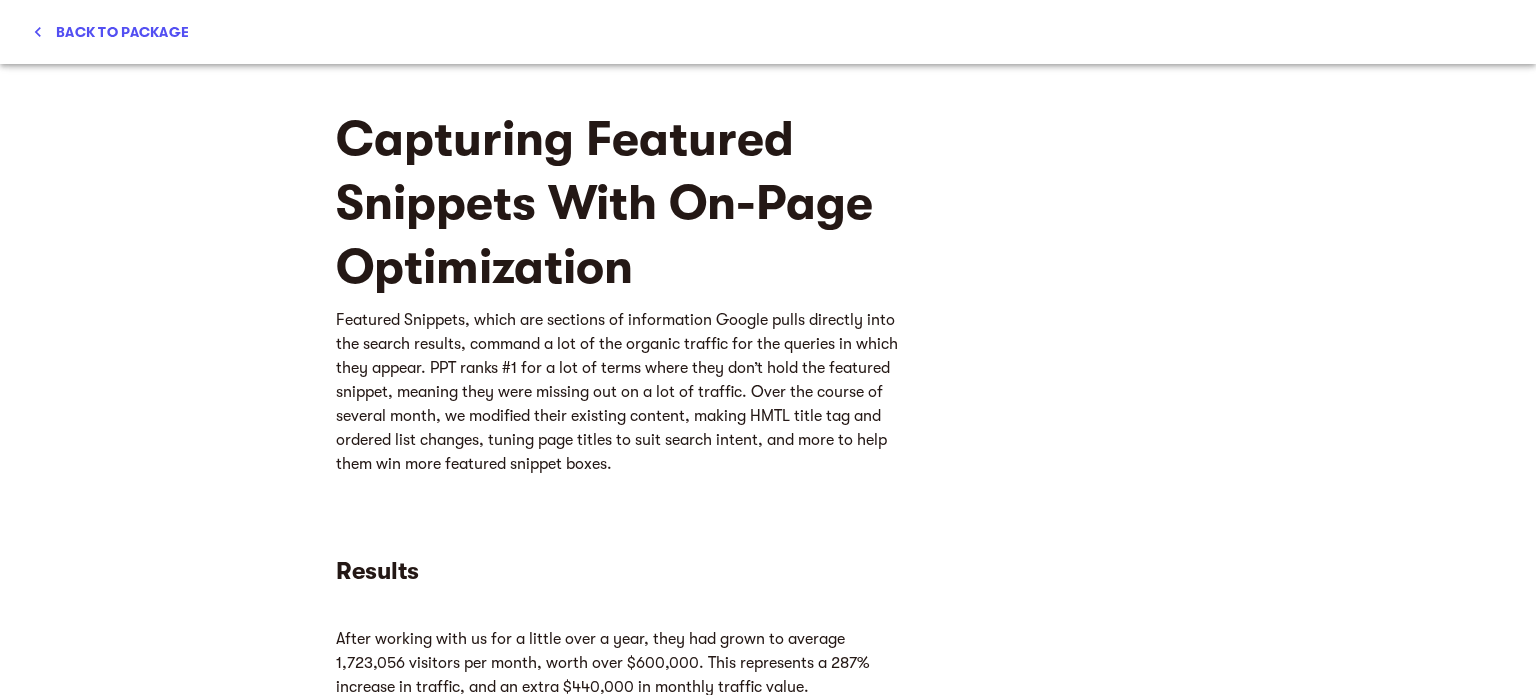 scroll, scrollTop: 2600, scrollLeft: 0, axis: vertical 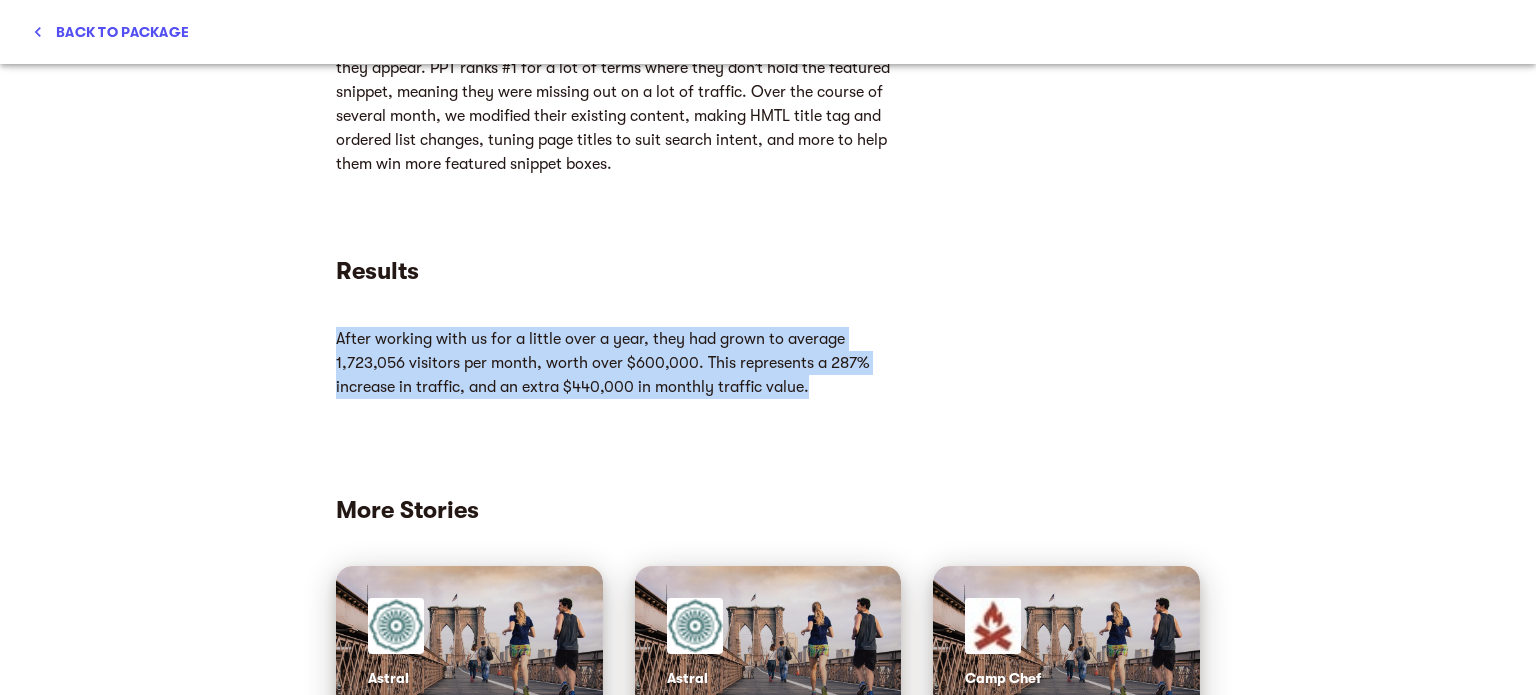 drag, startPoint x: 336, startPoint y: 338, endPoint x: 844, endPoint y: 386, distance: 510.26266 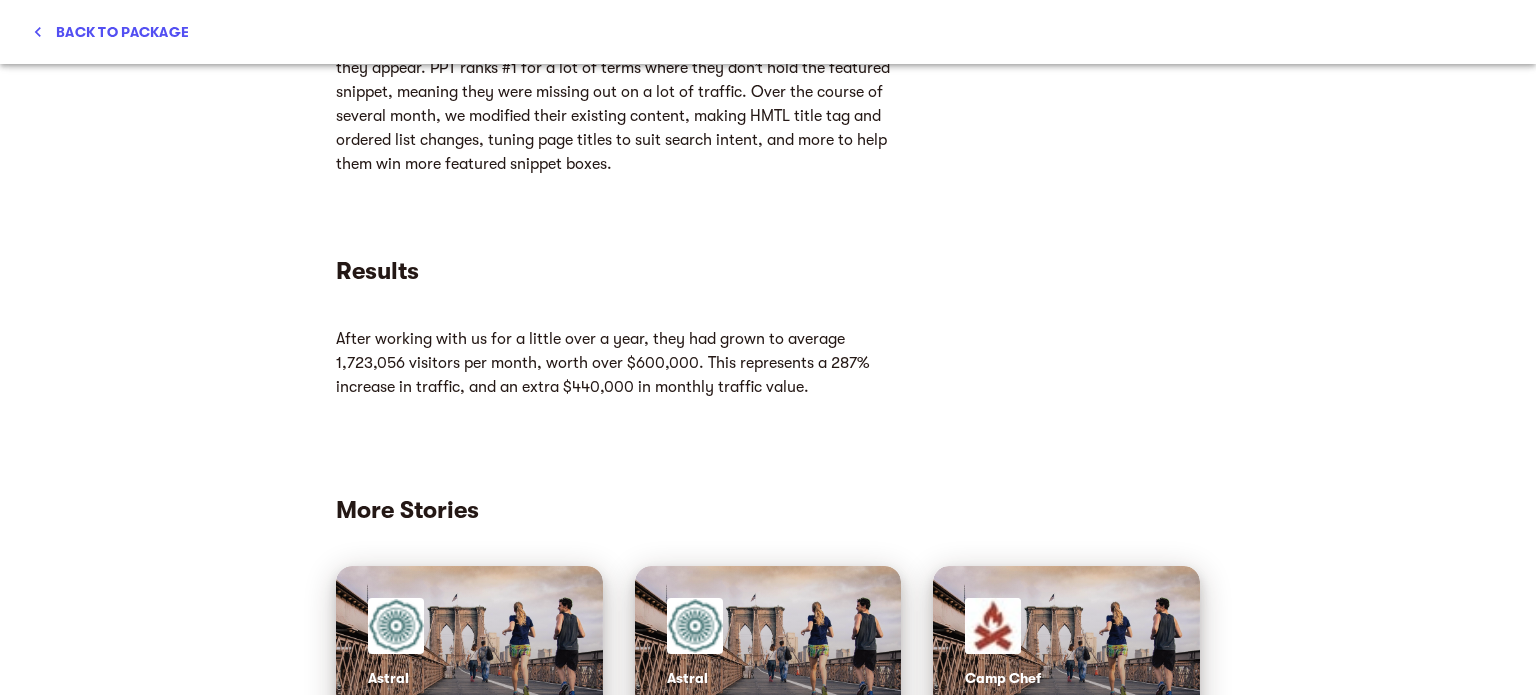 click on "After working with us for a little over a year, they had grown to average 1,723,056 visitors per month, worth over $600,000. This represents a 287% increase in traffic, and an extra $440,000 in monthly traffic value." at bounding box center [618, 363] 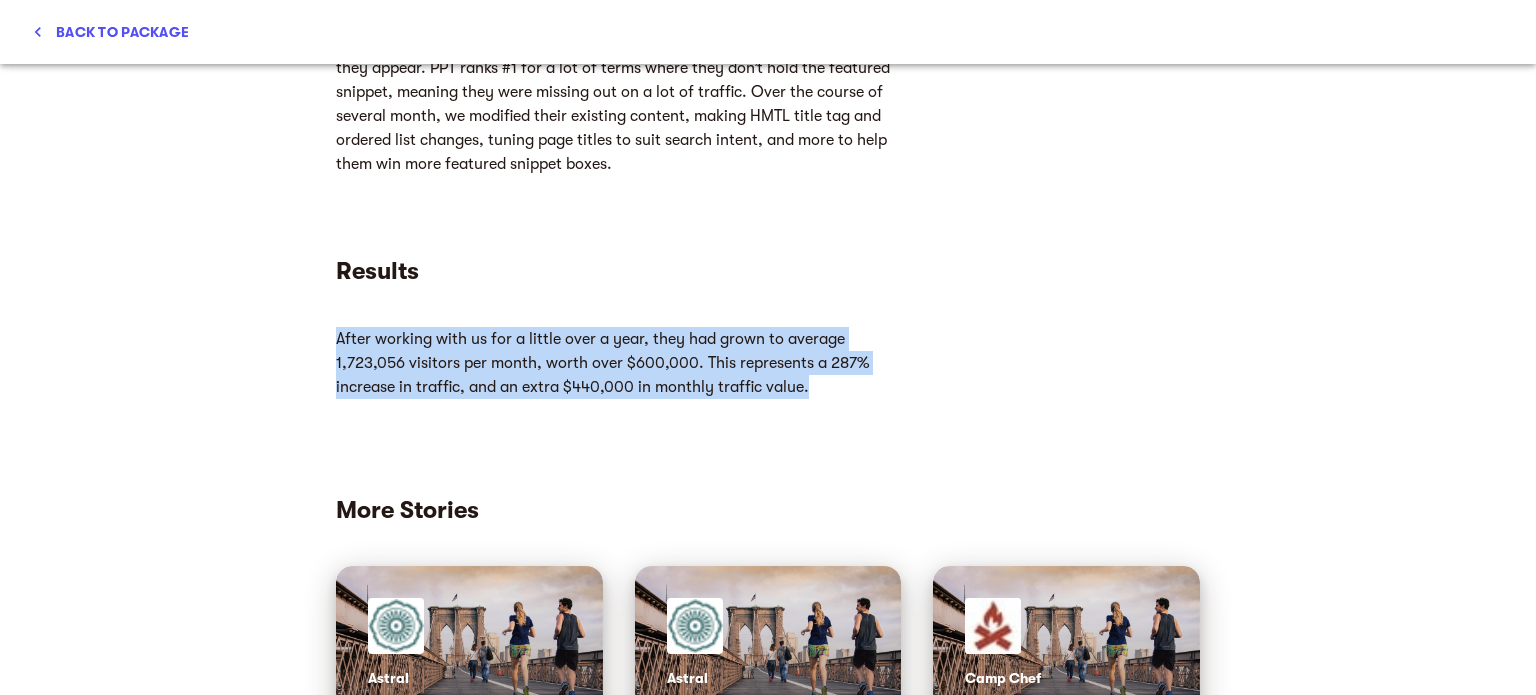 drag, startPoint x: 806, startPoint y: 386, endPoint x: 325, endPoint y: 346, distance: 482.66034 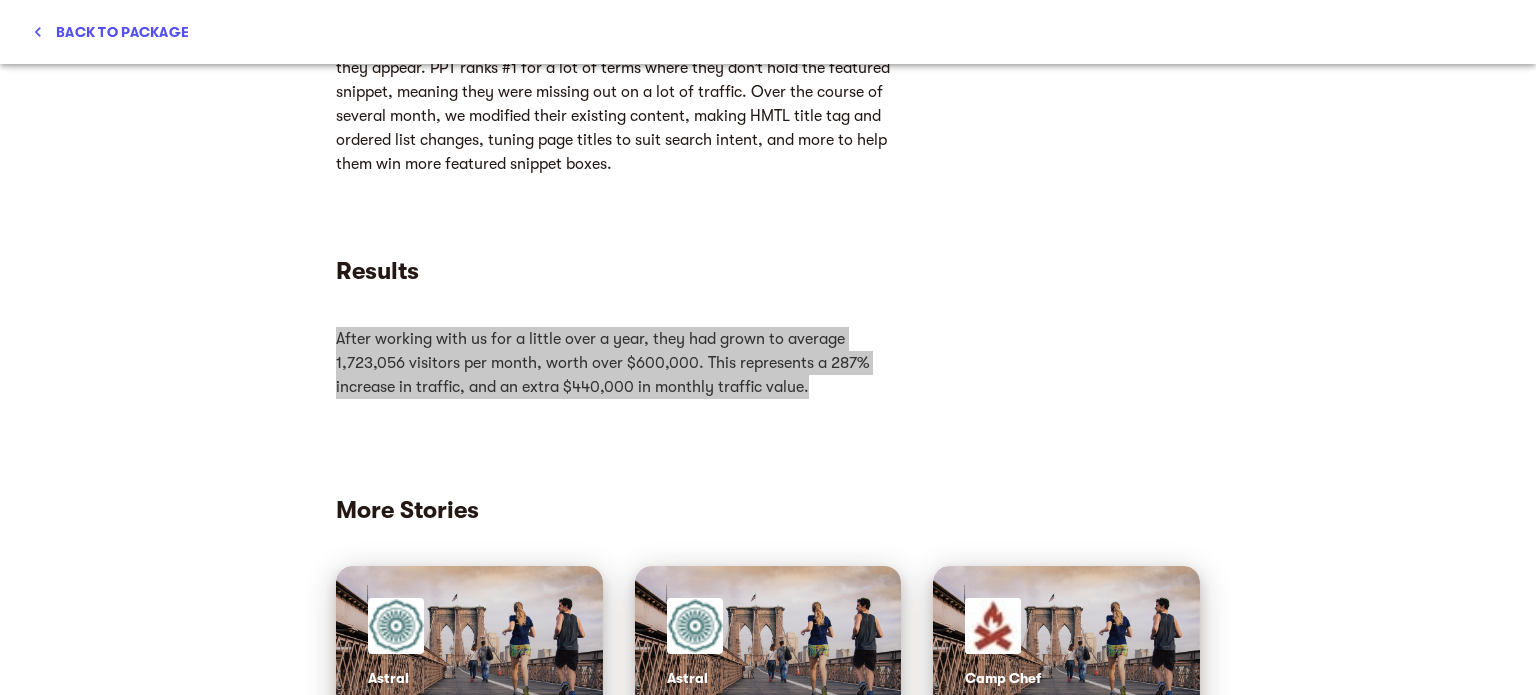 click on "About Pew Pew Tactical We'll take you from gun noob to tactical operator in no time with our Definitive Guides, Gun & Gear Reviews, and Daily Deals. No politics & no attitude. Challenge Strategy & Work Results" at bounding box center [618, -845] 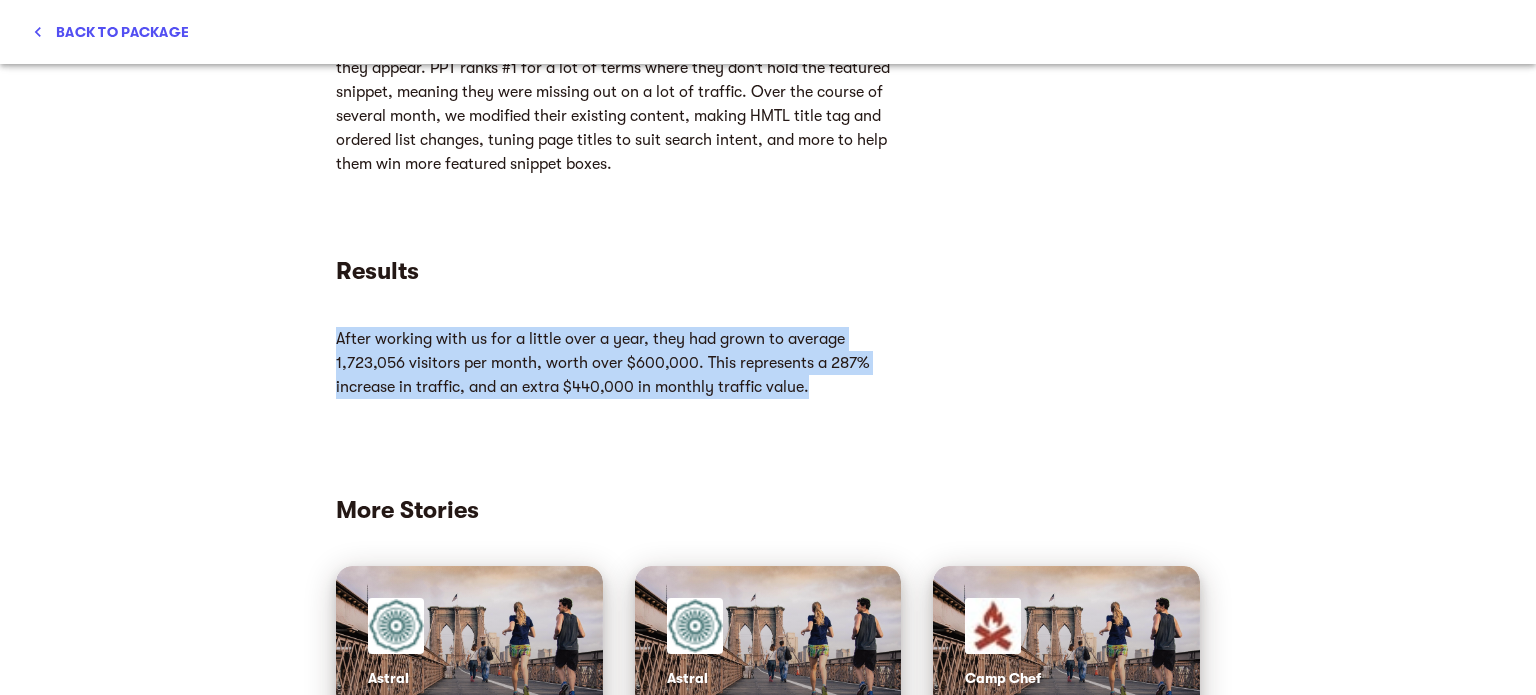 click on "After working with us for a little over a year, they had grown to average 1,723,056 visitors per month, worth over $600,000. This represents a 287% increase in traffic, and an extra $440,000 in monthly traffic value." at bounding box center (618, 363) 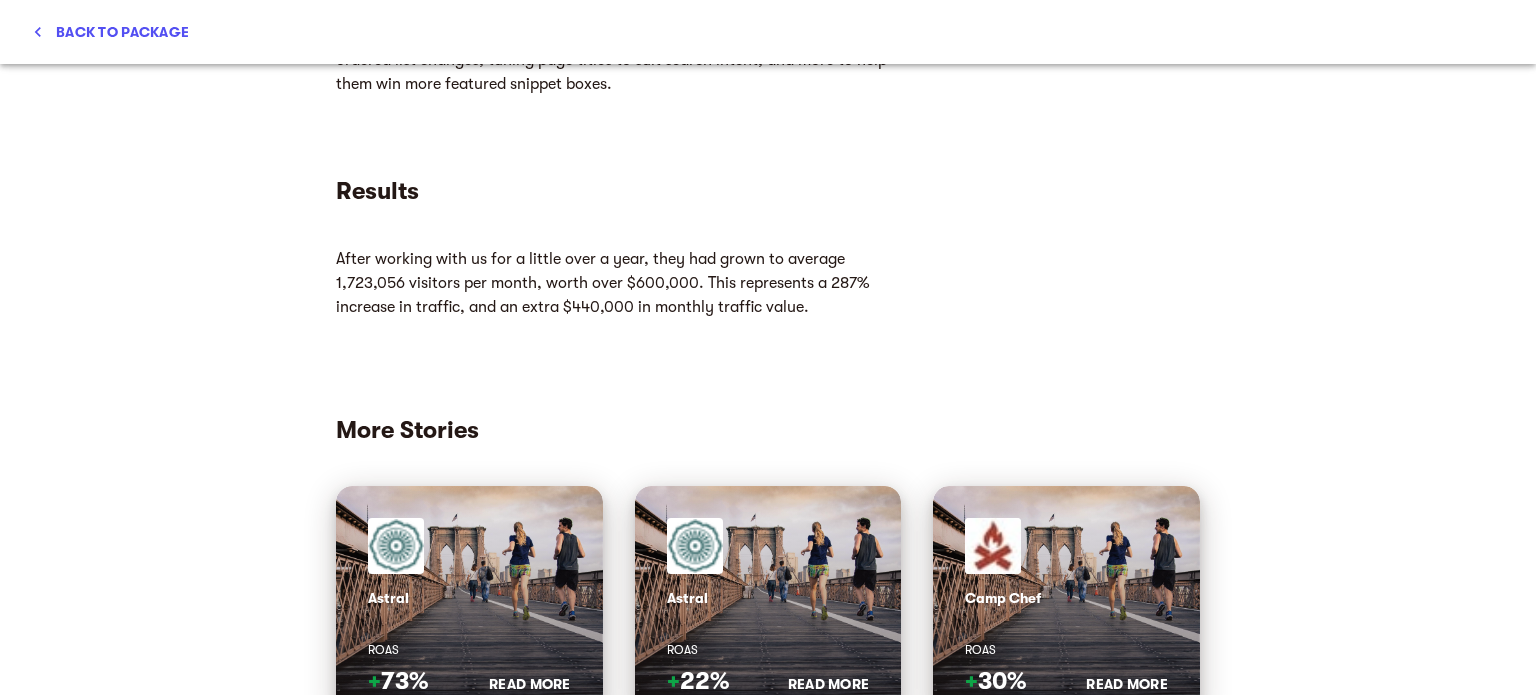 scroll, scrollTop: 2817, scrollLeft: 0, axis: vertical 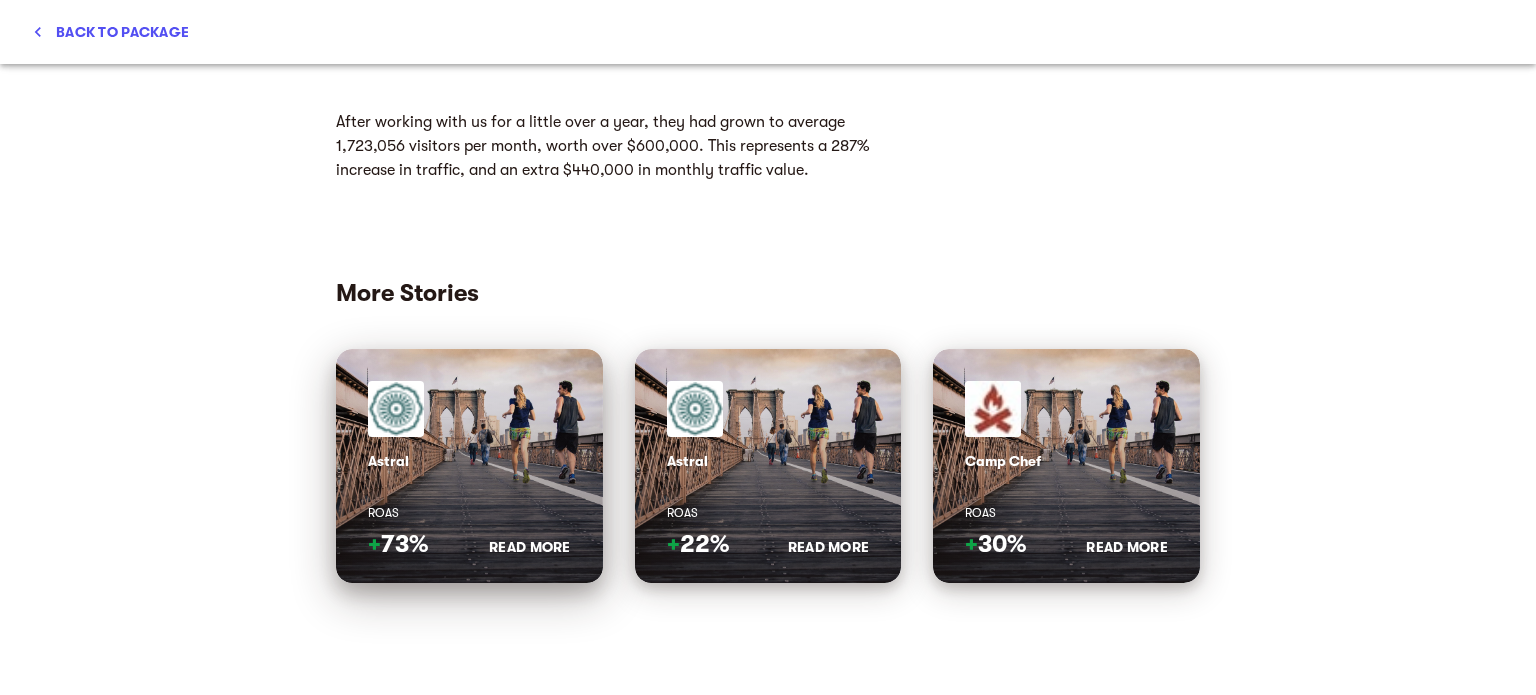 click at bounding box center [469, 415] 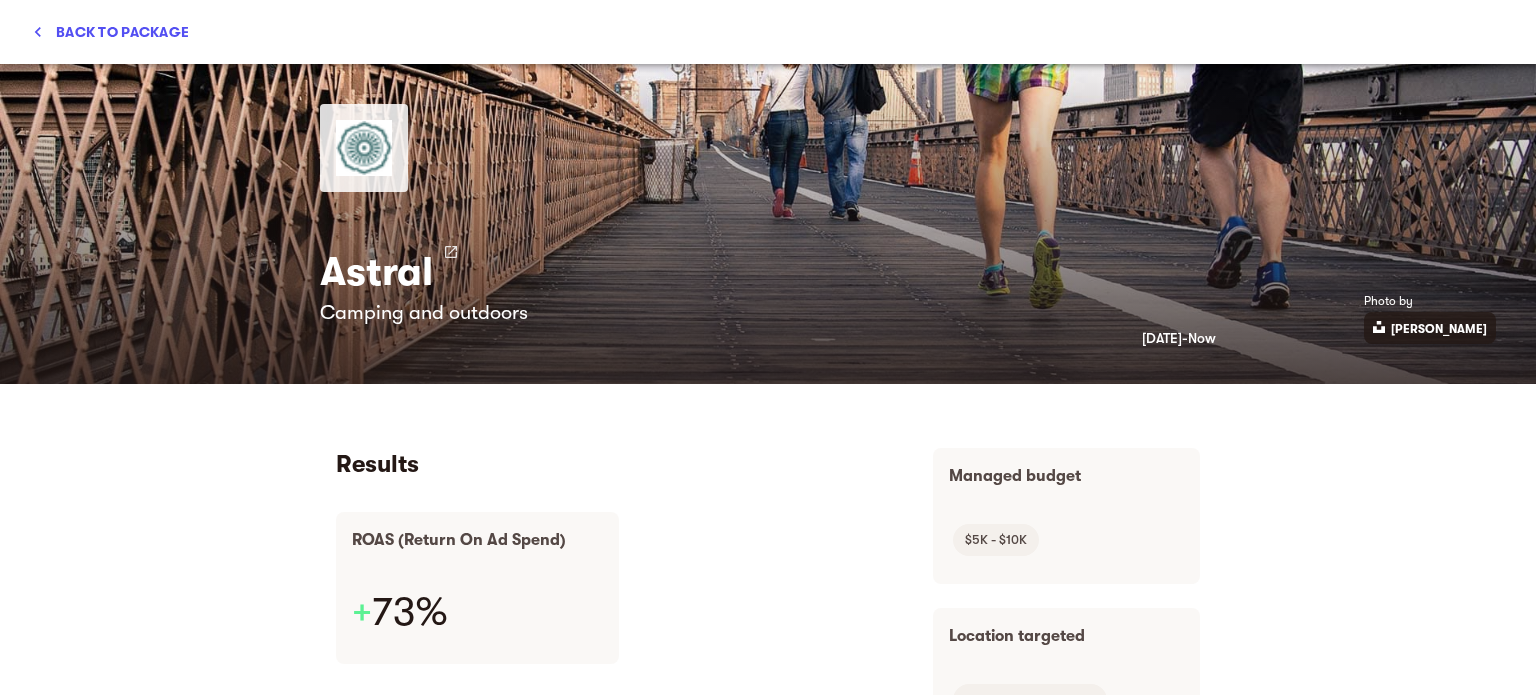 scroll, scrollTop: 0, scrollLeft: 0, axis: both 